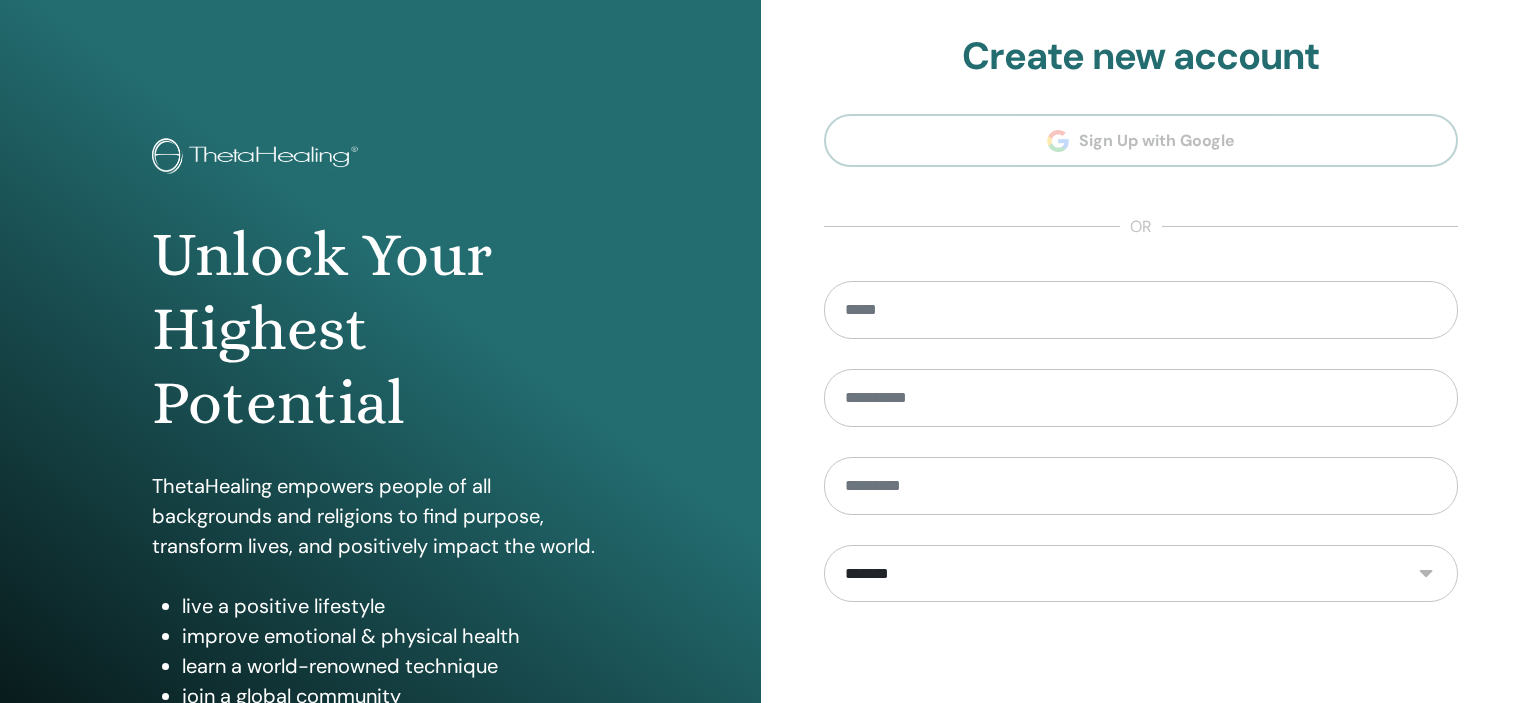 scroll, scrollTop: 0, scrollLeft: 0, axis: both 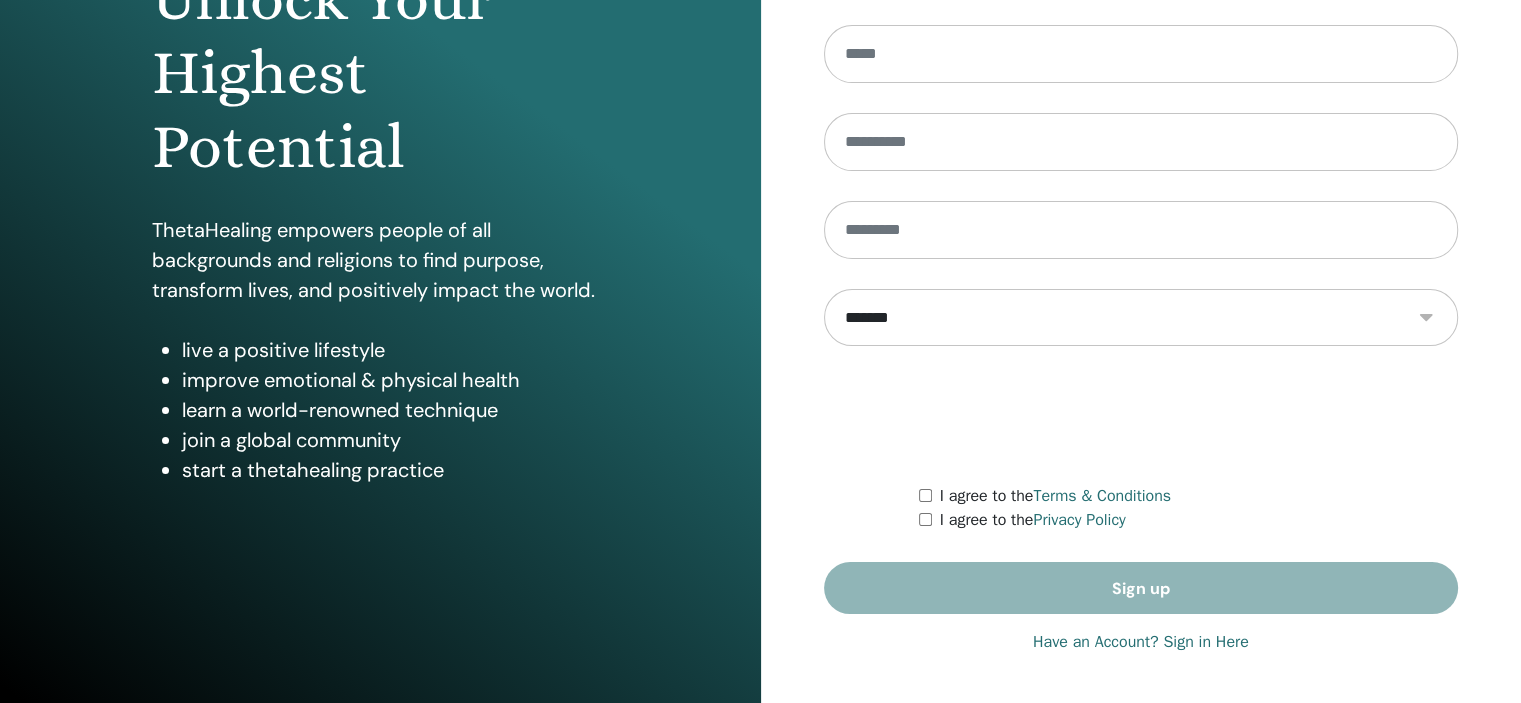 click on "Have an Account? Sign in Here" at bounding box center (1141, 642) 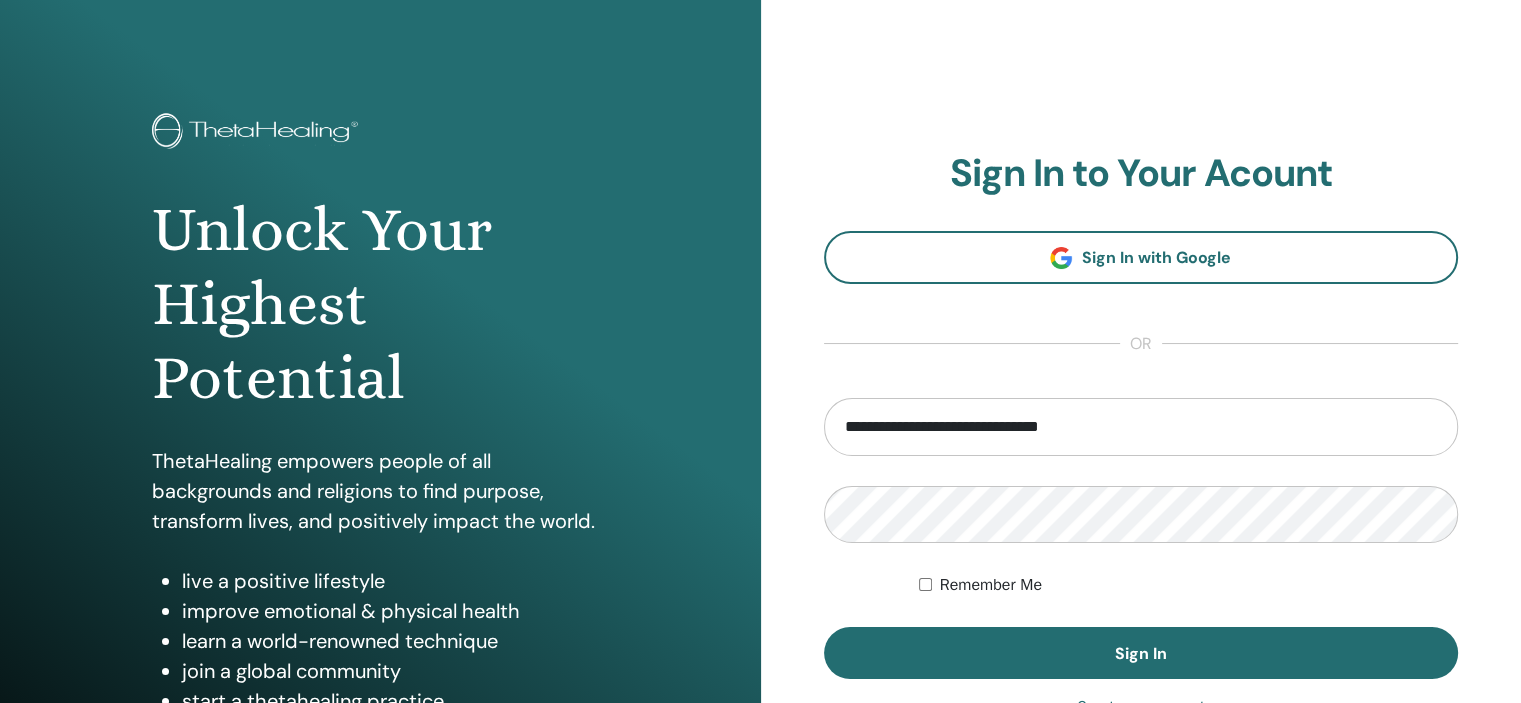 scroll, scrollTop: 0, scrollLeft: 0, axis: both 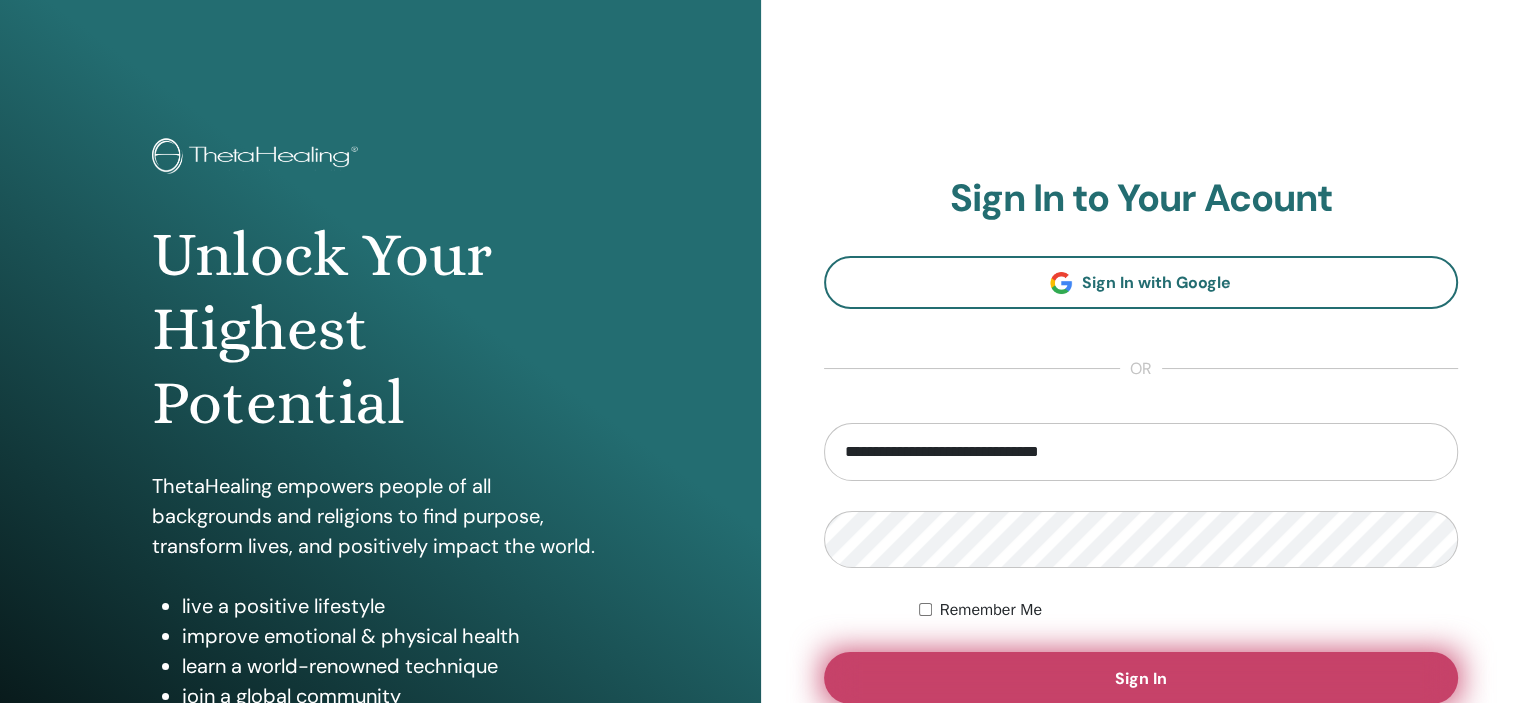click on "Sign In" at bounding box center [1141, 678] 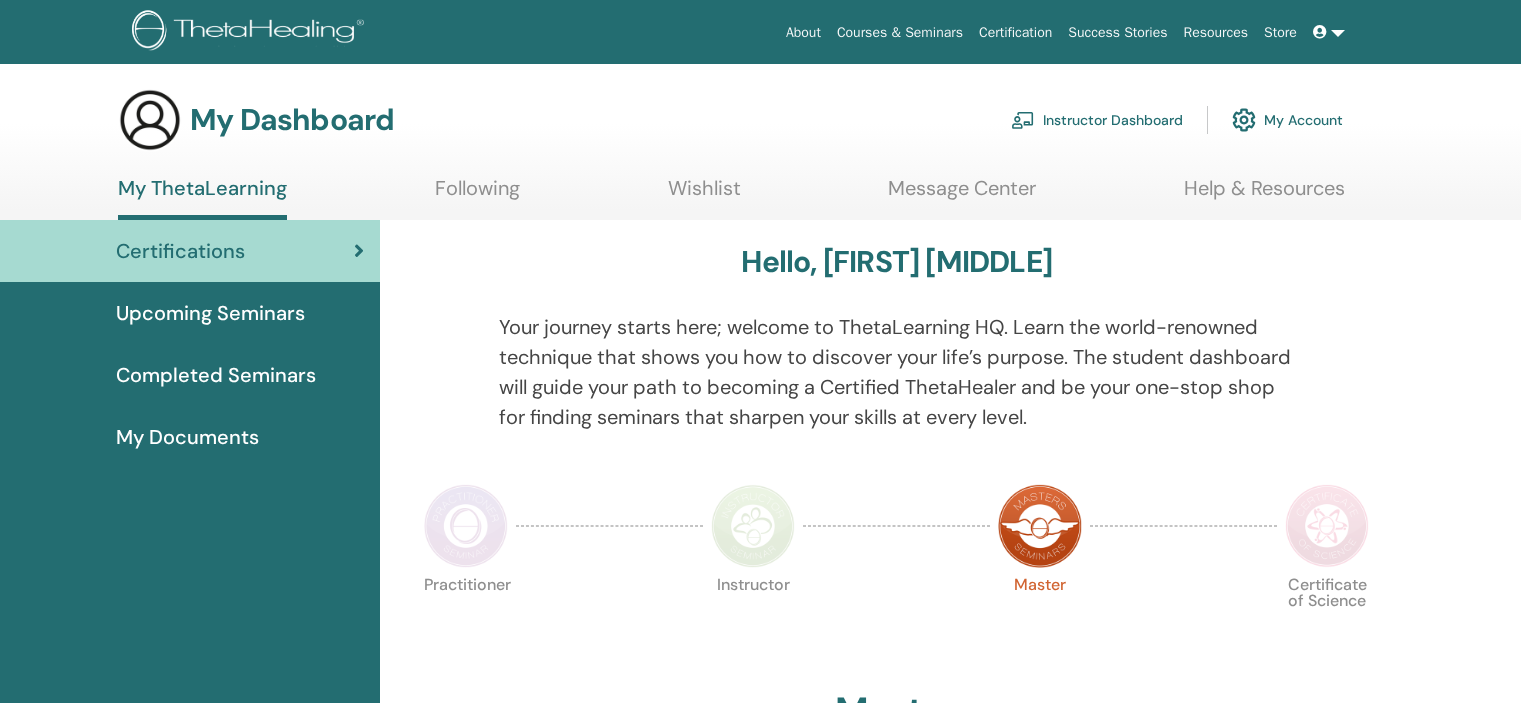 scroll, scrollTop: 0, scrollLeft: 0, axis: both 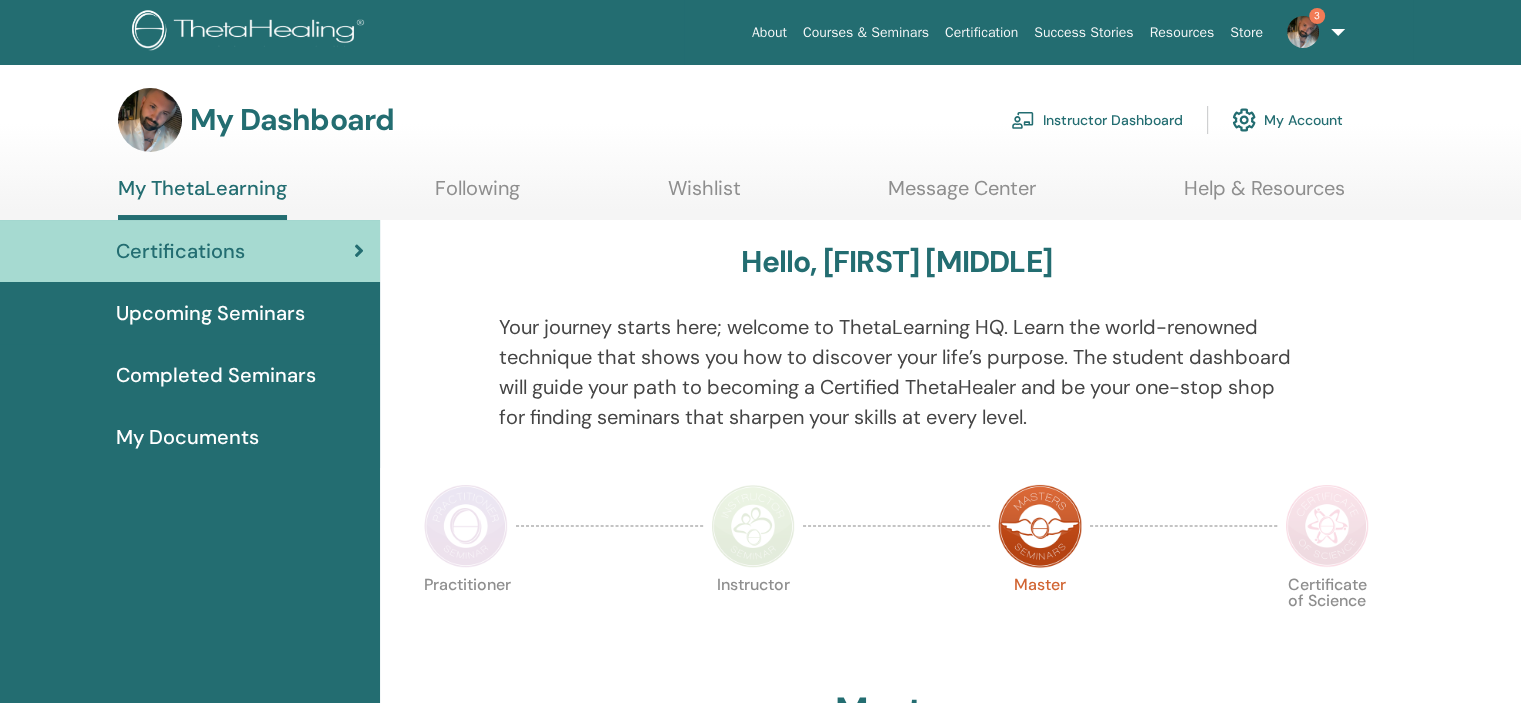 click on "Instructor Dashboard" at bounding box center [1097, 120] 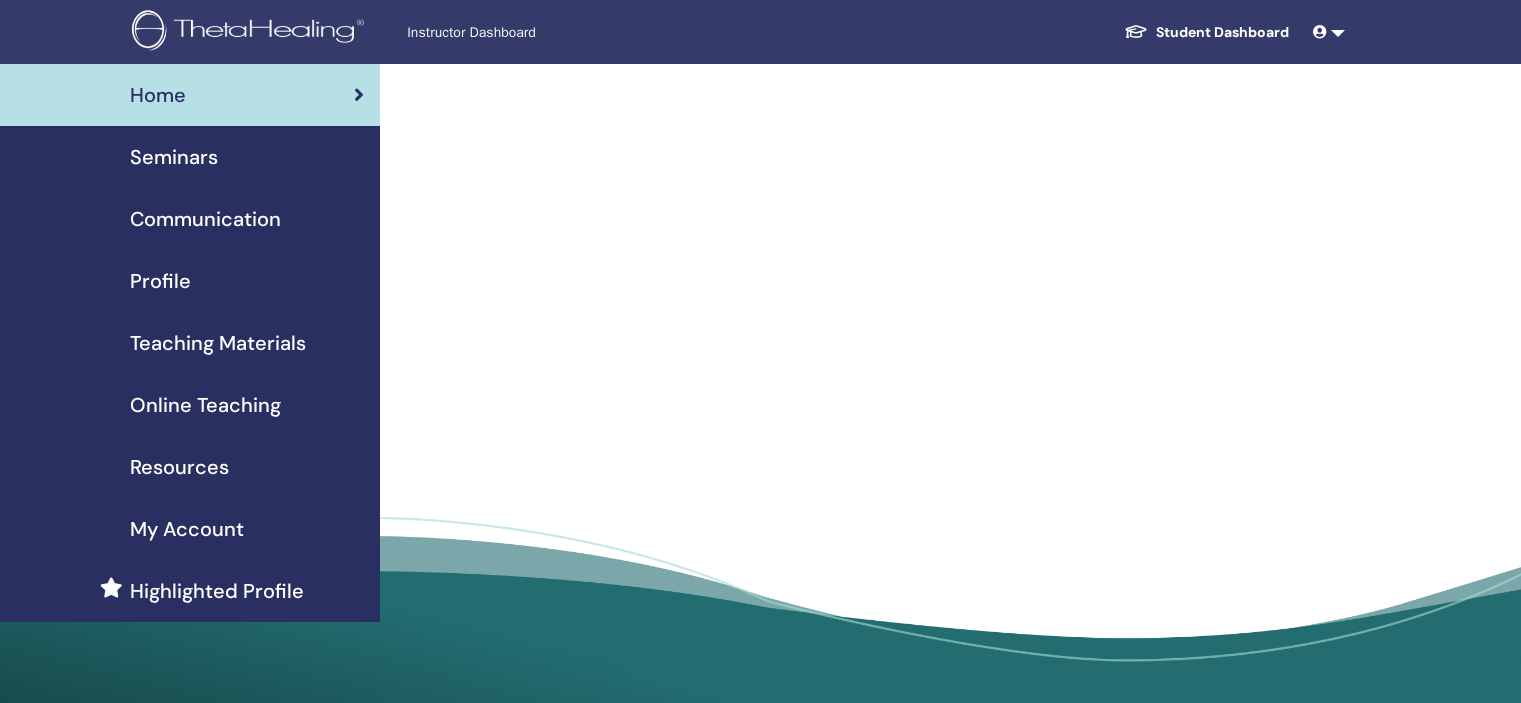 scroll, scrollTop: 0, scrollLeft: 0, axis: both 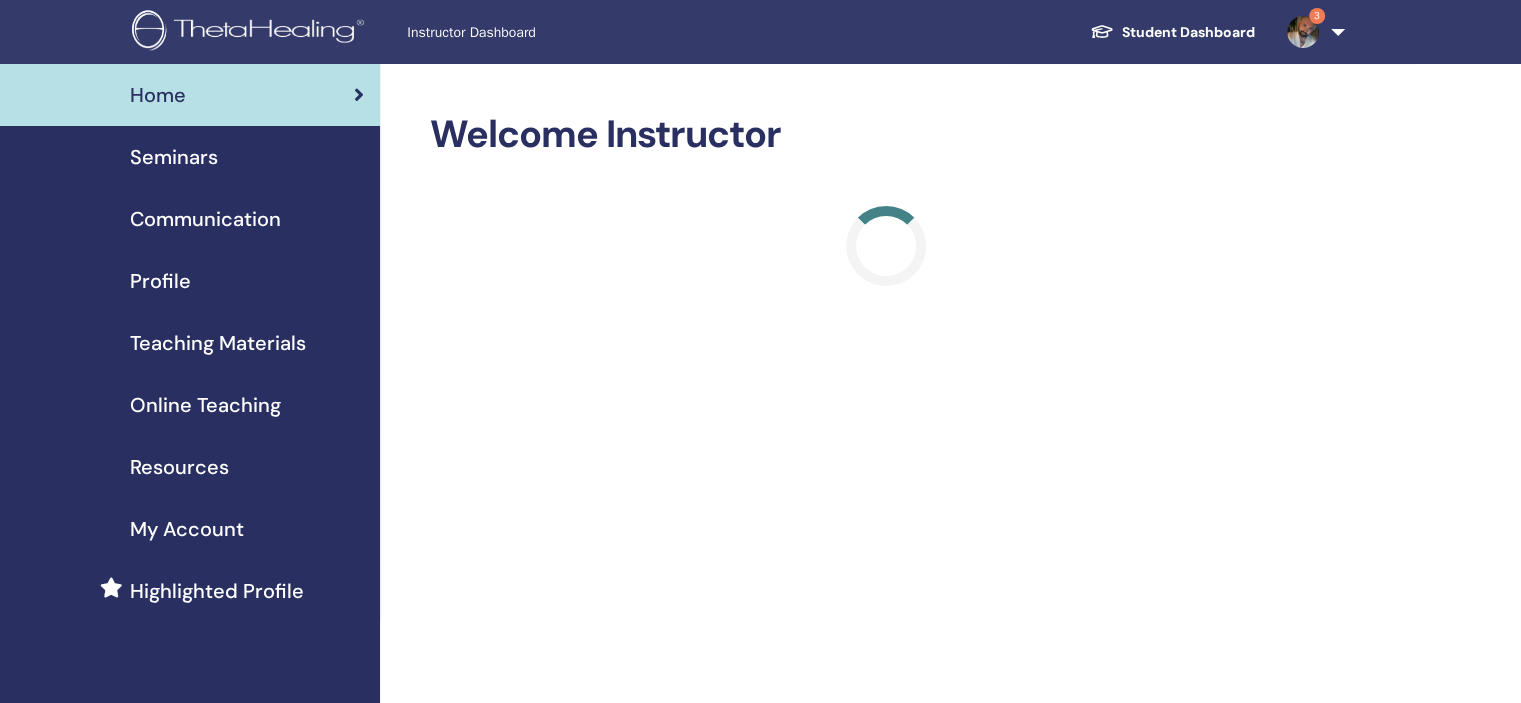 click on "Seminars" at bounding box center [174, 157] 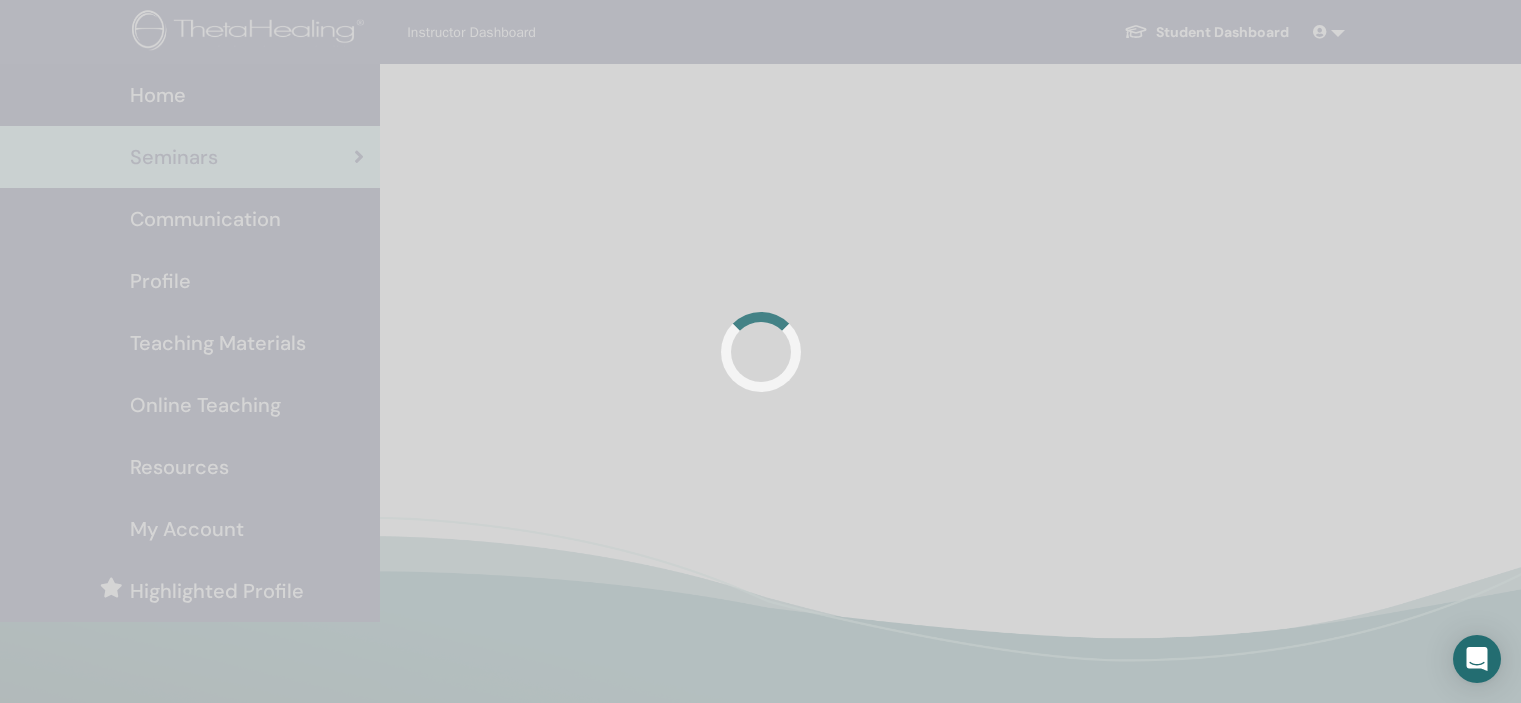 scroll, scrollTop: 0, scrollLeft: 0, axis: both 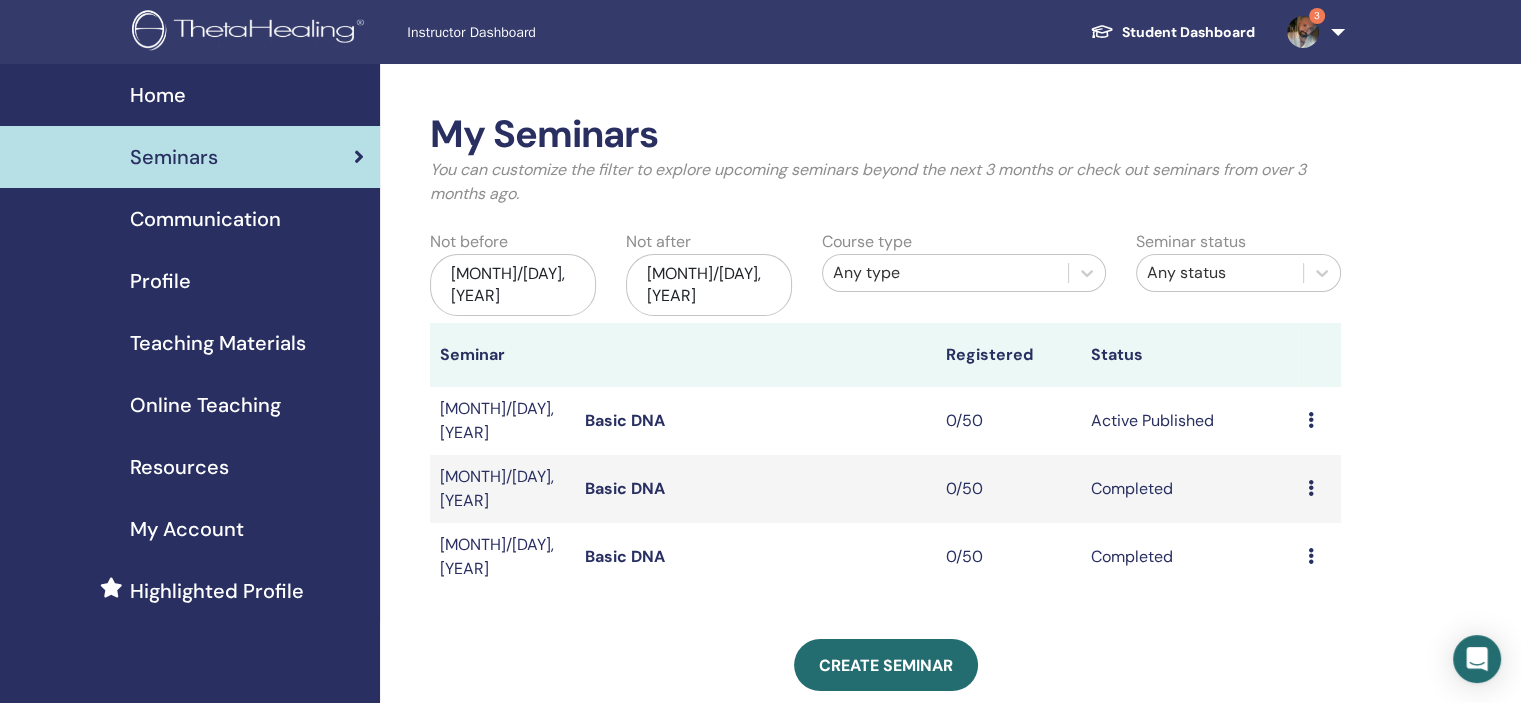 click on "Basic DNA" at bounding box center (625, 420) 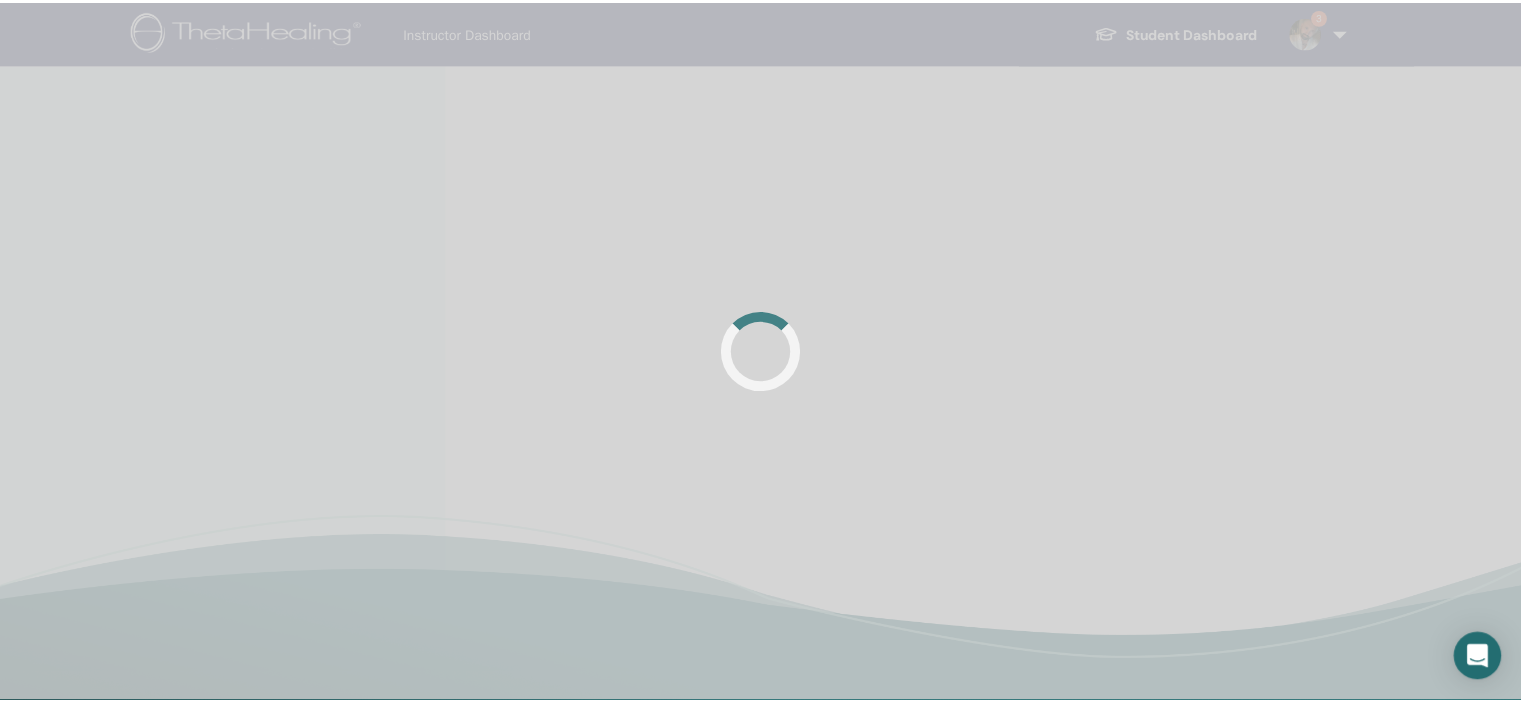 scroll, scrollTop: 0, scrollLeft: 0, axis: both 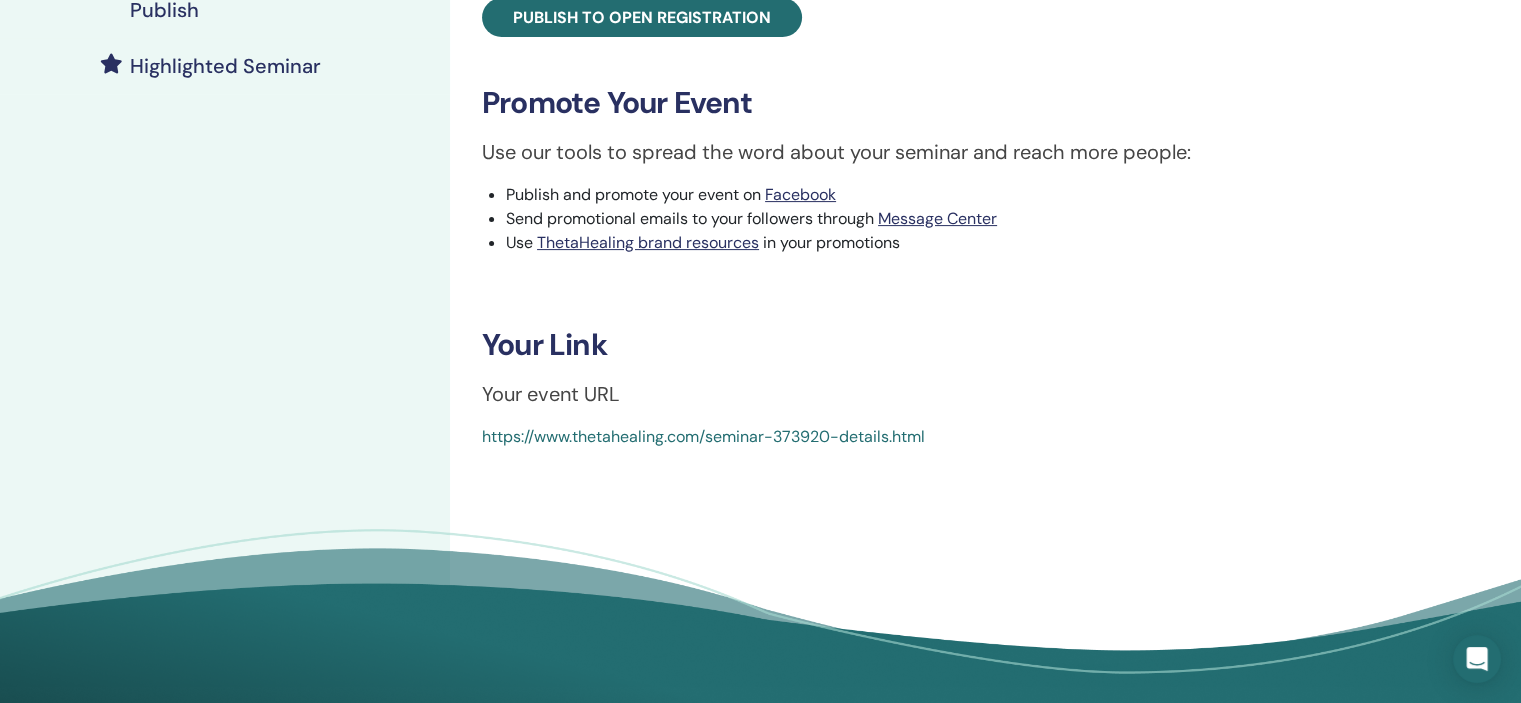 click on "https://www.thetahealing.com/seminar-373920-details.html" at bounding box center (703, 436) 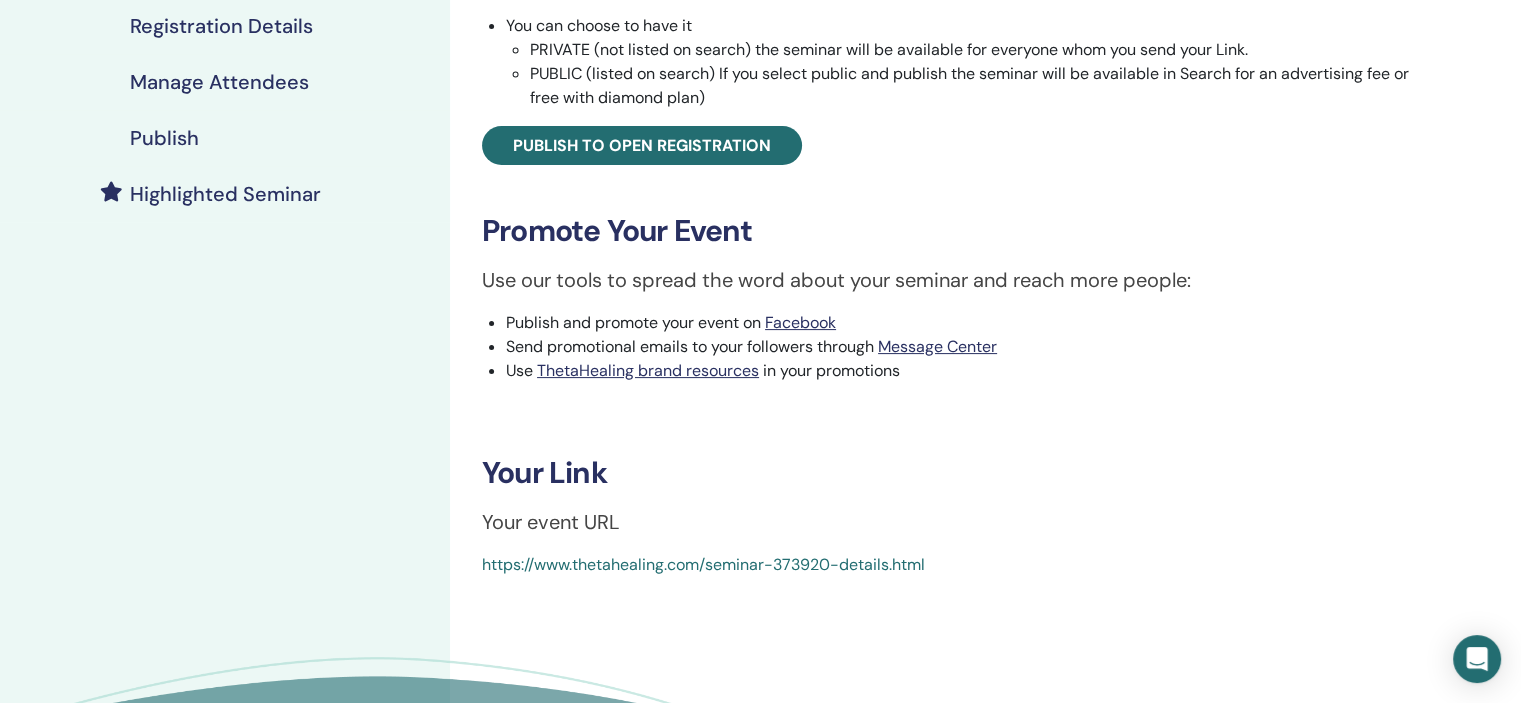 scroll, scrollTop: 476, scrollLeft: 0, axis: vertical 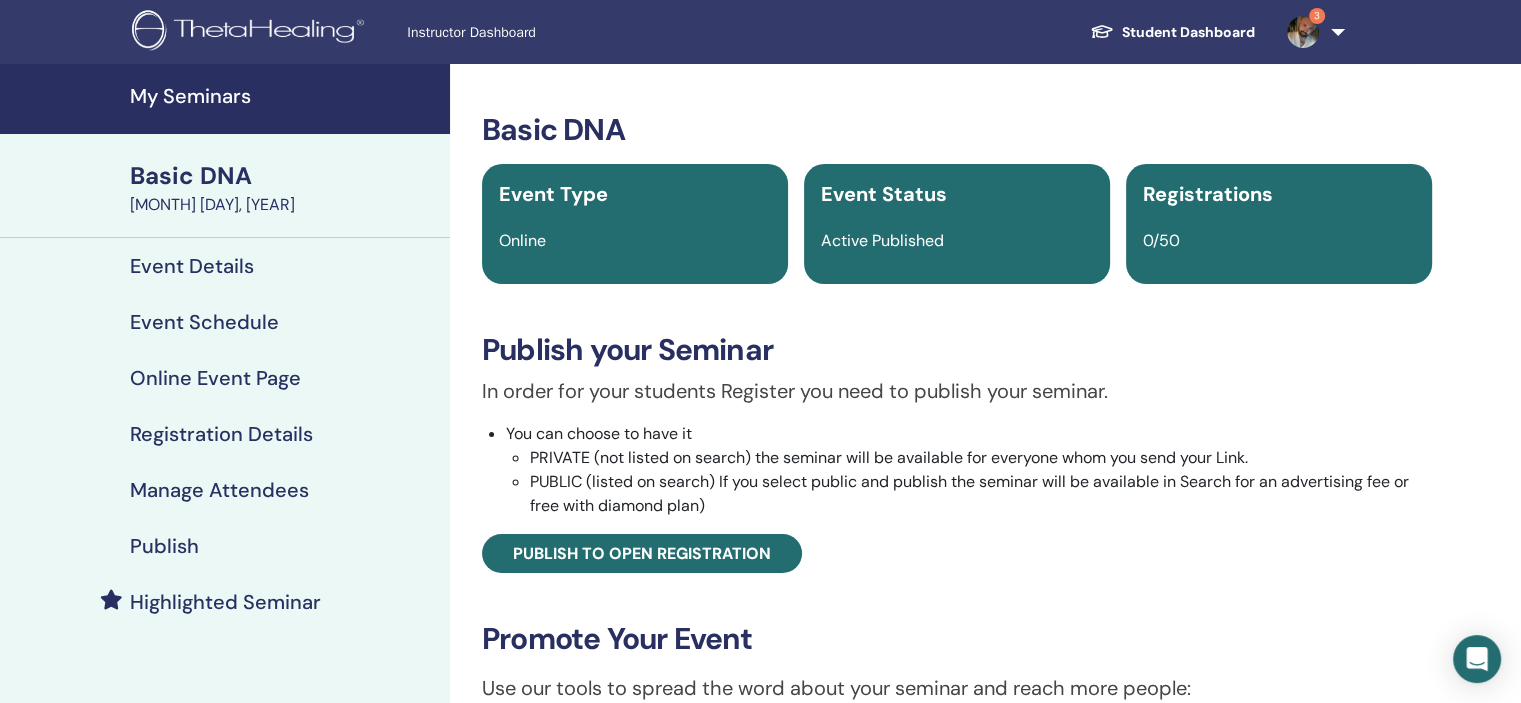 click on "Student Dashboard" at bounding box center (1172, 32) 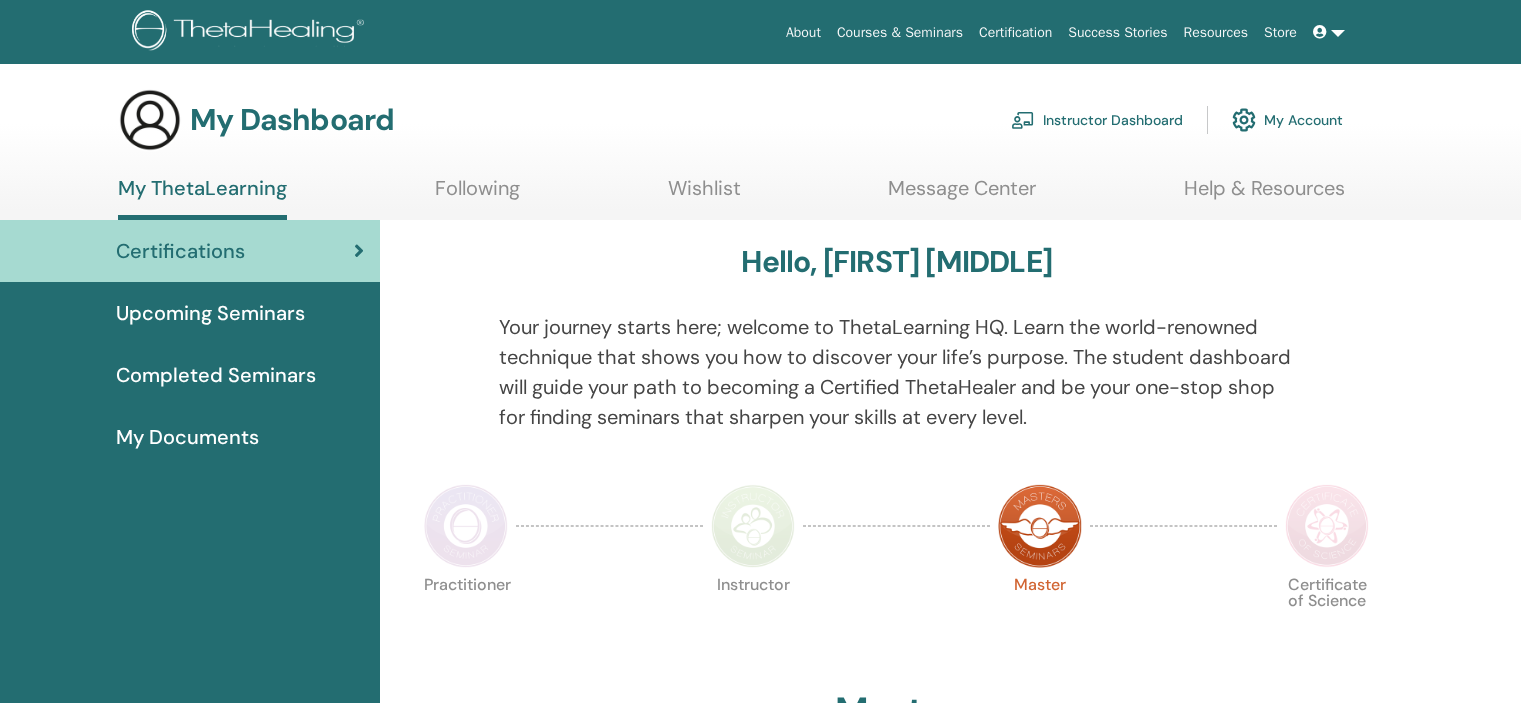 scroll, scrollTop: 0, scrollLeft: 0, axis: both 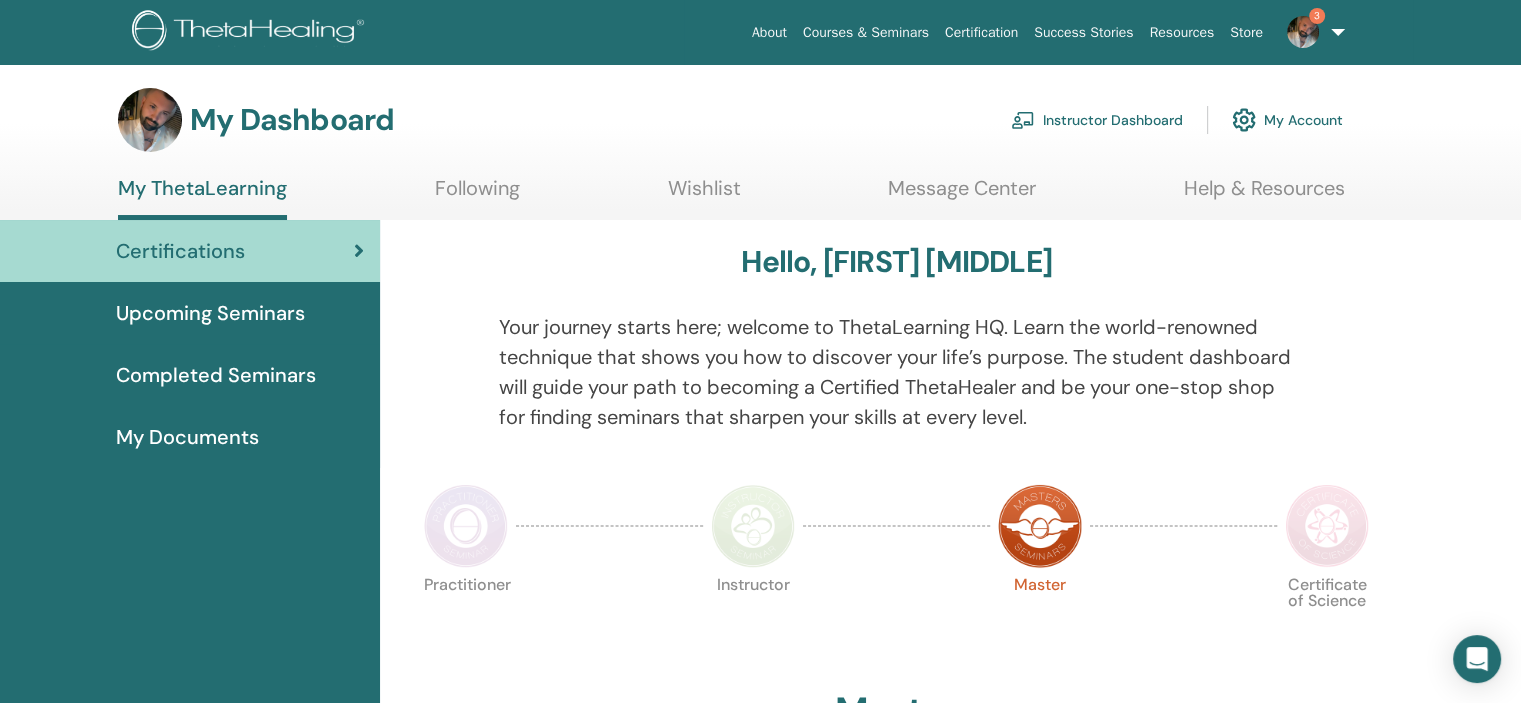 click on "Instructor Dashboard" at bounding box center (1097, 120) 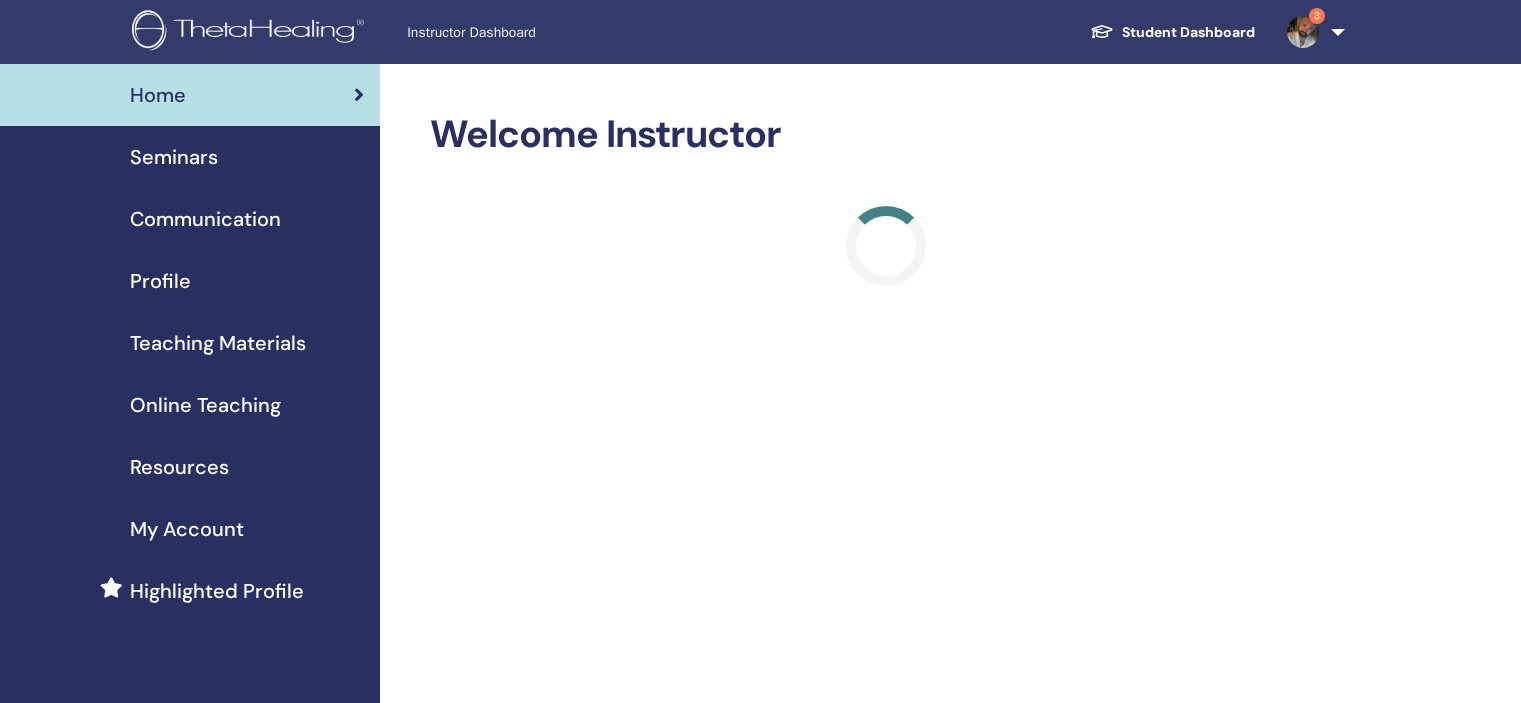 scroll, scrollTop: 0, scrollLeft: 0, axis: both 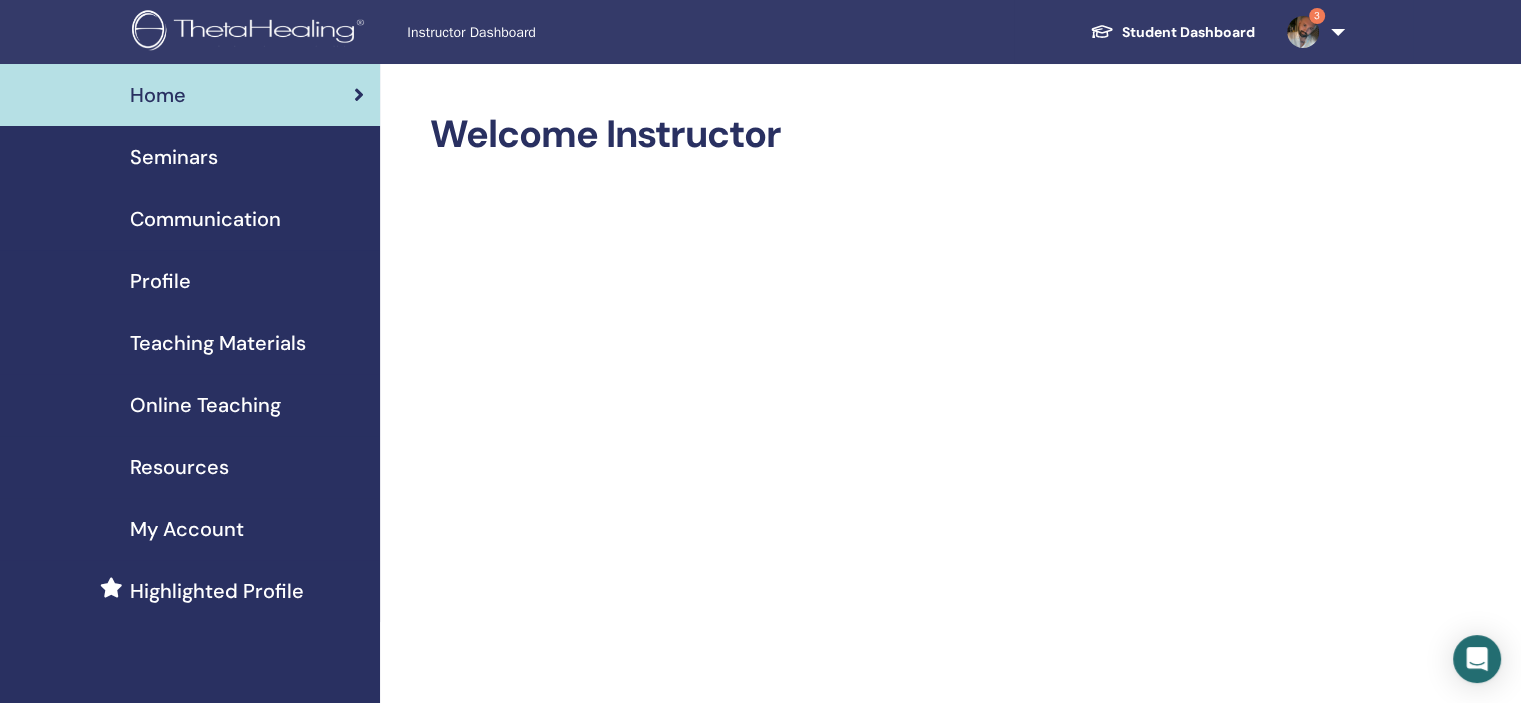 click on "Seminars" at bounding box center (174, 157) 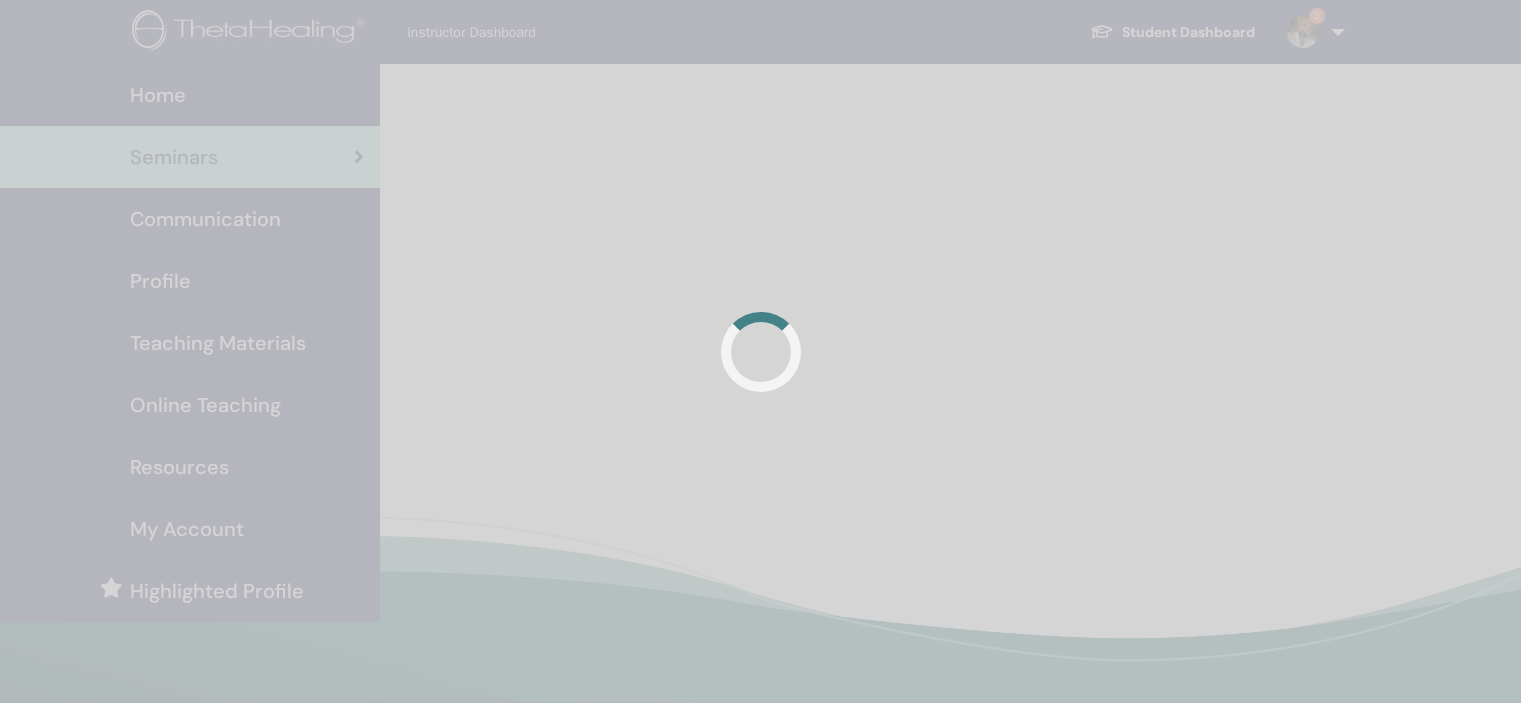 scroll, scrollTop: 0, scrollLeft: 0, axis: both 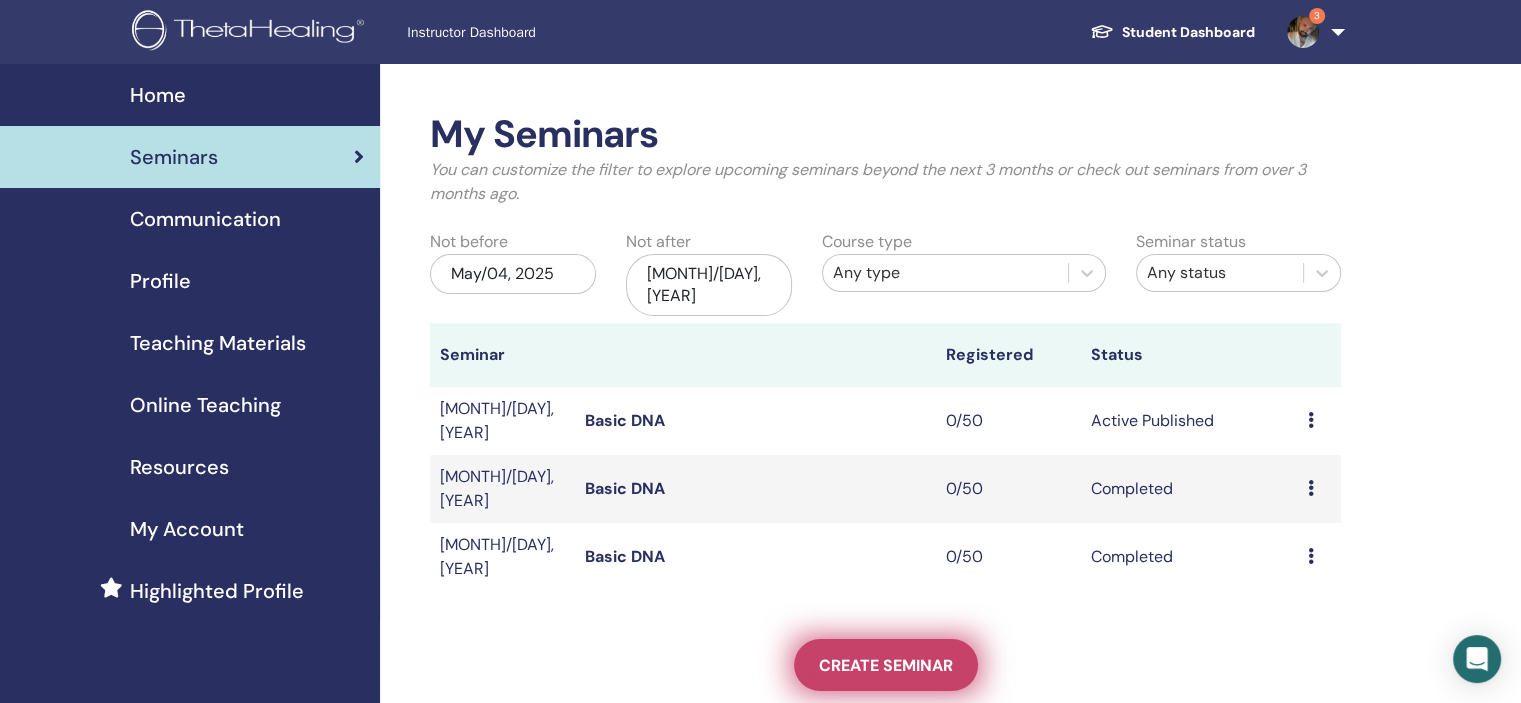 click on "Create seminar" at bounding box center [886, 665] 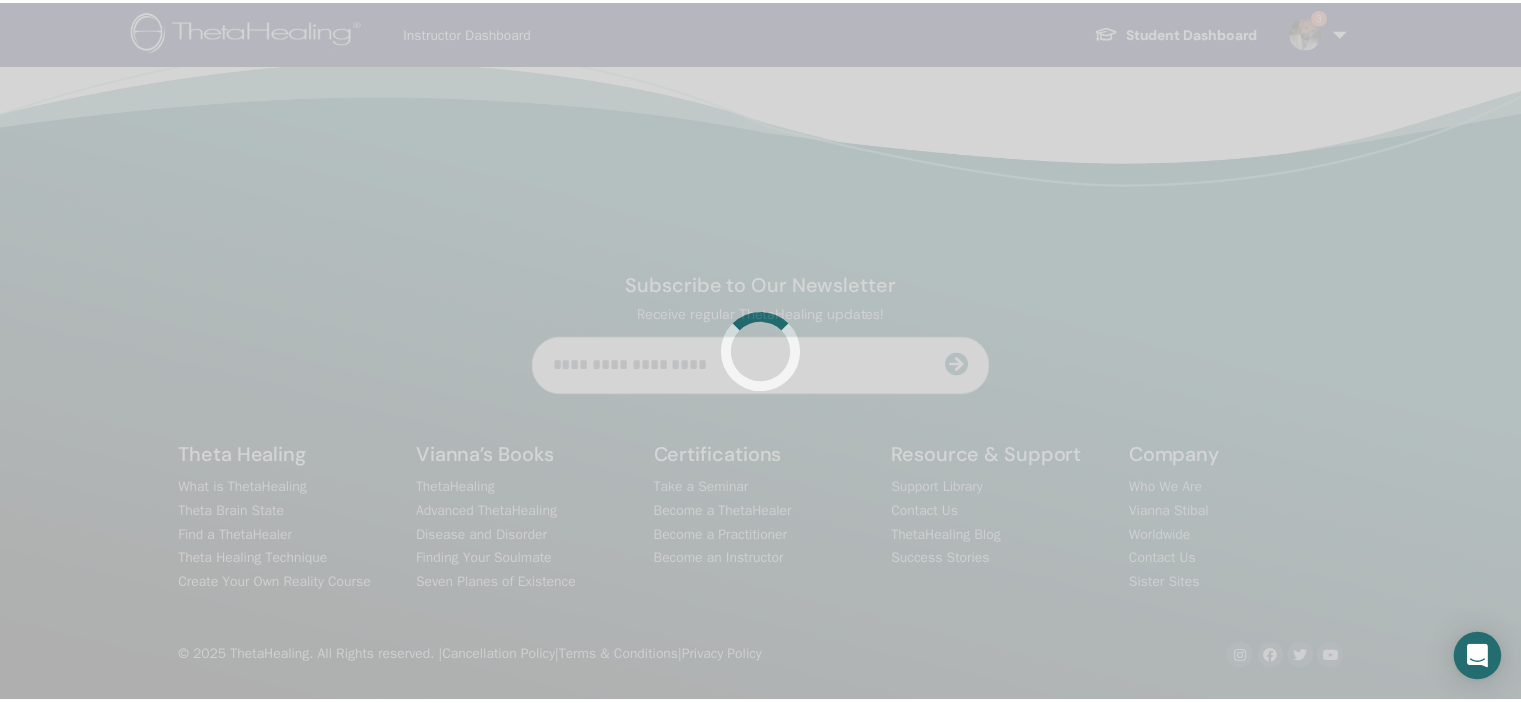 scroll, scrollTop: 0, scrollLeft: 0, axis: both 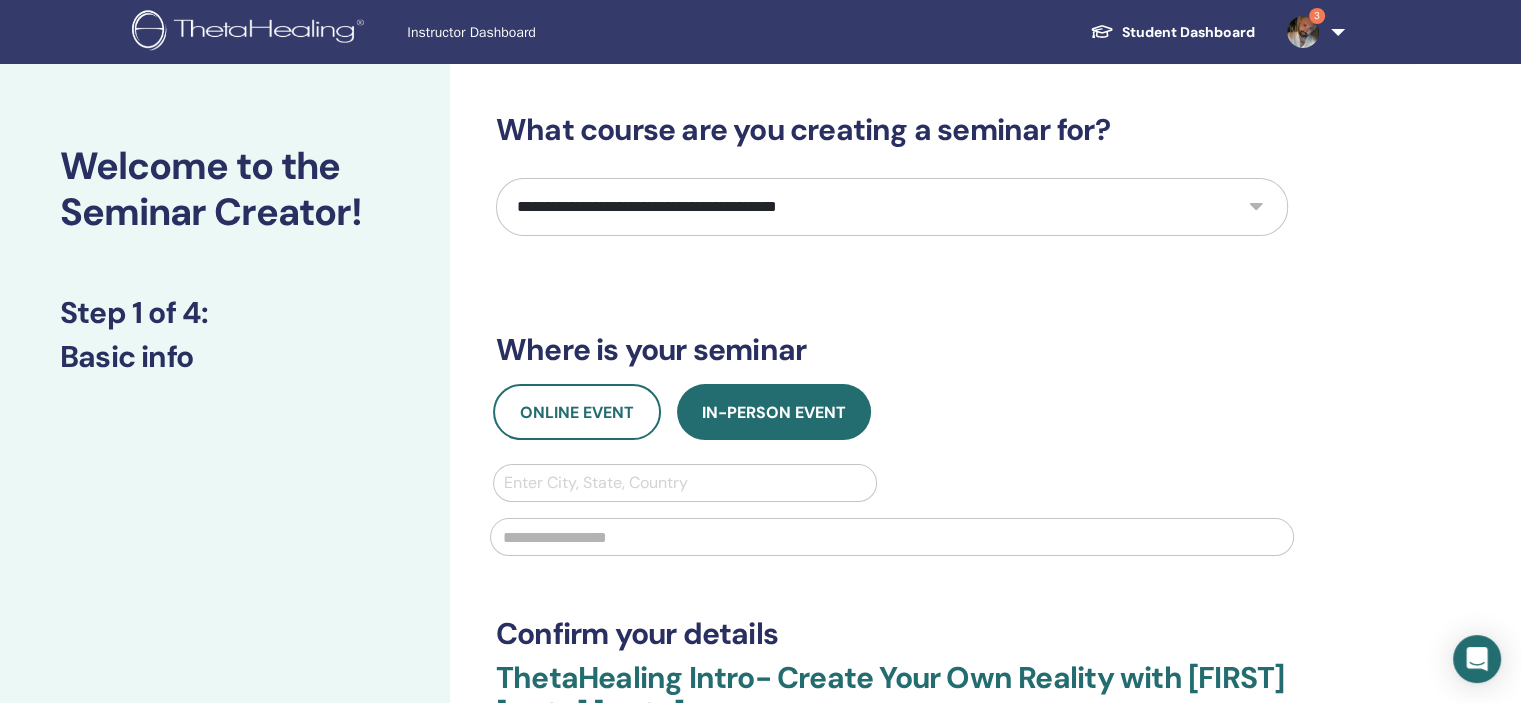 click on "**********" at bounding box center [892, 207] 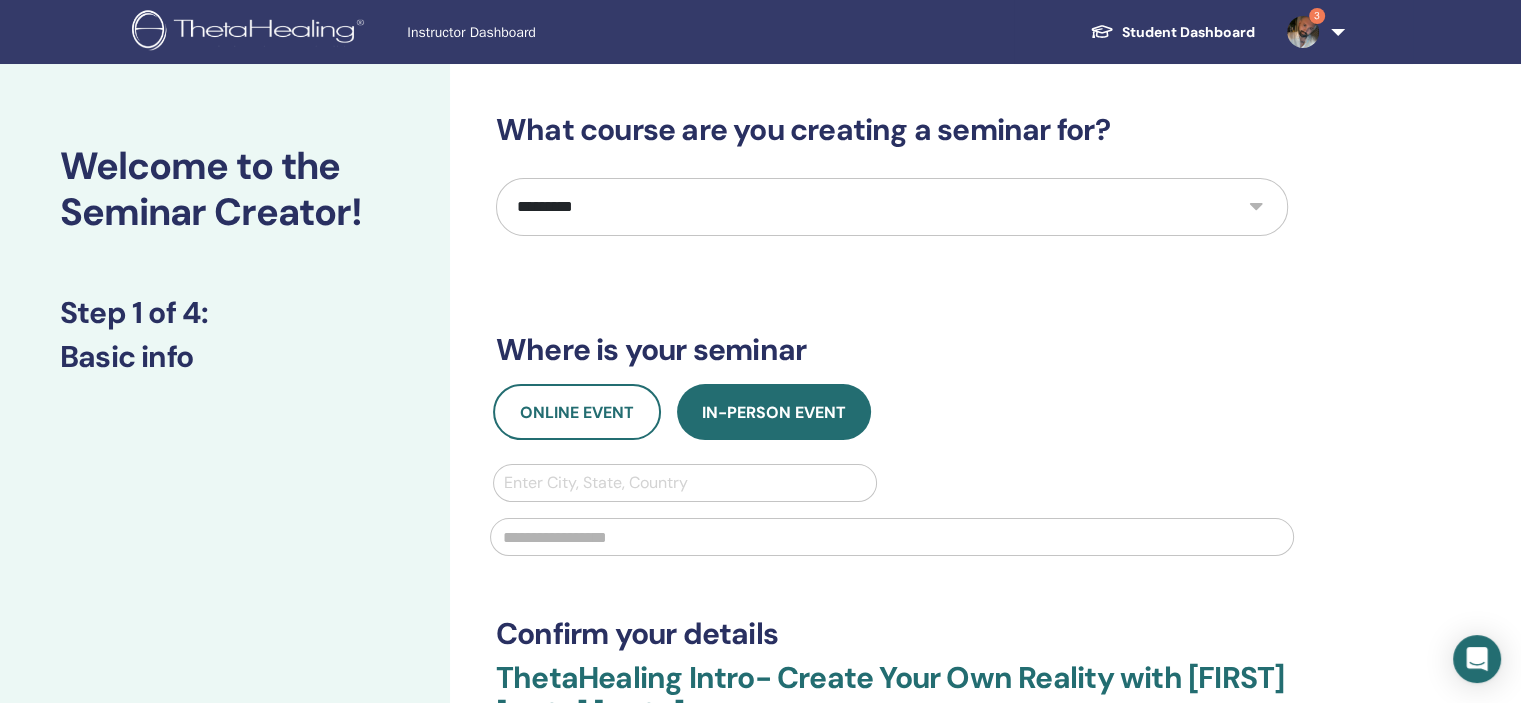 click on "**********" at bounding box center [892, 207] 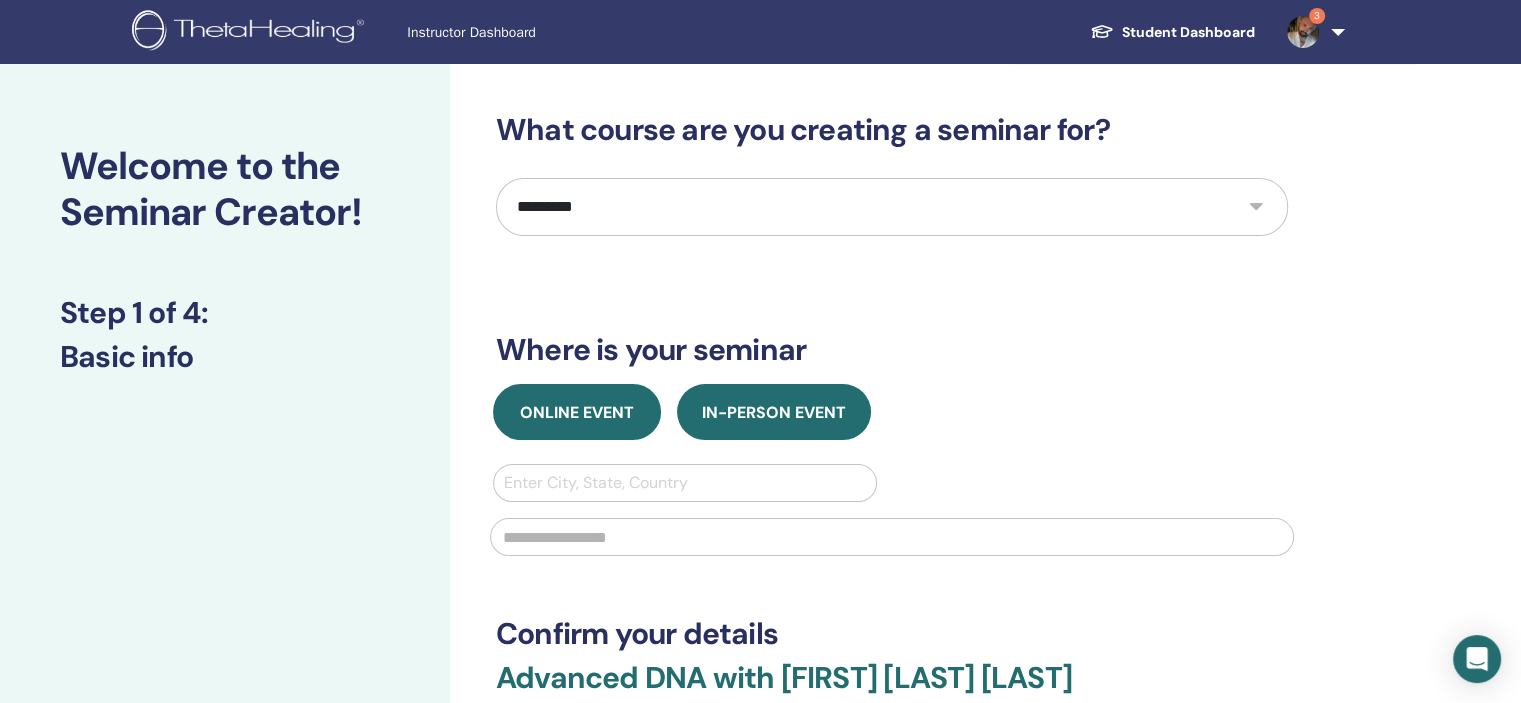 click on "Online Event" at bounding box center [577, 412] 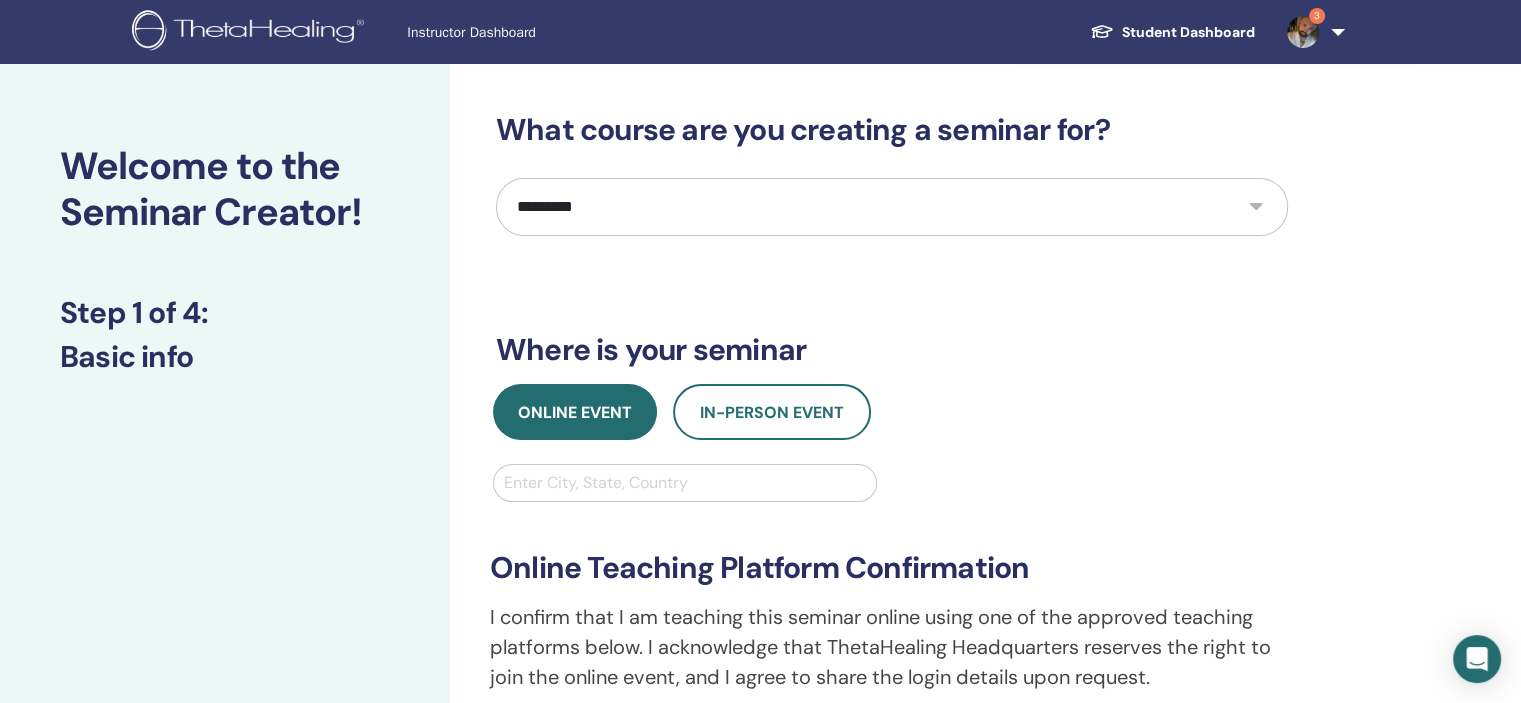 click at bounding box center [685, 483] 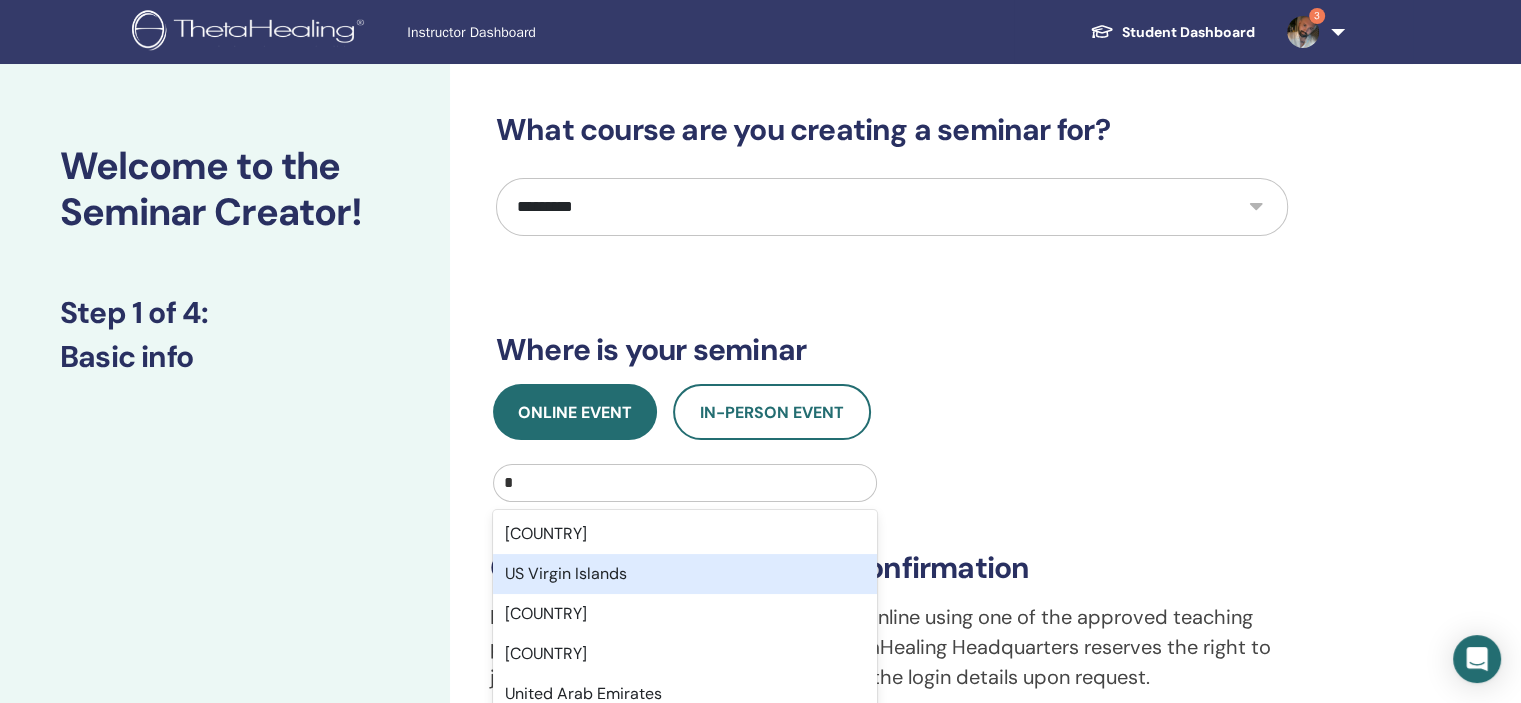 type on "**" 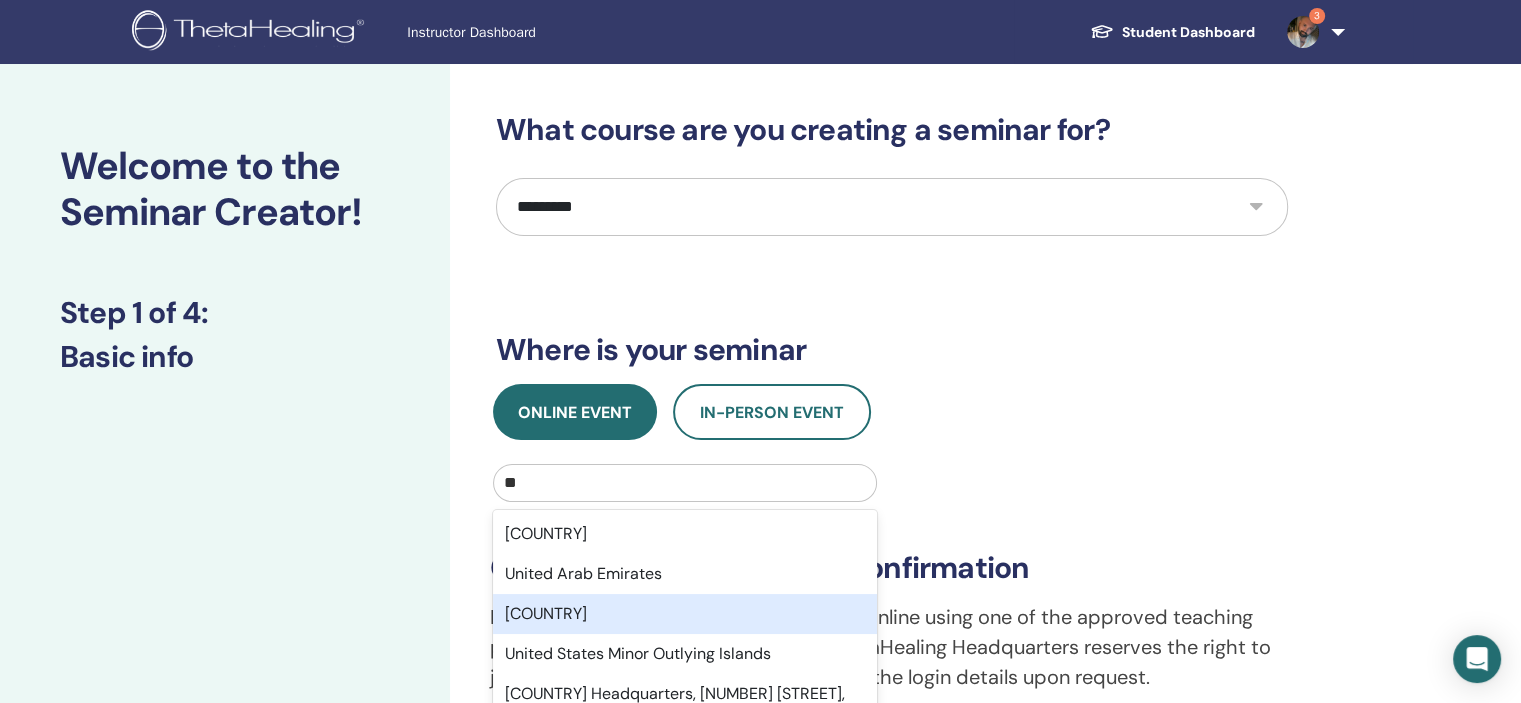 click on "[COUNTRY]" at bounding box center (685, 614) 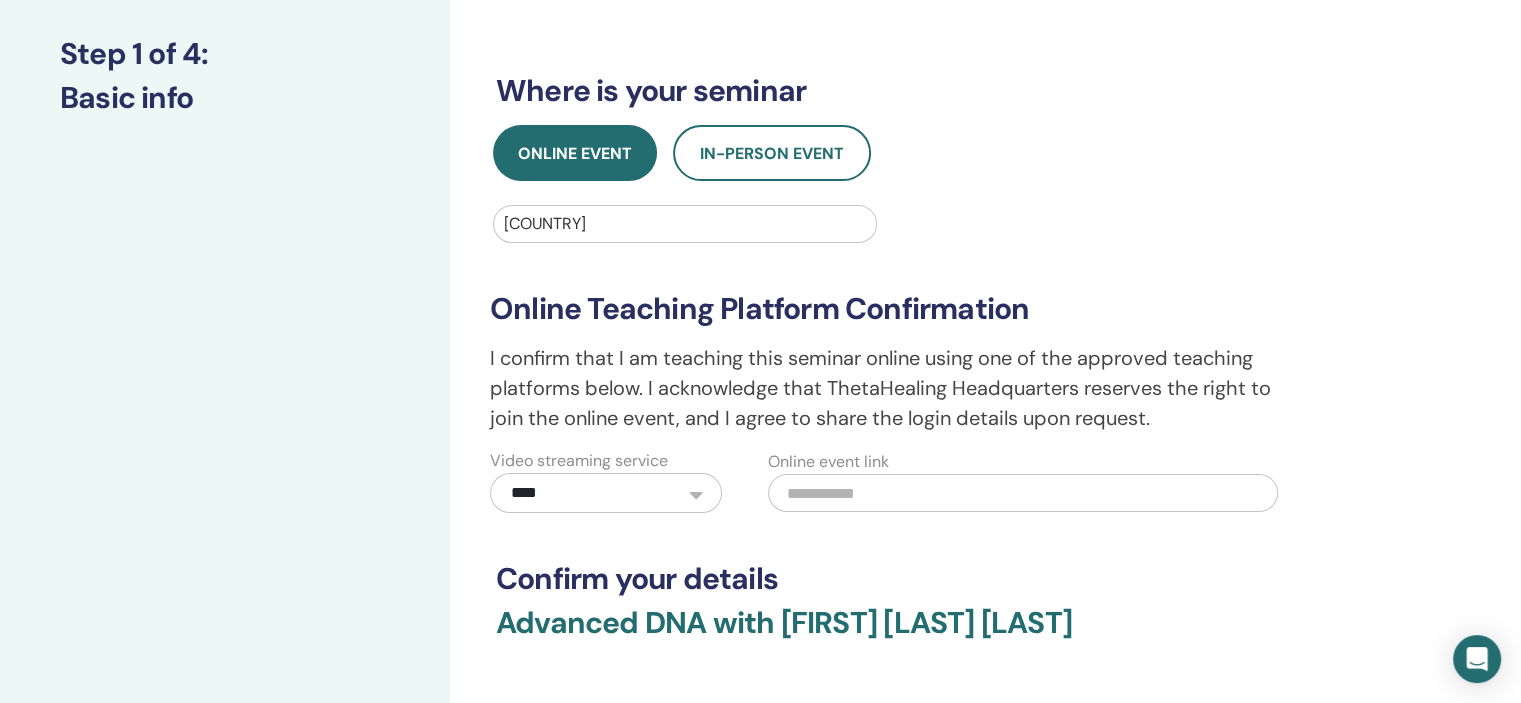 scroll, scrollTop: 280, scrollLeft: 0, axis: vertical 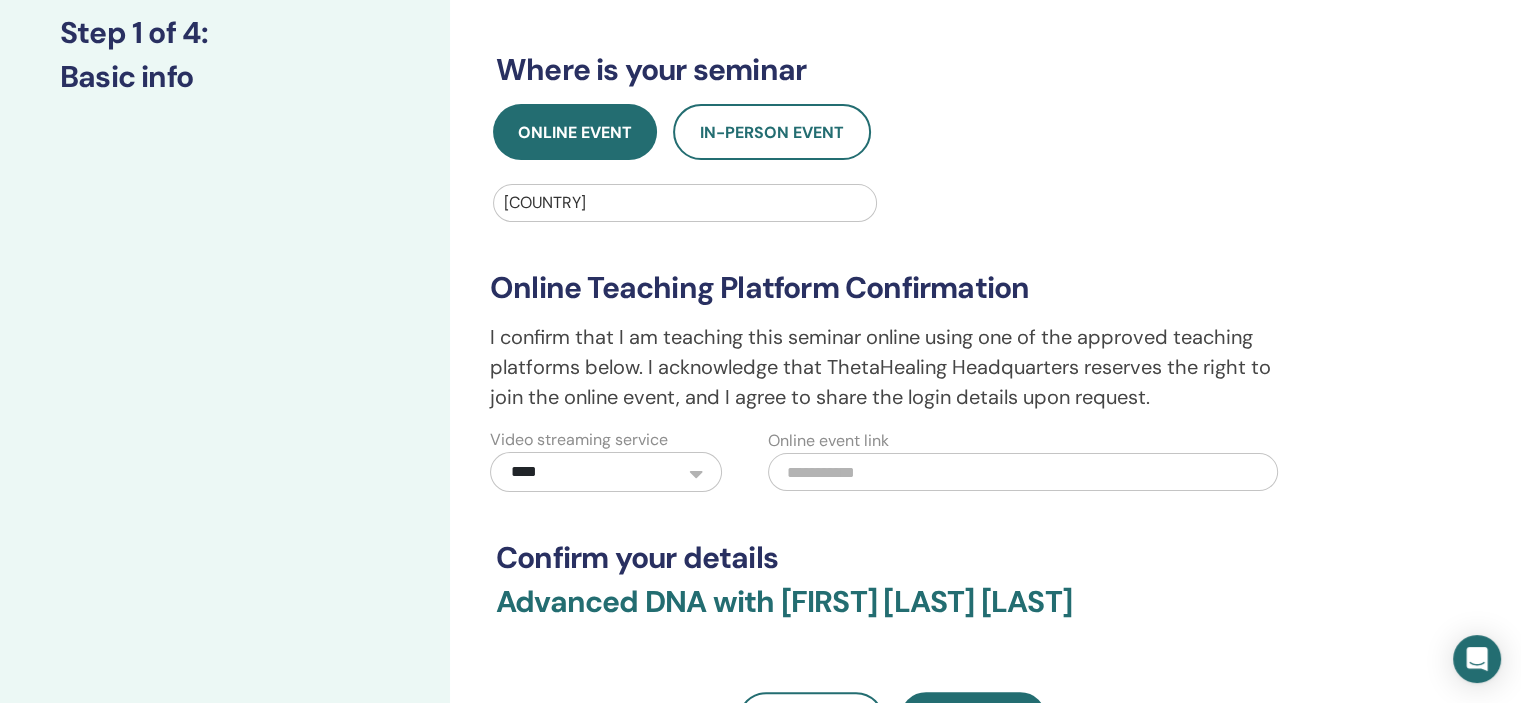 click at bounding box center (1023, 472) 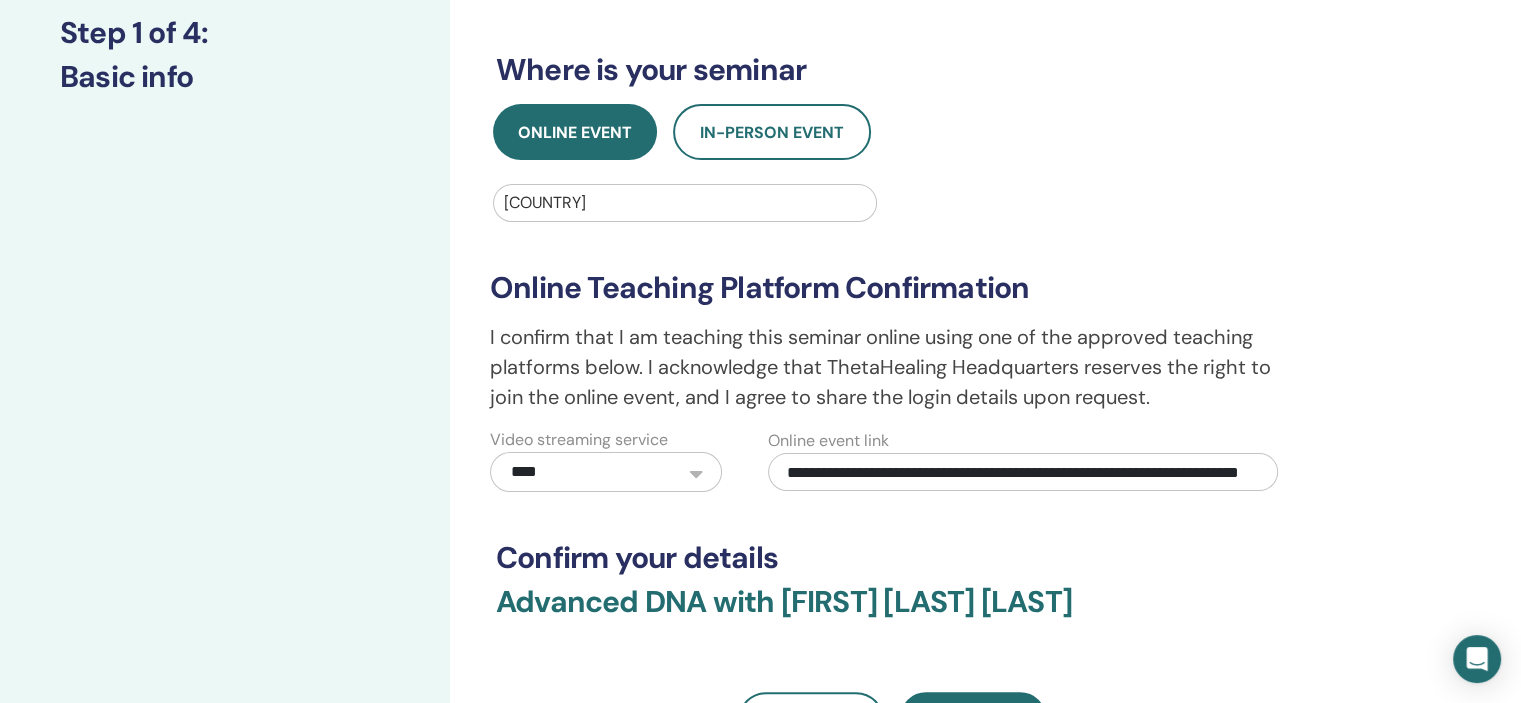 scroll, scrollTop: 0, scrollLeft: 148, axis: horizontal 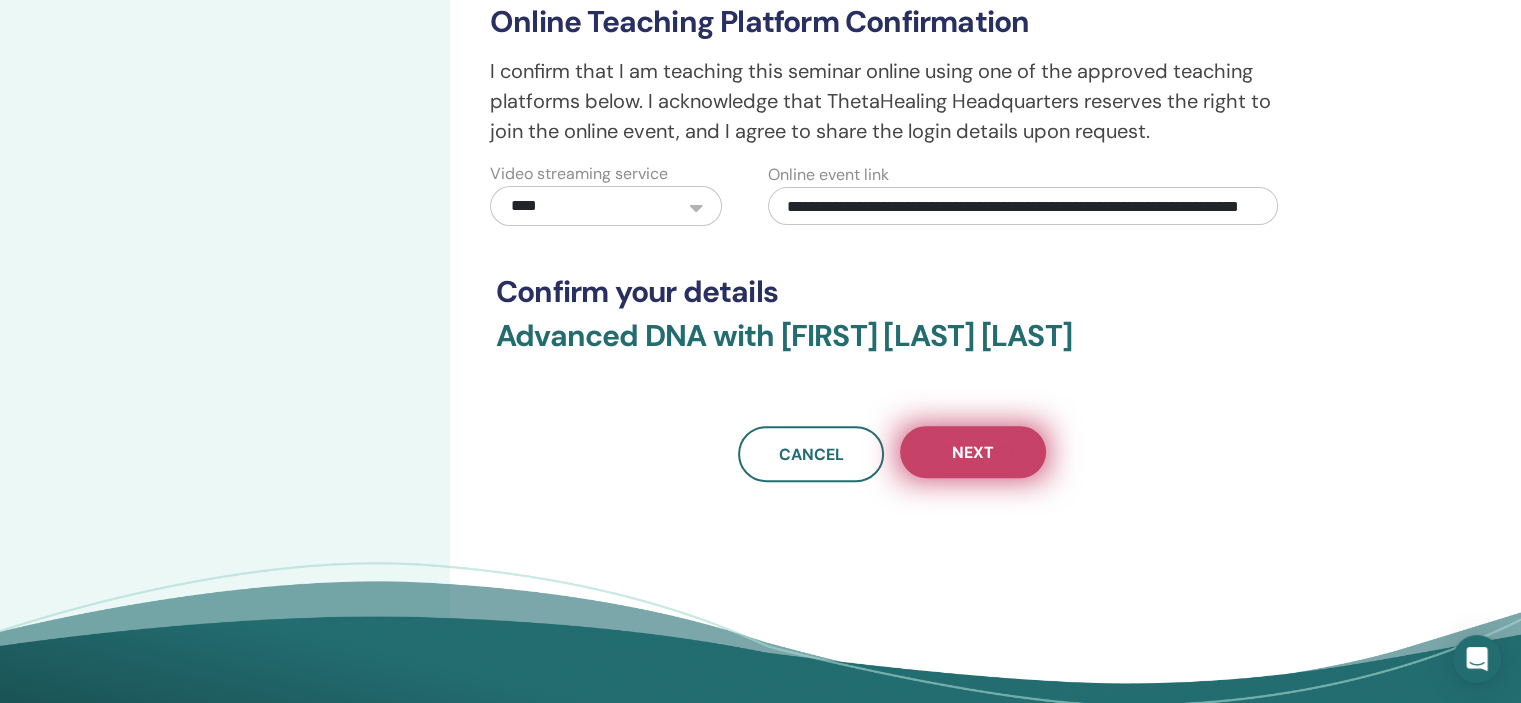 type on "**********" 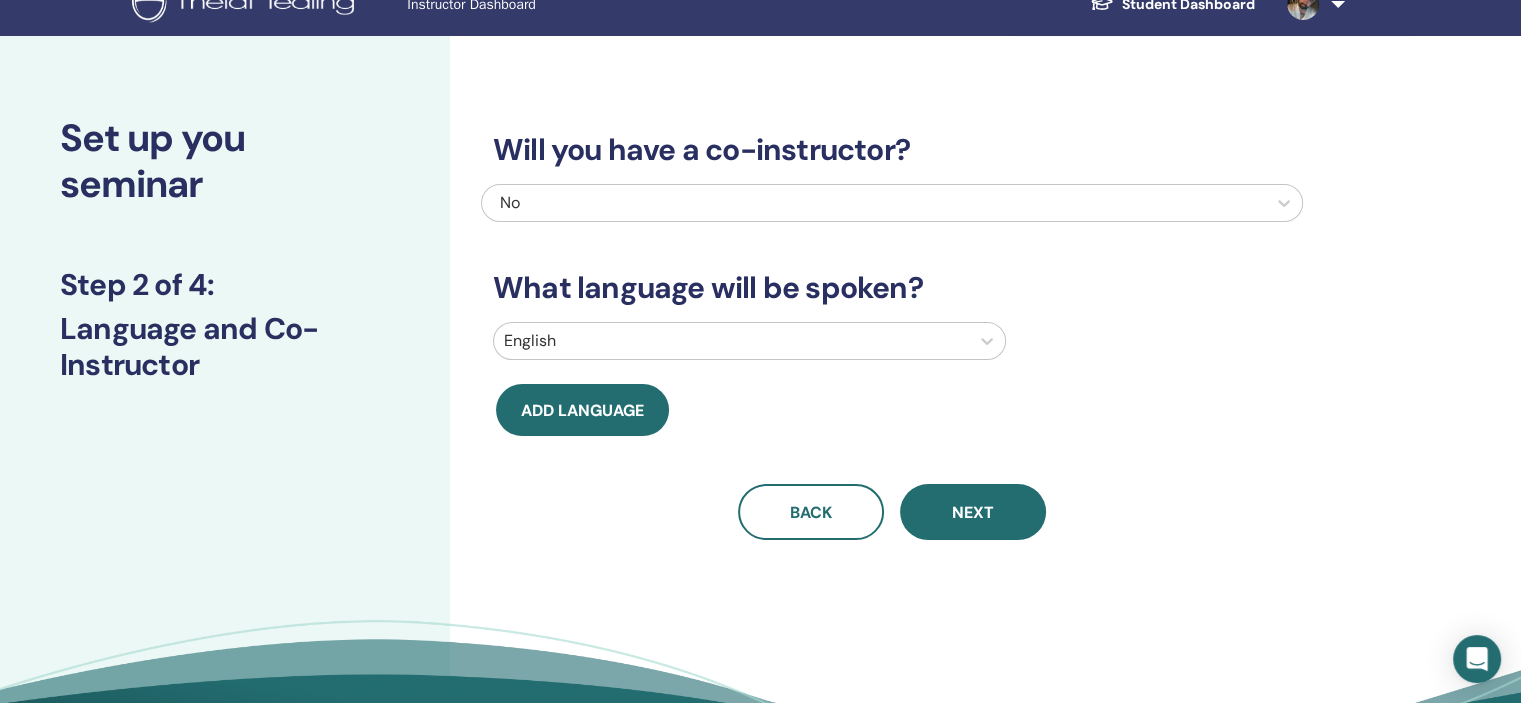 scroll, scrollTop: 0, scrollLeft: 0, axis: both 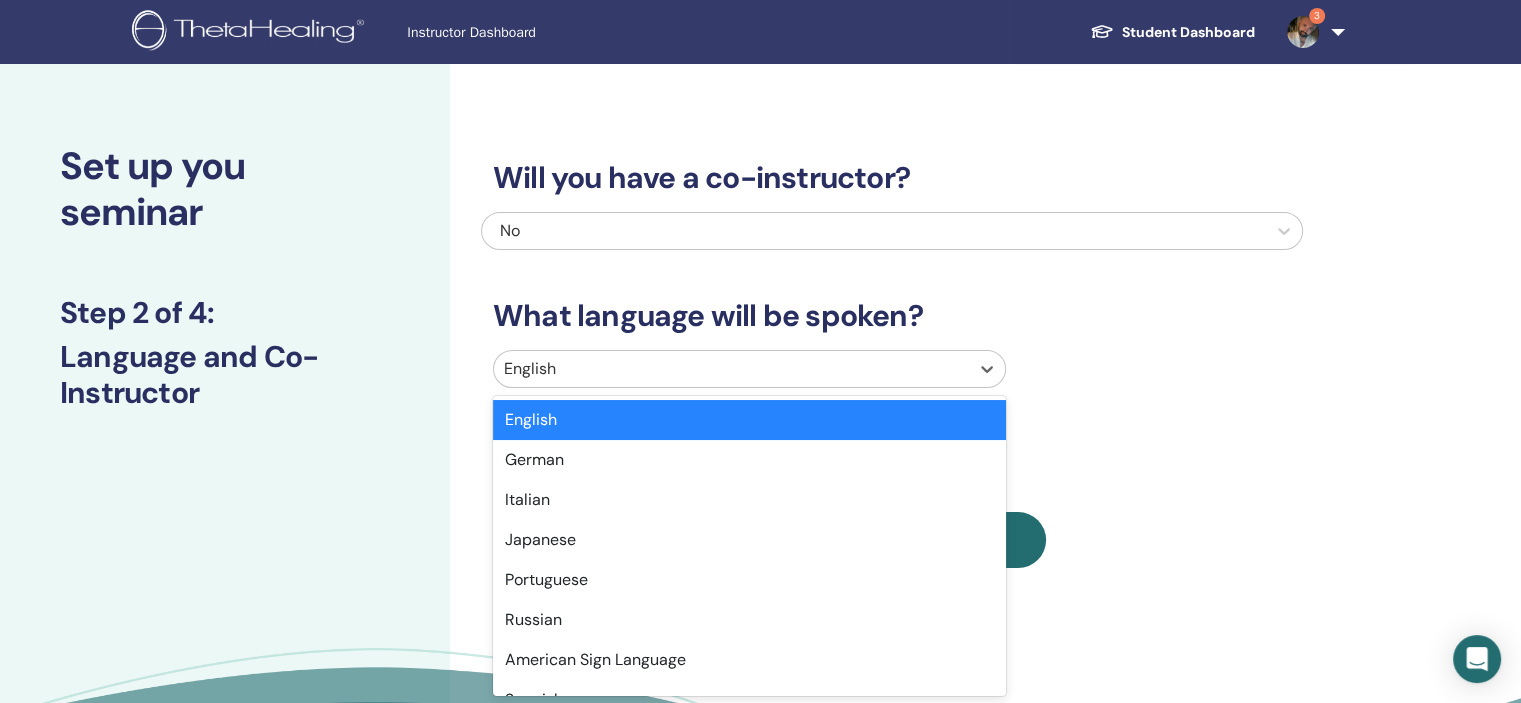 click at bounding box center (731, 369) 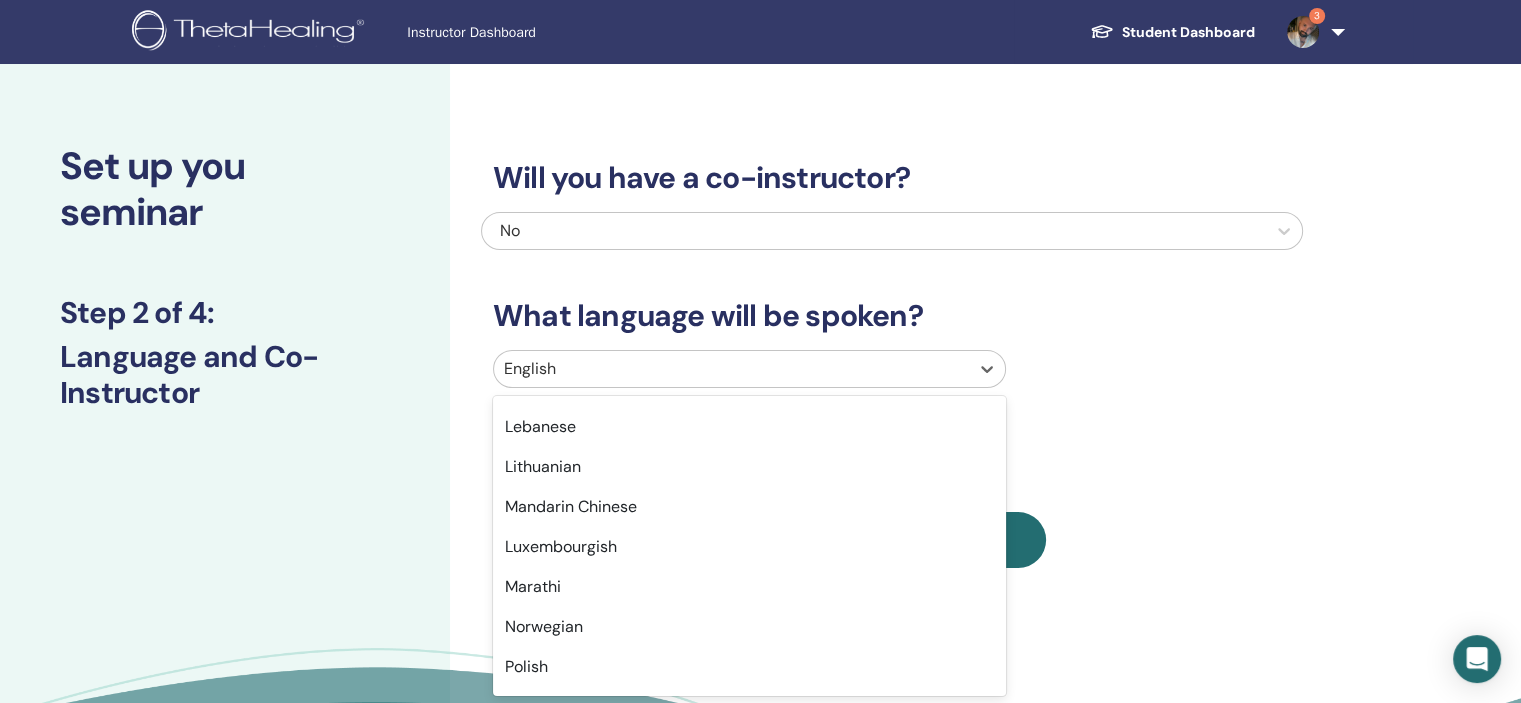 scroll, scrollTop: 1182, scrollLeft: 0, axis: vertical 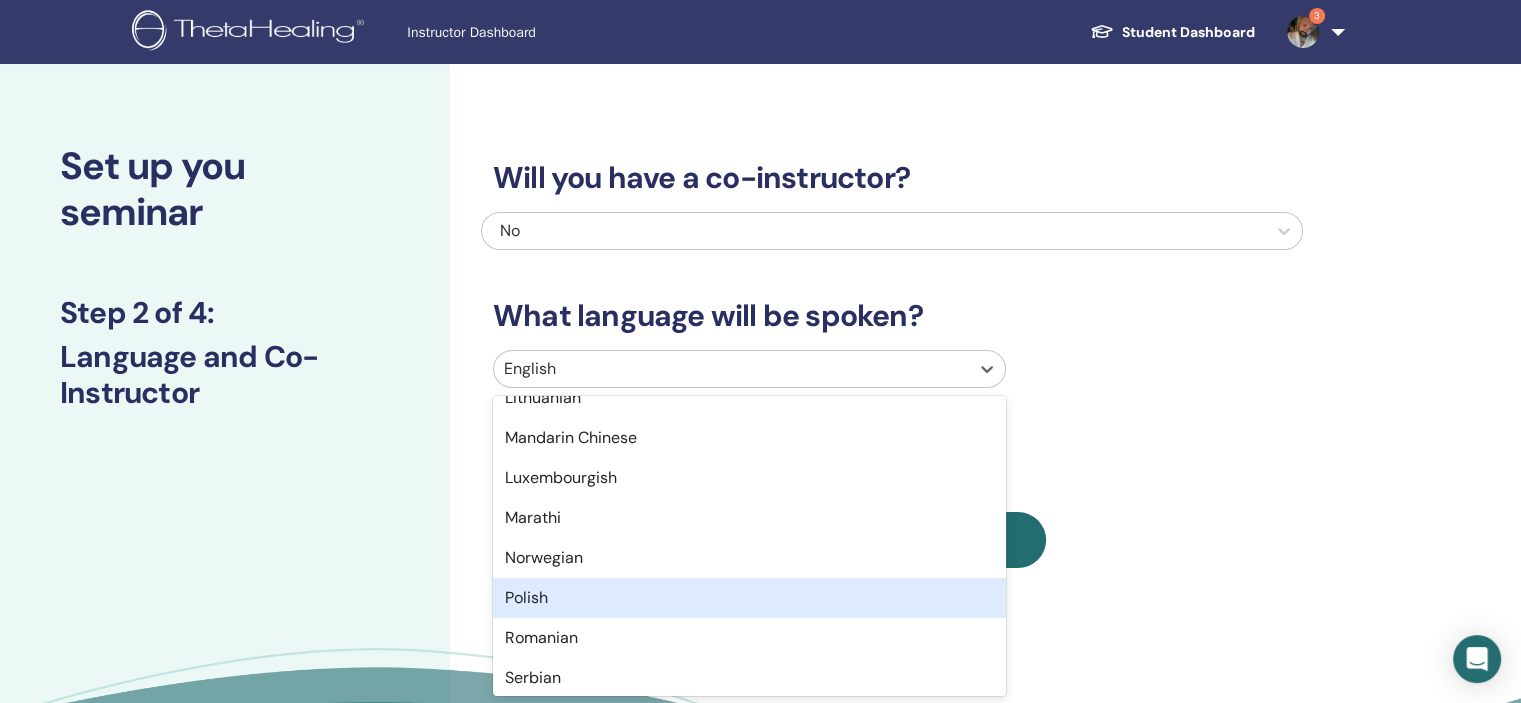 click on "Polish" at bounding box center (749, 598) 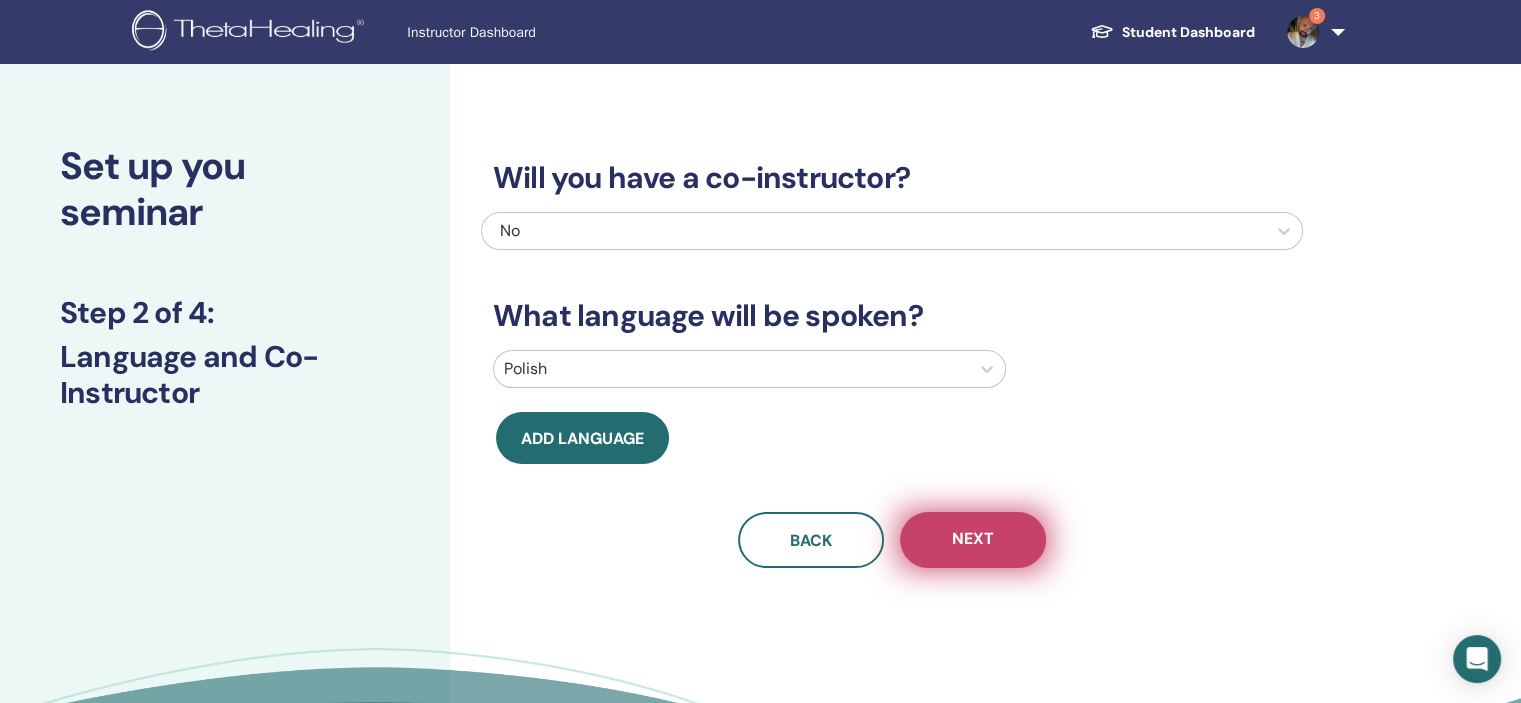 click on "Next" at bounding box center [973, 540] 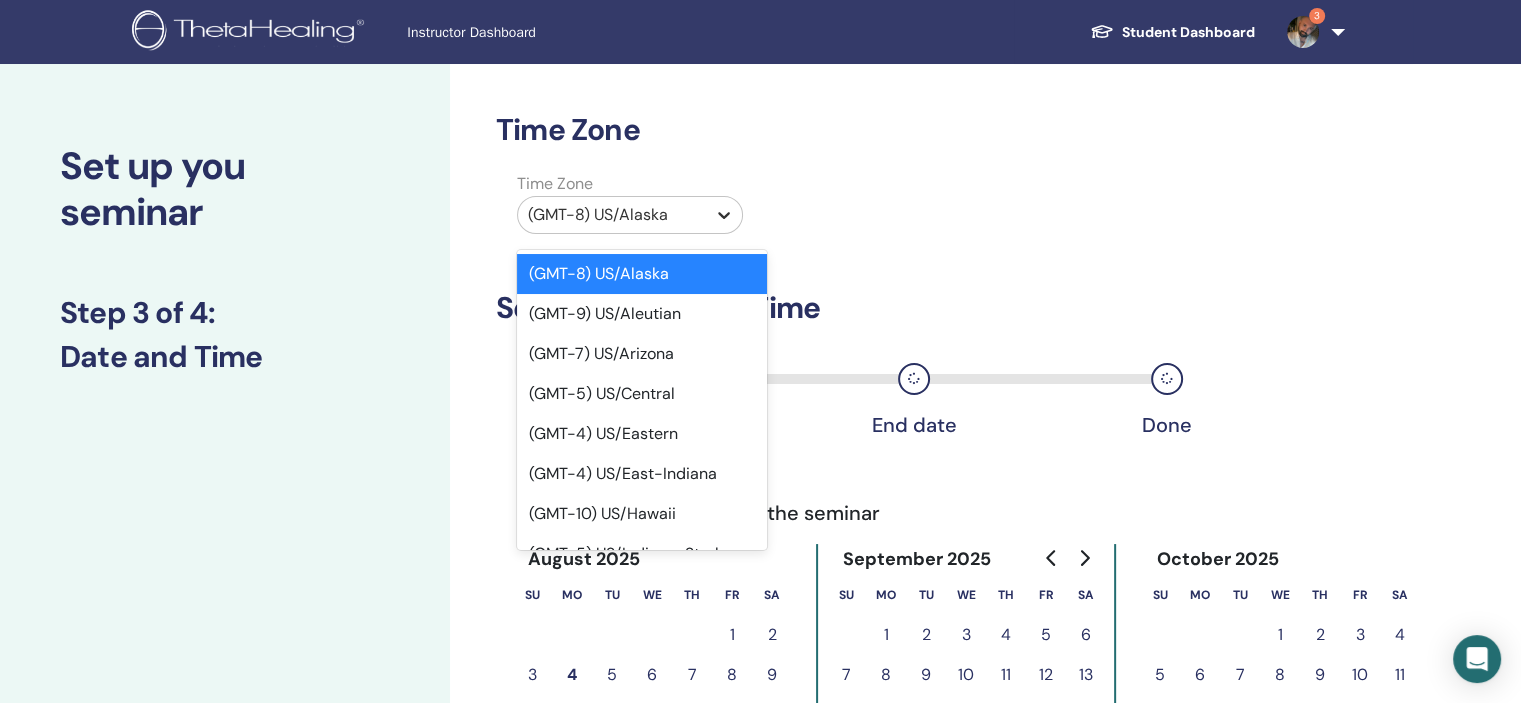 click 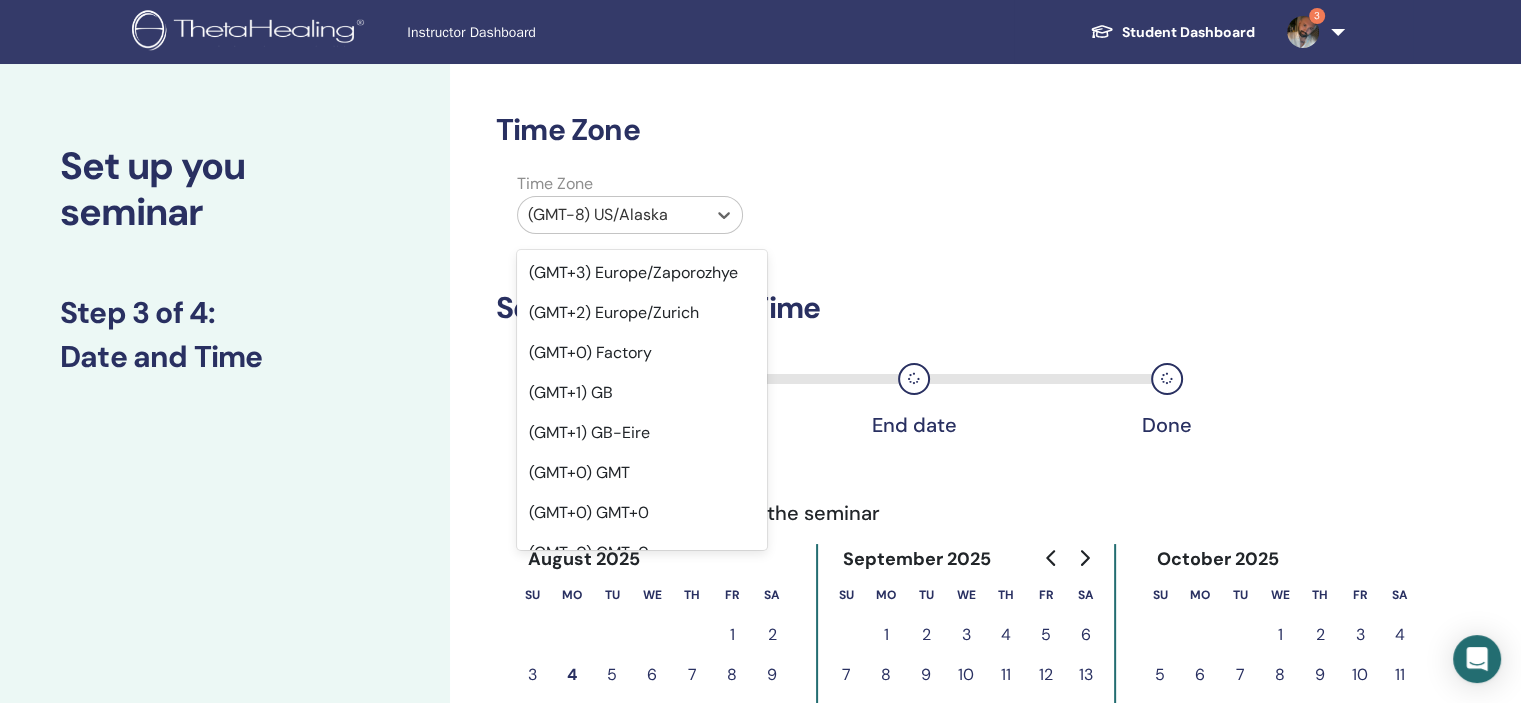 scroll, scrollTop: 21012, scrollLeft: 0, axis: vertical 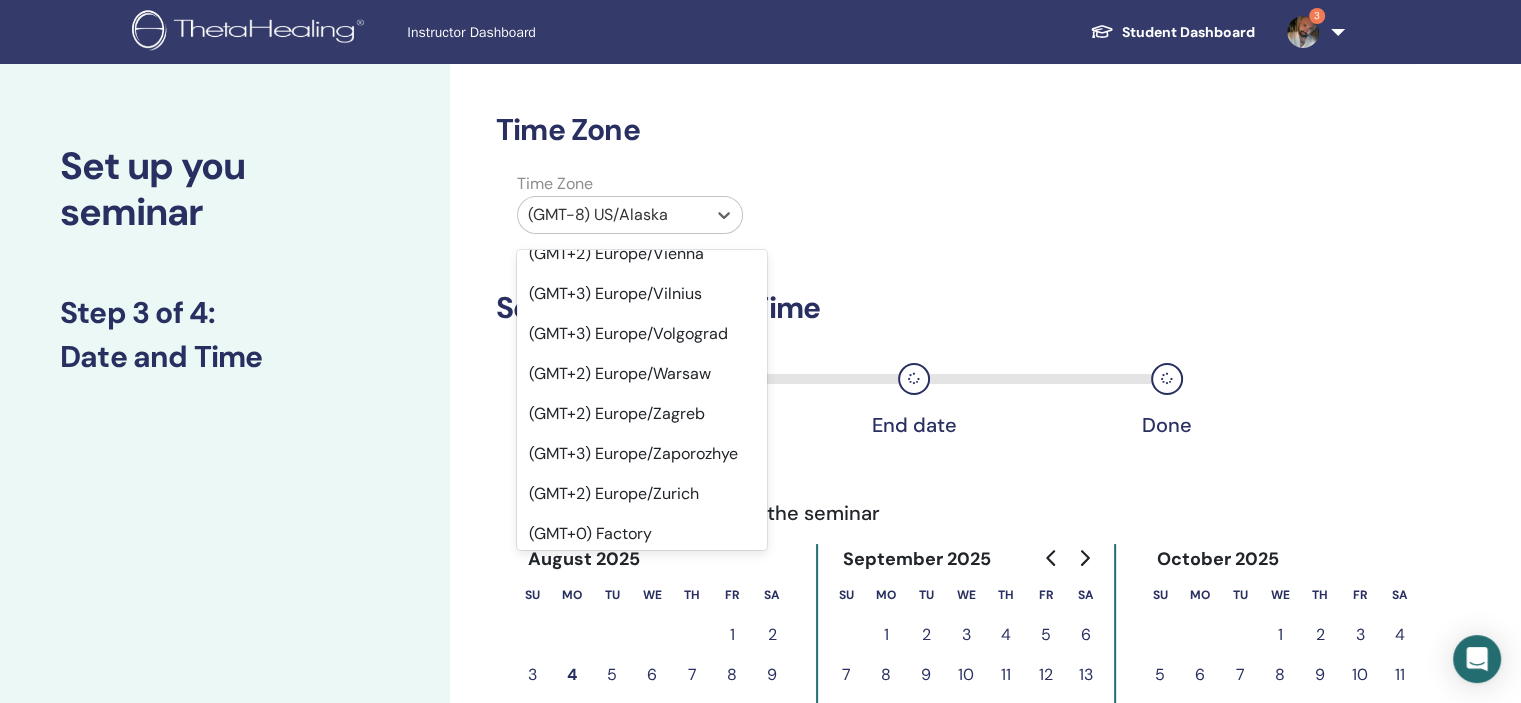 click on "(GMT+1) Europe/London" at bounding box center [642, -946] 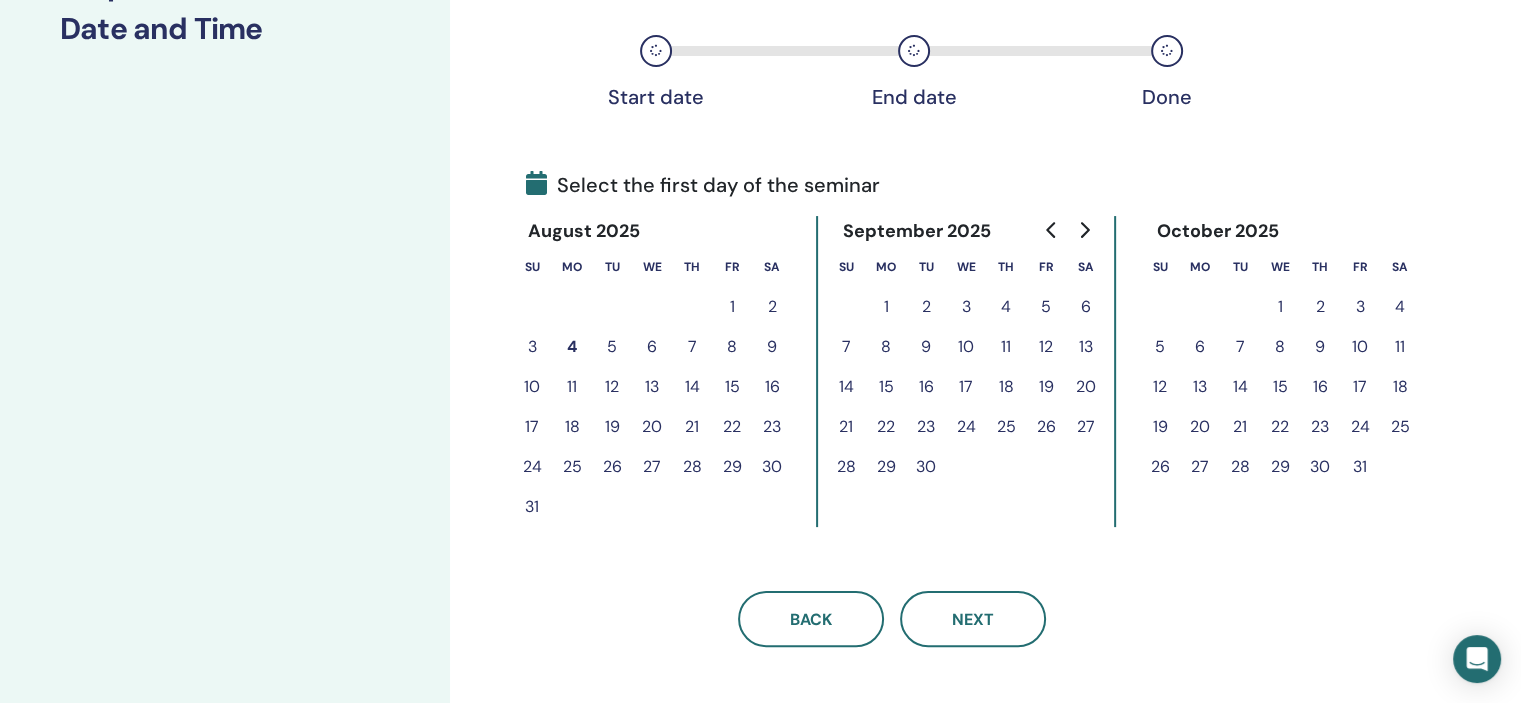 scroll, scrollTop: 326, scrollLeft: 0, axis: vertical 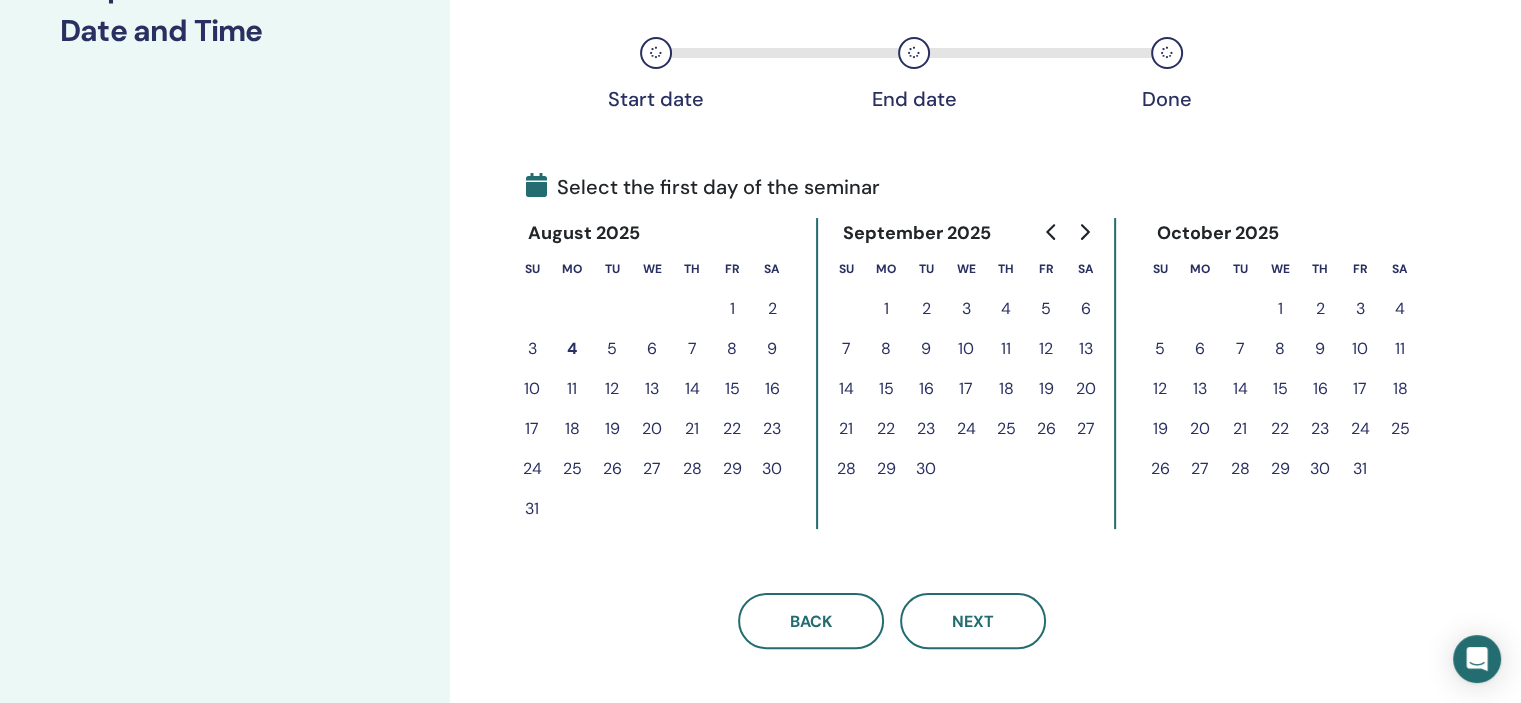 click on "19" at bounding box center (1046, 389) 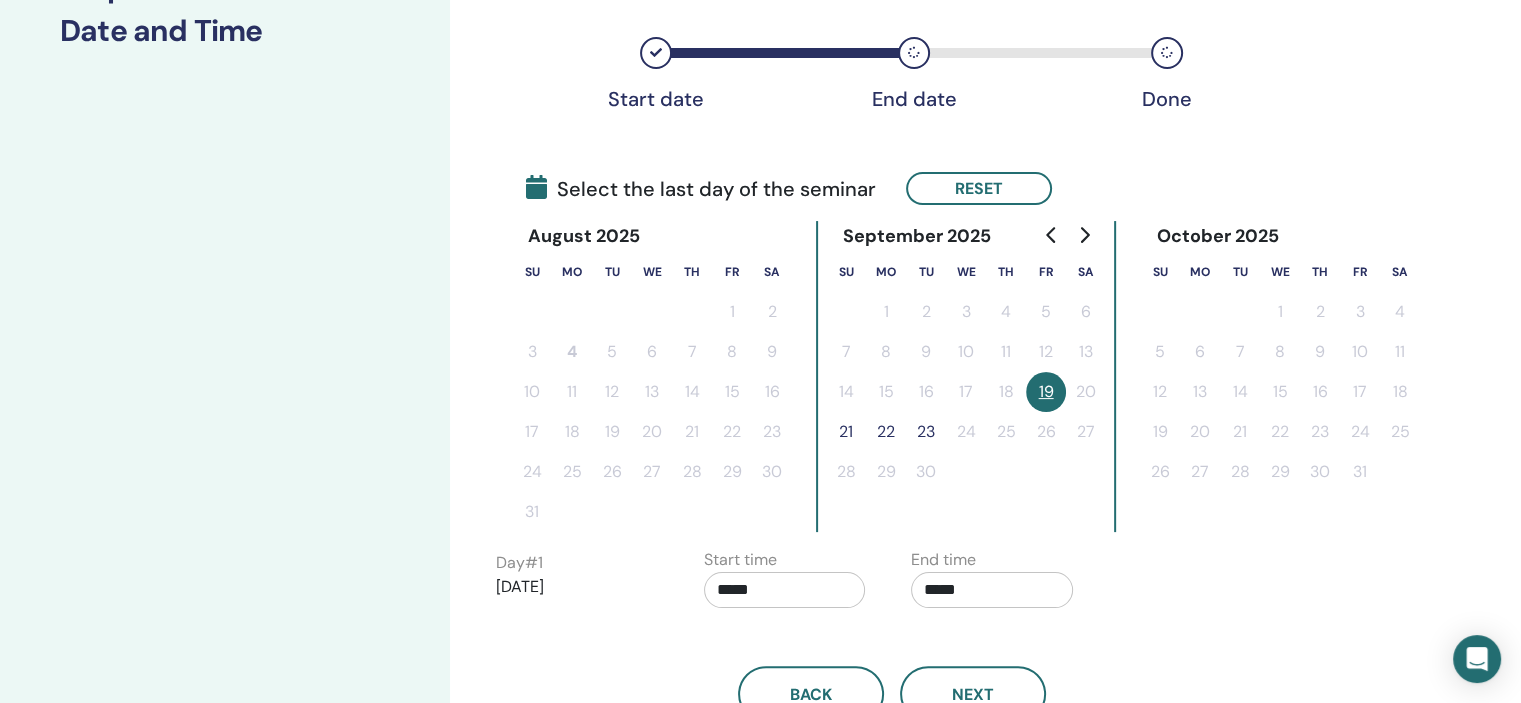 click on "21" at bounding box center [846, 432] 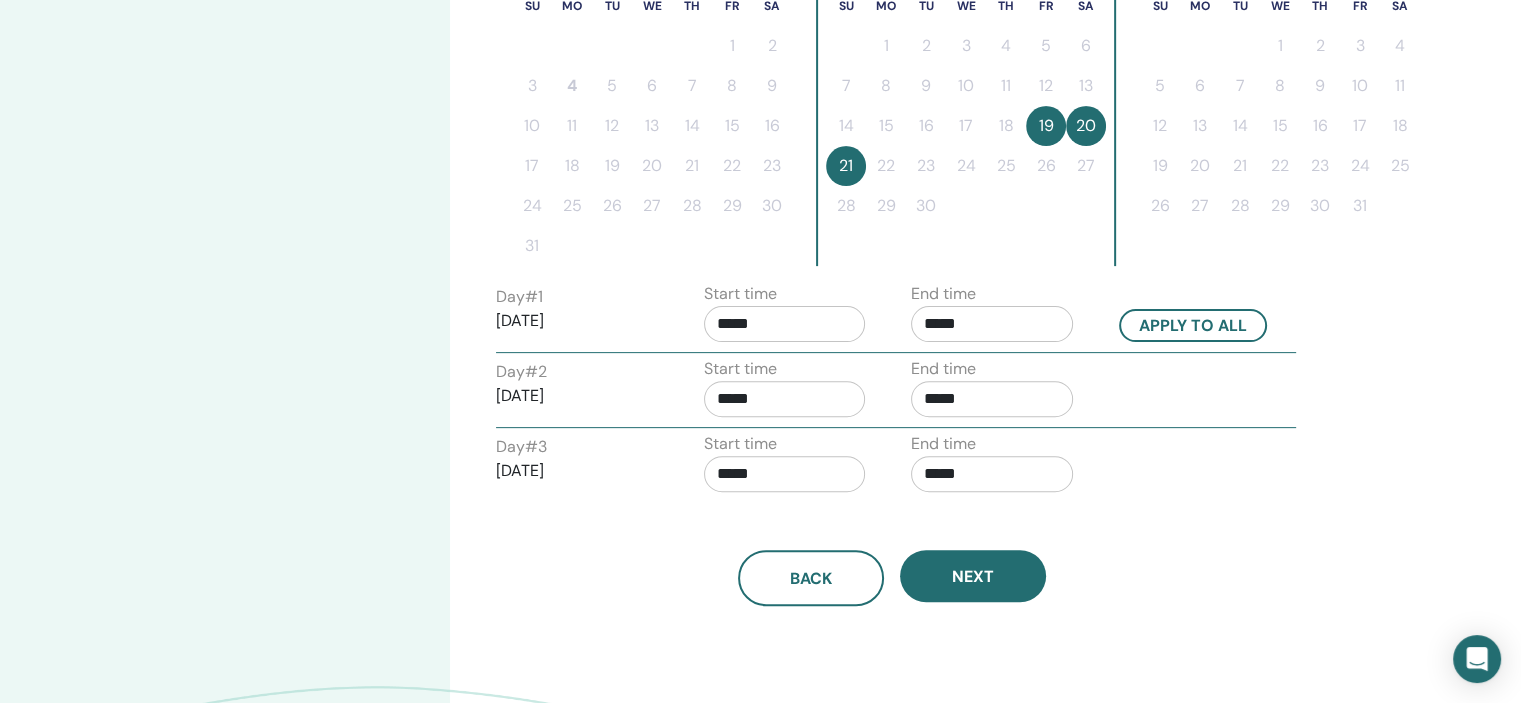scroll, scrollTop: 603, scrollLeft: 0, axis: vertical 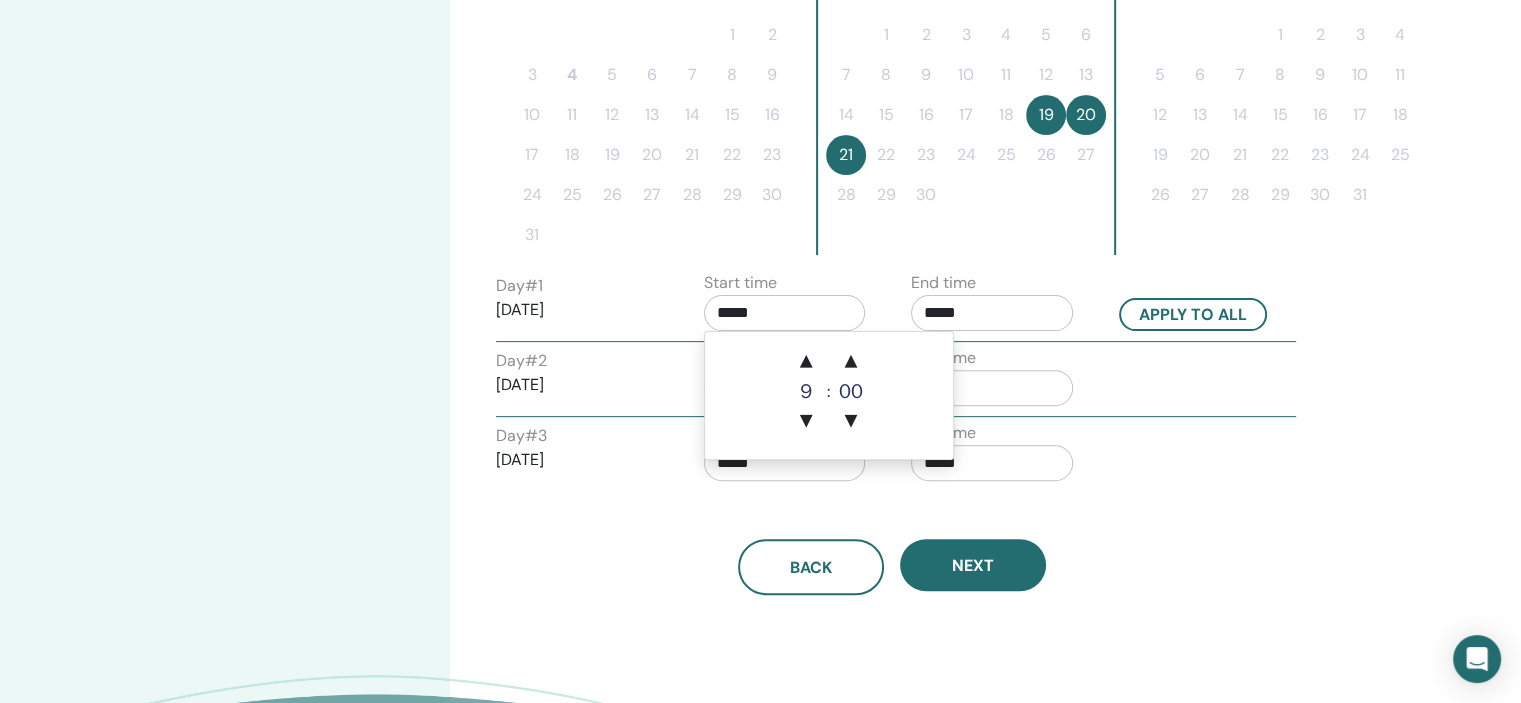 click on "*****" at bounding box center [785, 313] 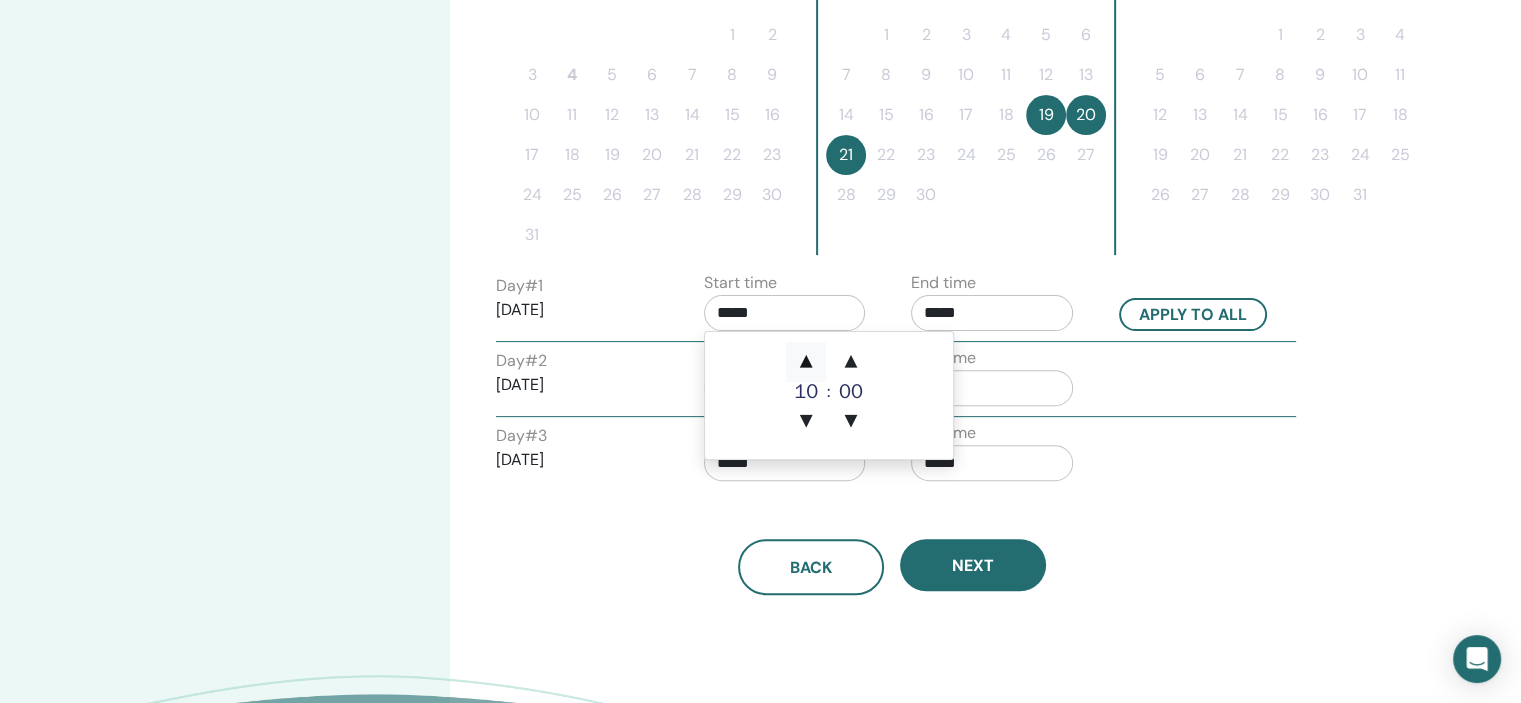 click on "▲" at bounding box center [806, 362] 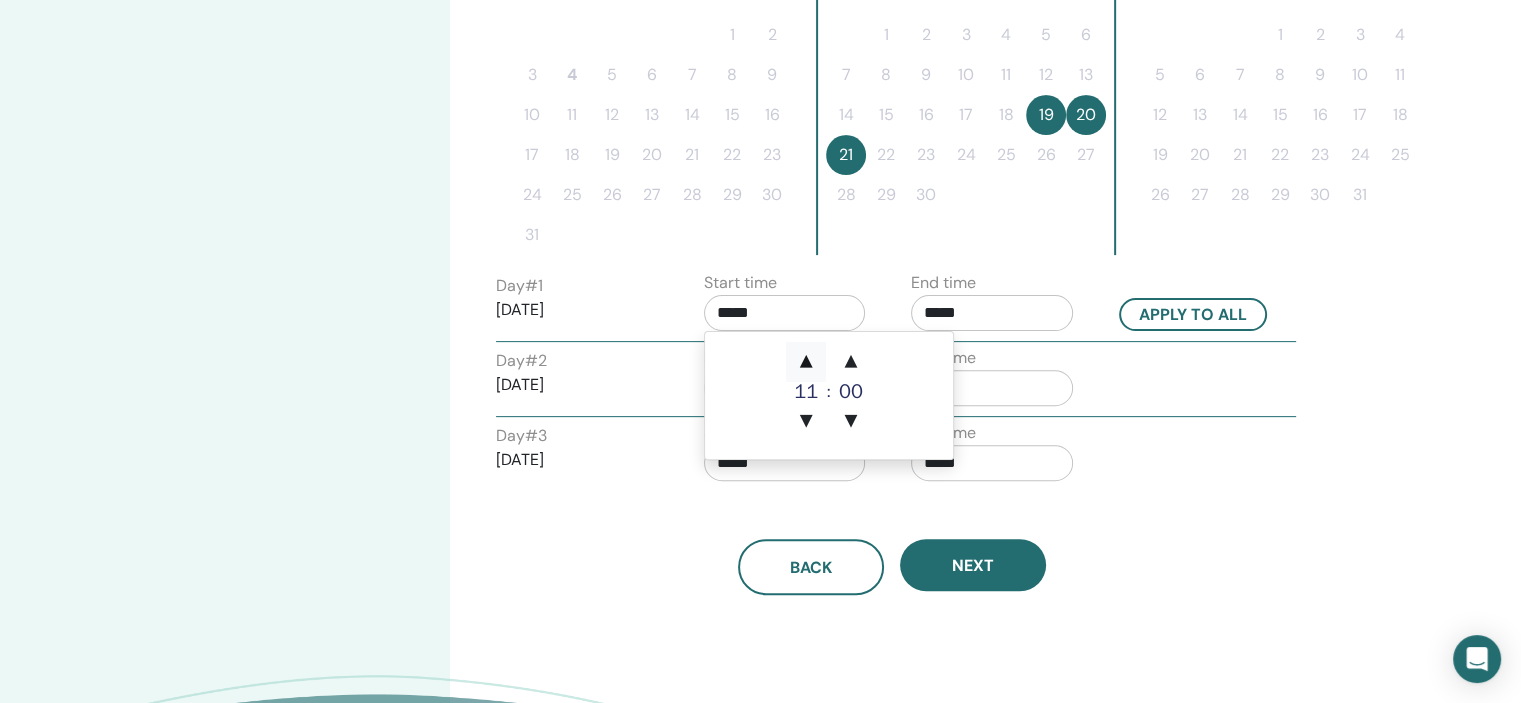 click on "▲" at bounding box center (806, 362) 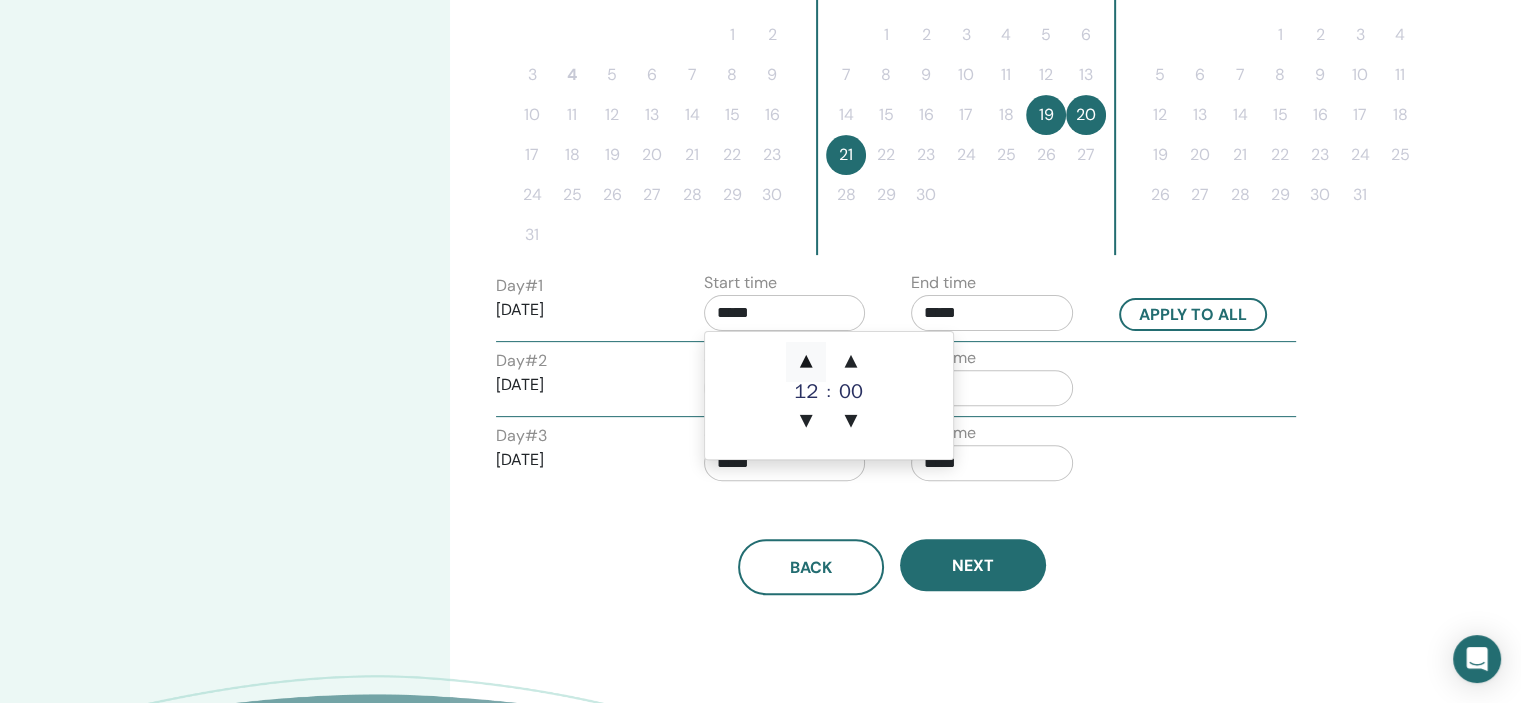 click on "▲" at bounding box center (806, 362) 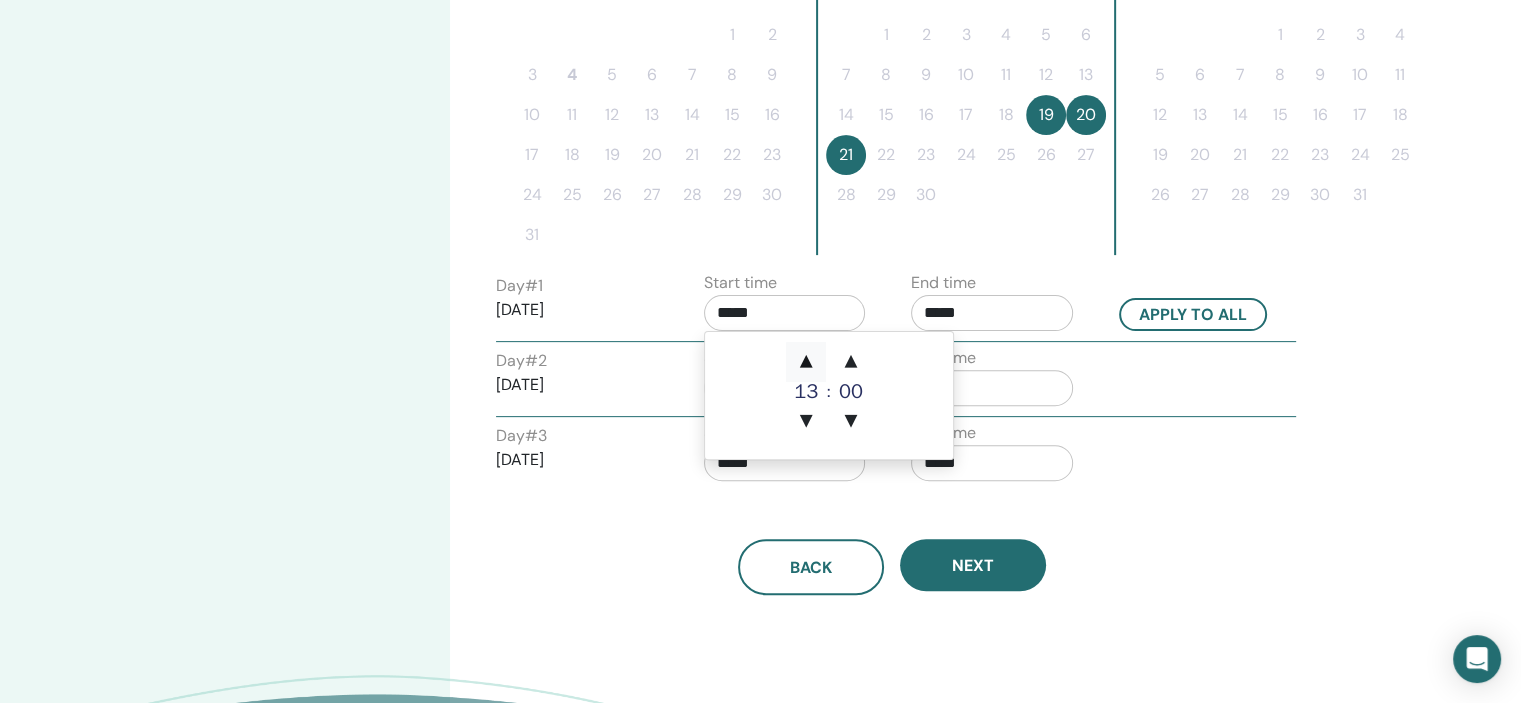 click on "▲" at bounding box center [806, 362] 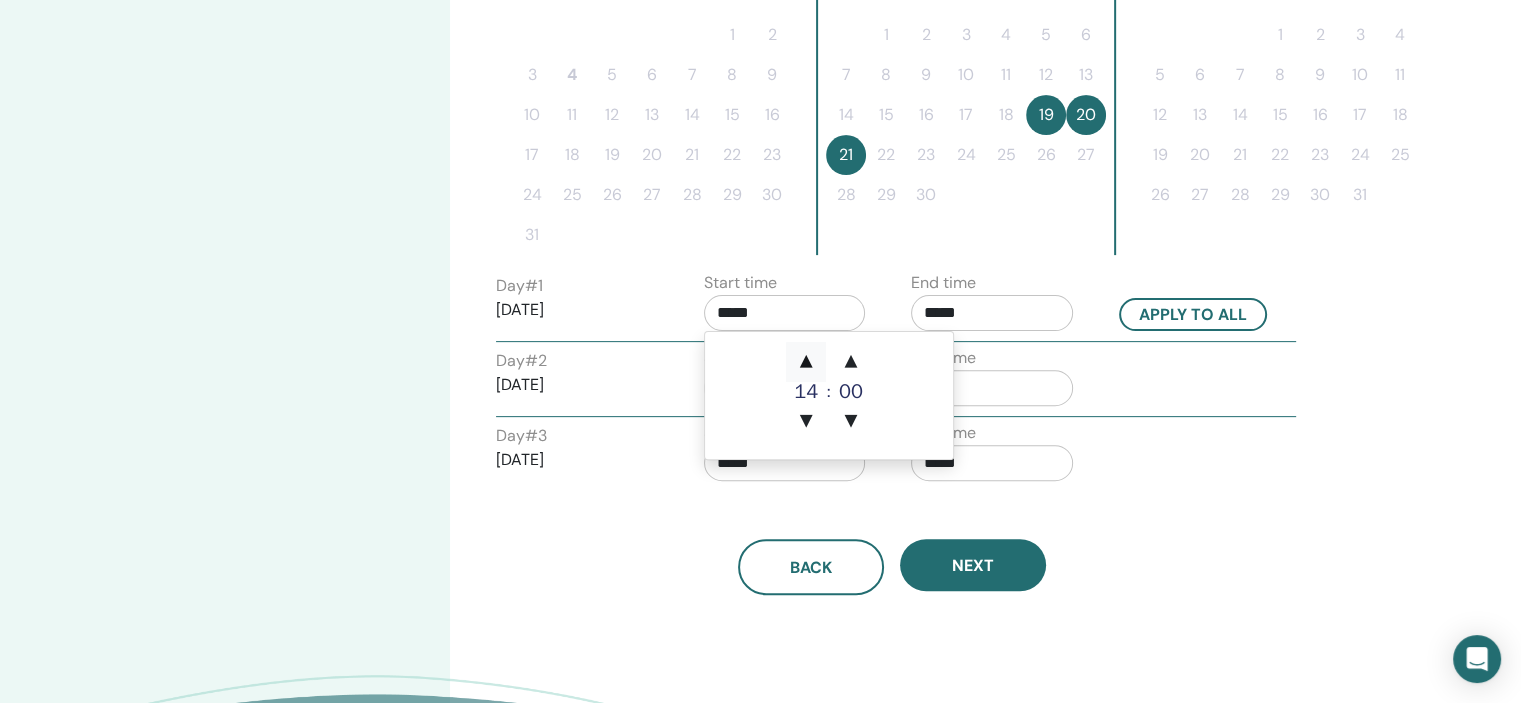 click on "▲" at bounding box center (806, 362) 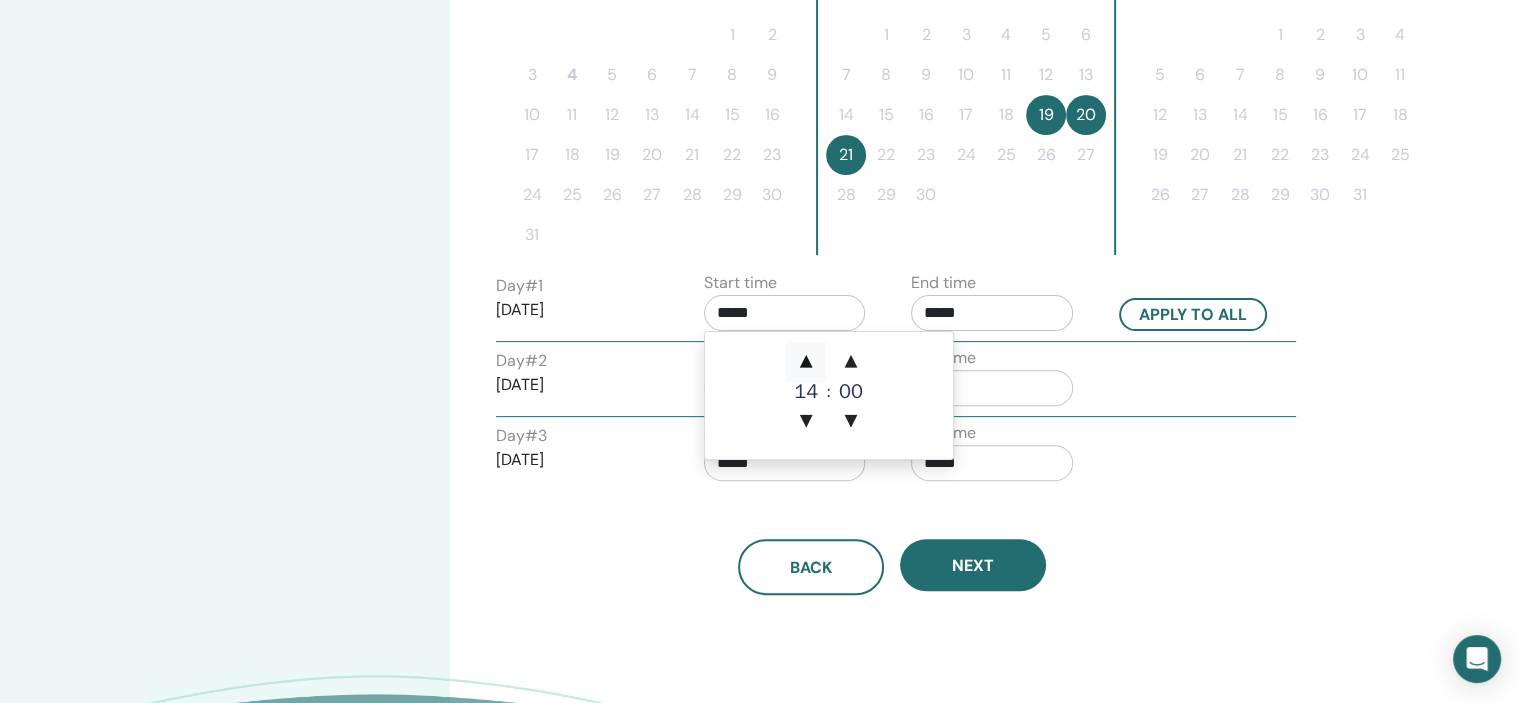 type on "*****" 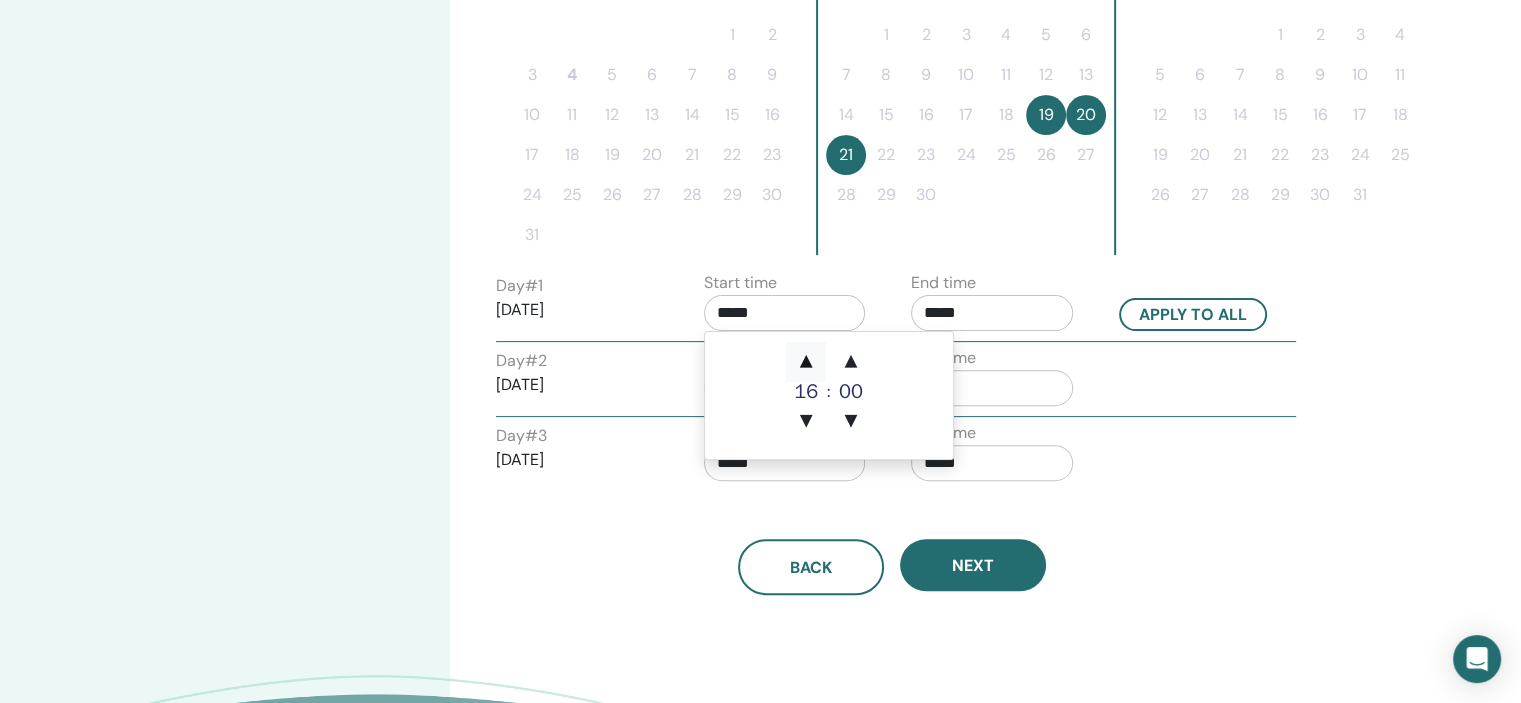 click on "▲" at bounding box center (806, 362) 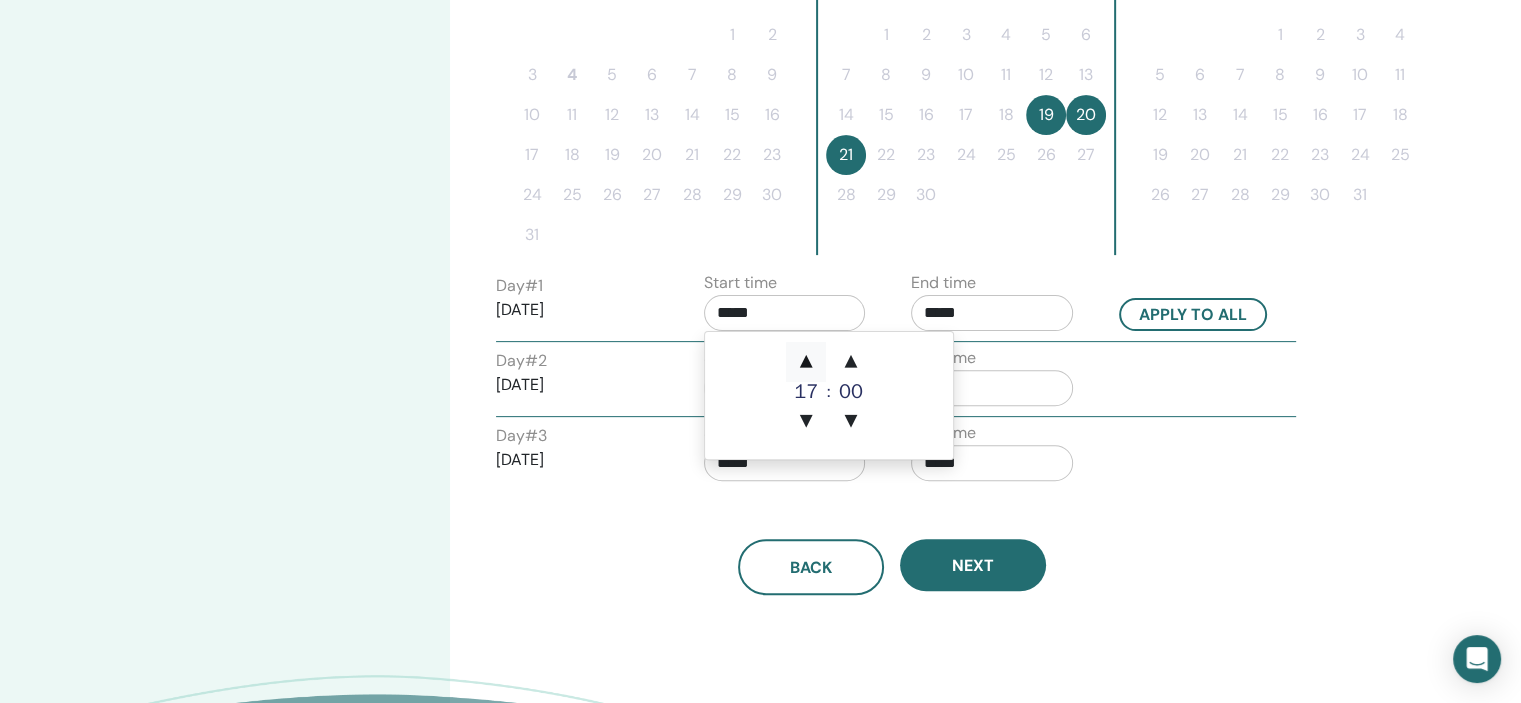 click on "▲" at bounding box center [806, 362] 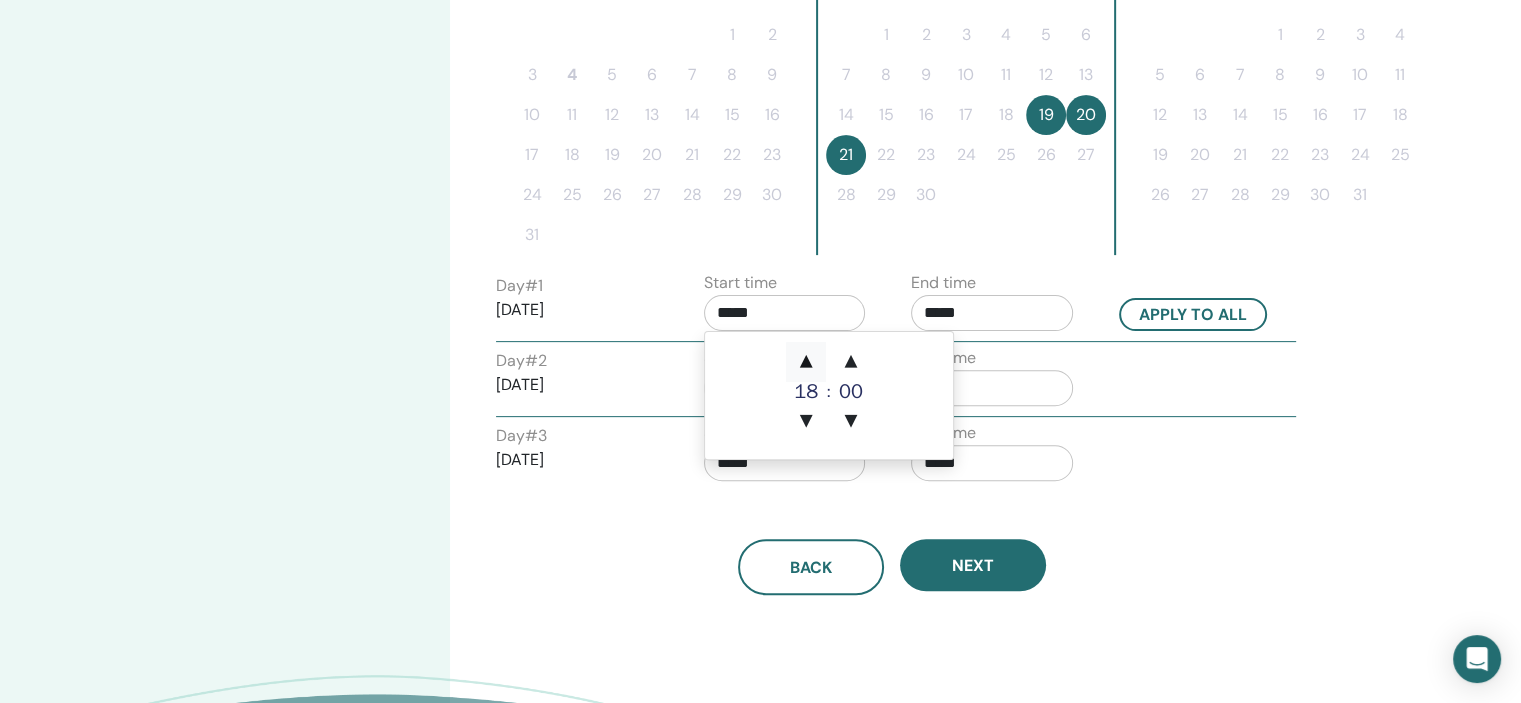 click on "▲" at bounding box center [806, 362] 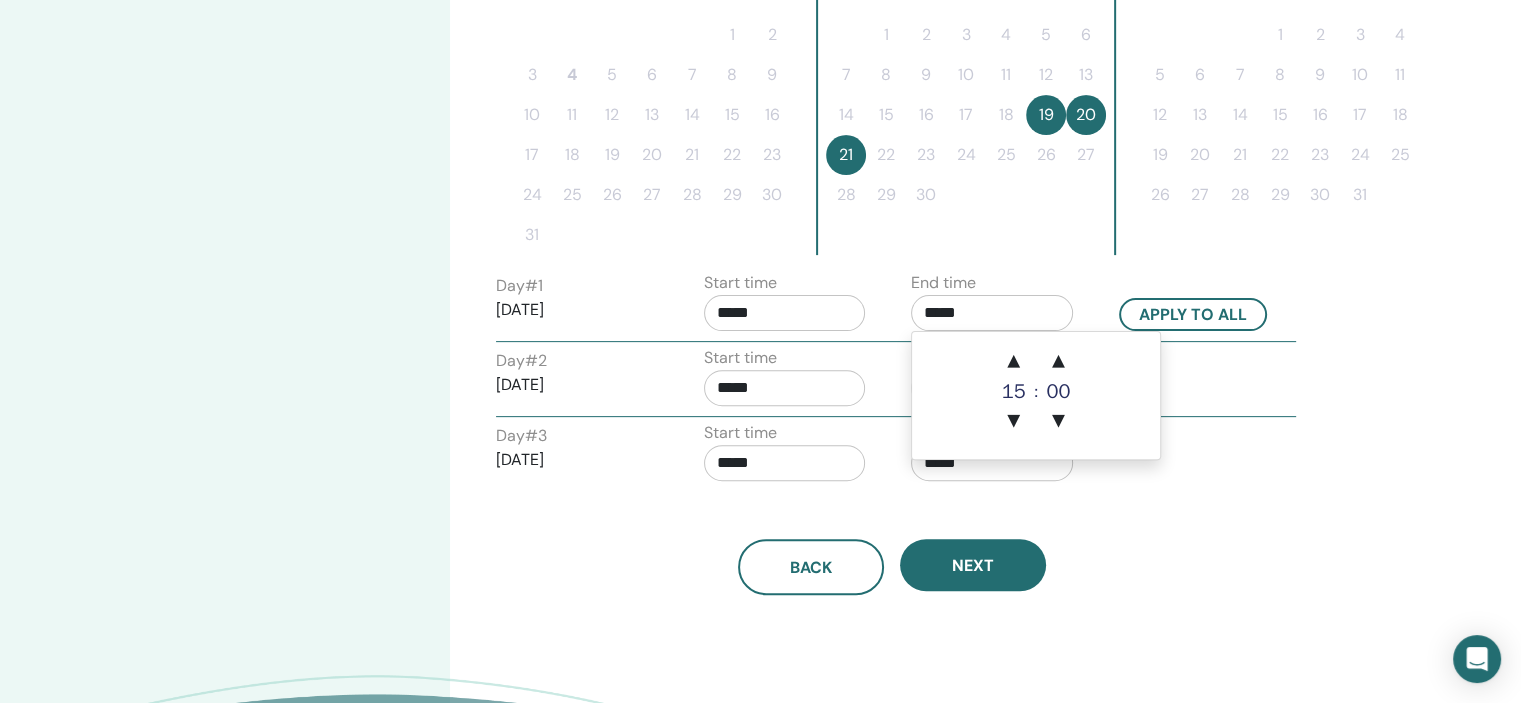 click on "*****" at bounding box center (992, 313) 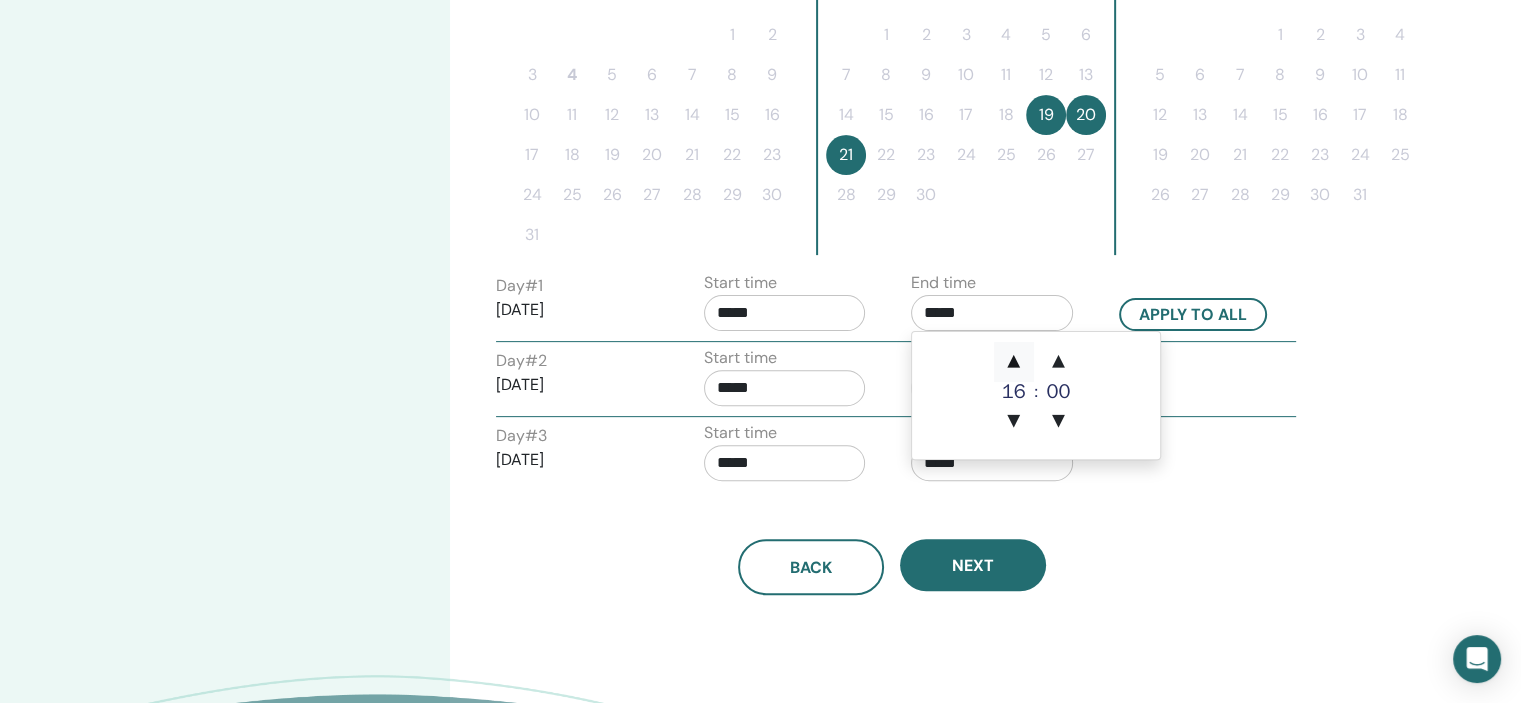 click on "▲" at bounding box center (1014, 362) 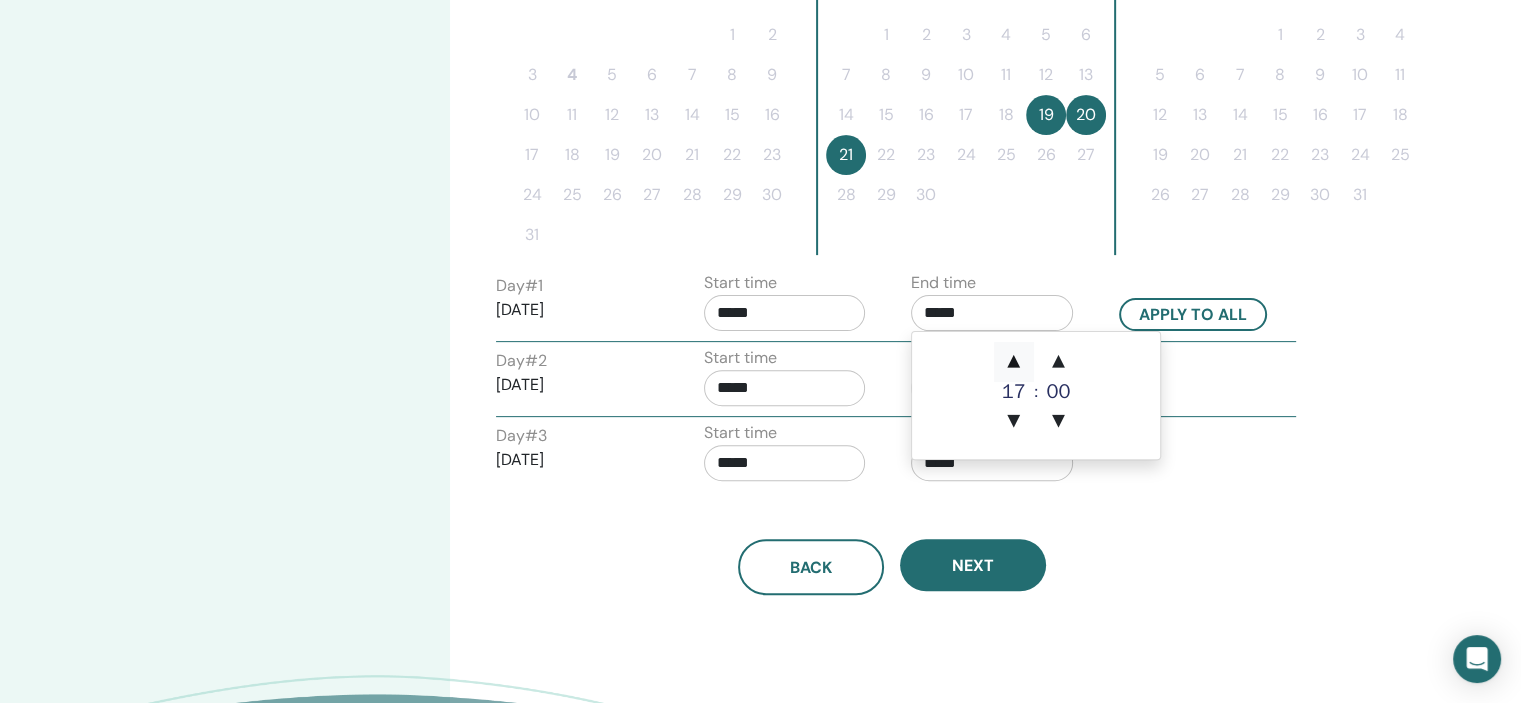 click on "▲" at bounding box center [1014, 362] 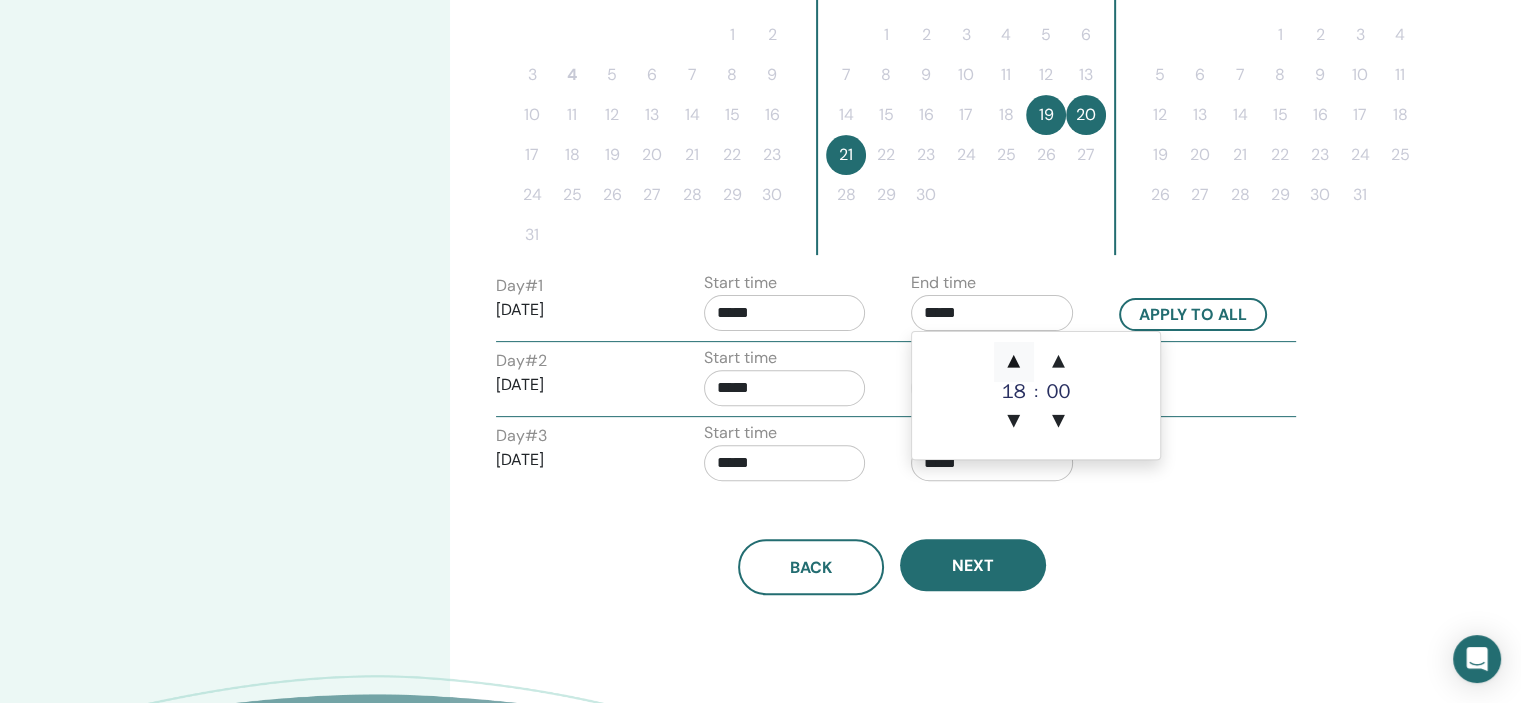 click on "▲" at bounding box center (1014, 362) 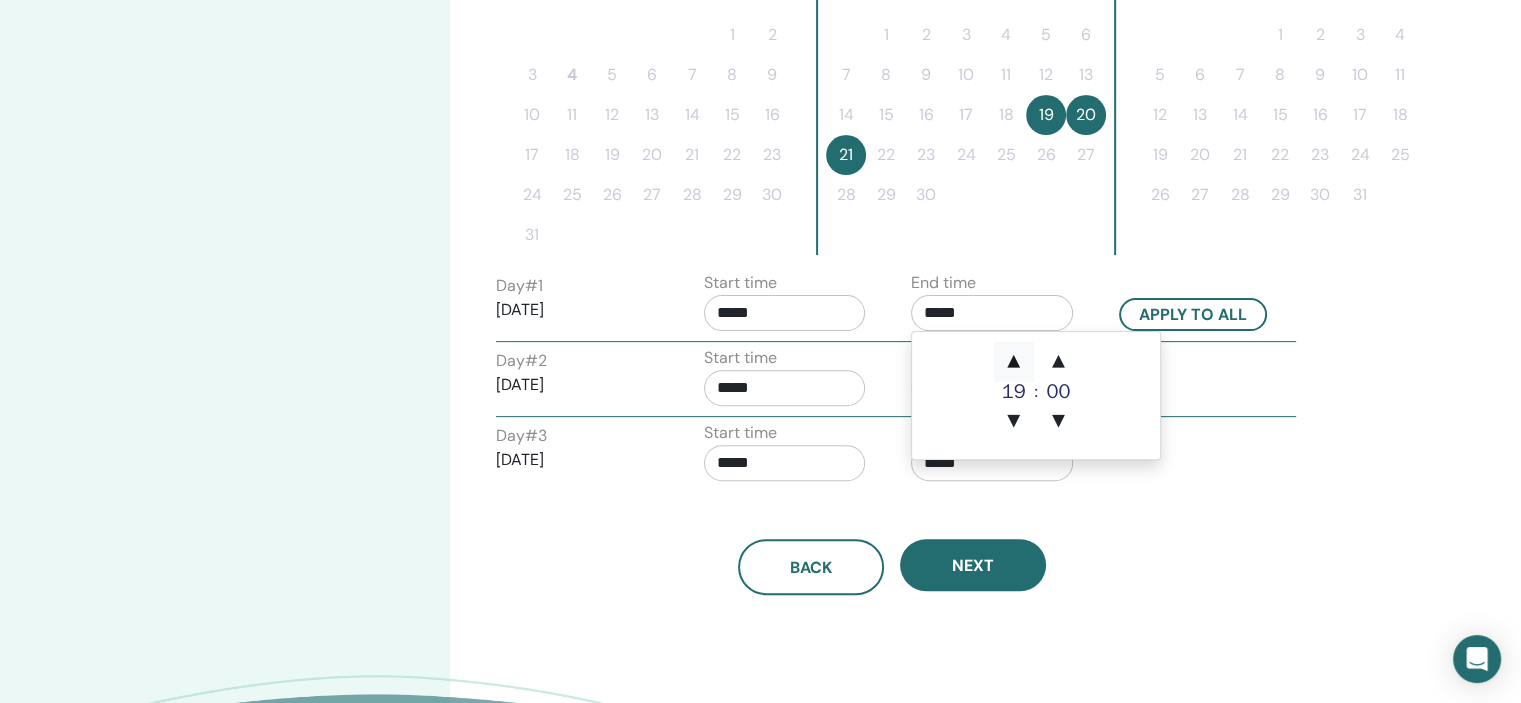 click on "▲" at bounding box center (1014, 362) 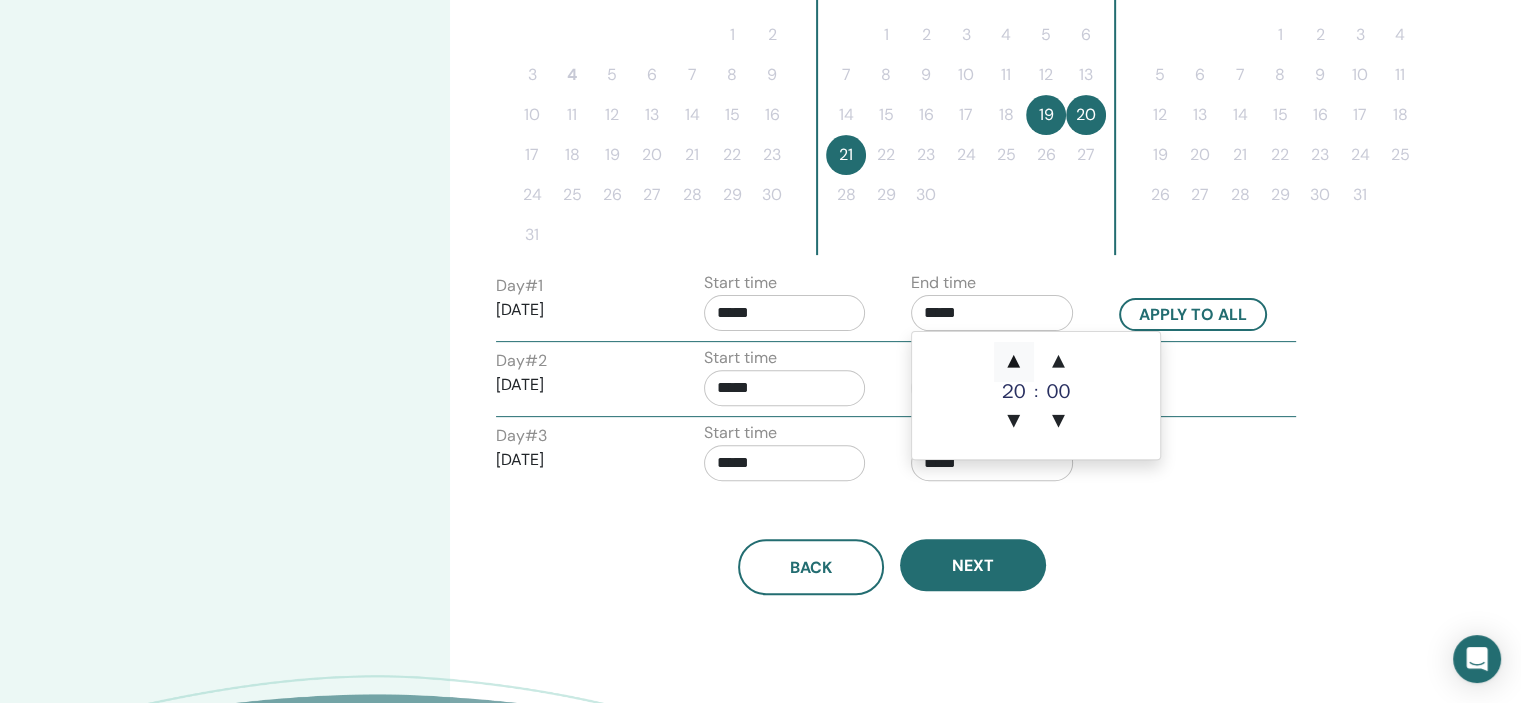 click on "▲" at bounding box center (1014, 362) 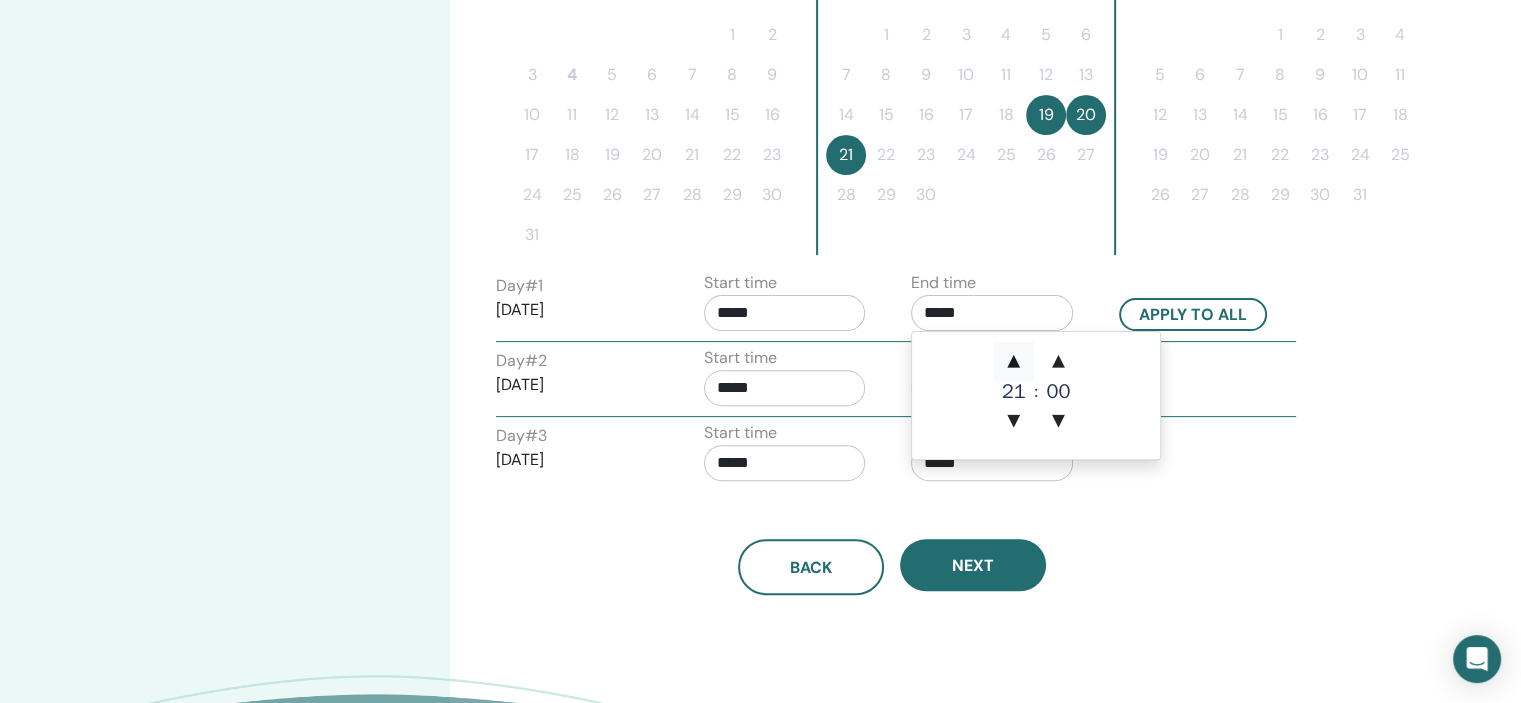 click on "▲" at bounding box center [1014, 362] 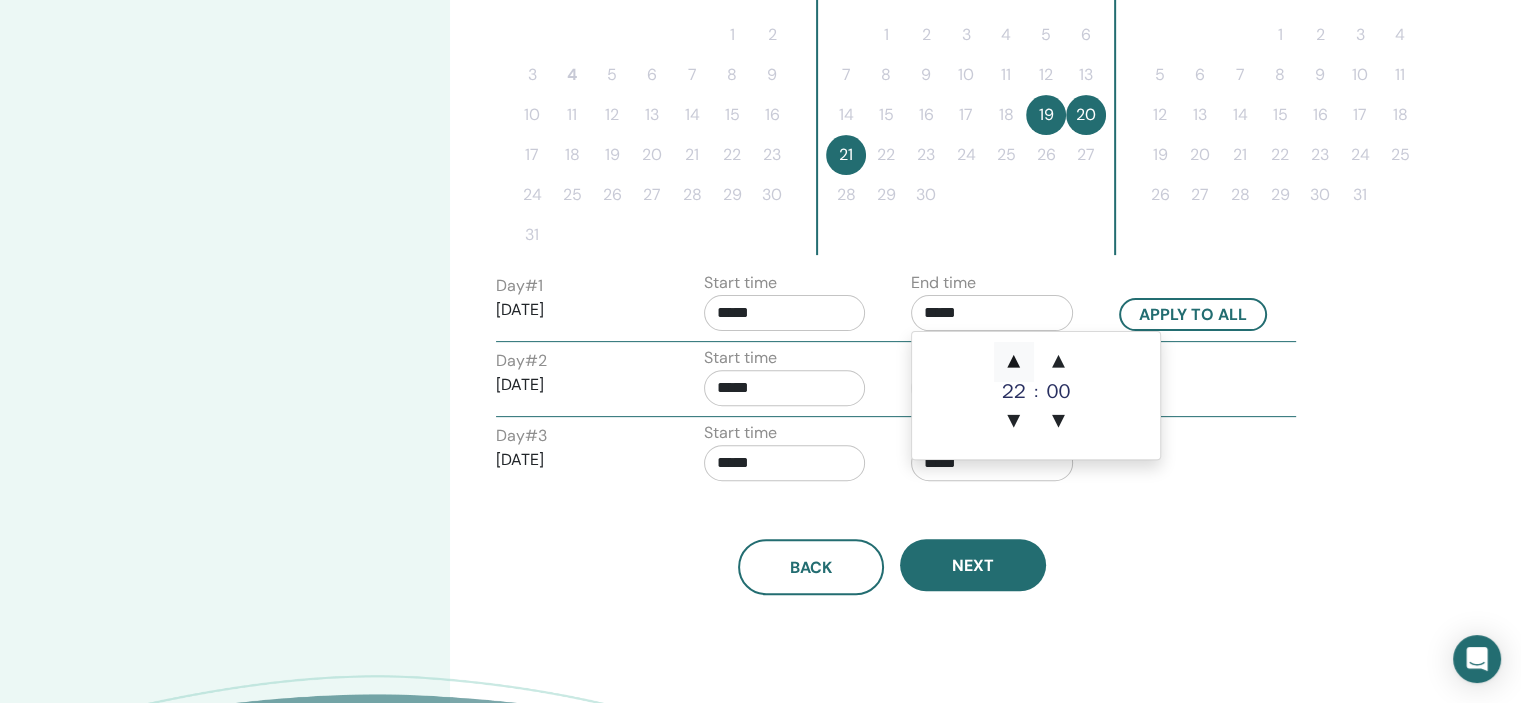 click on "▲" at bounding box center [1014, 362] 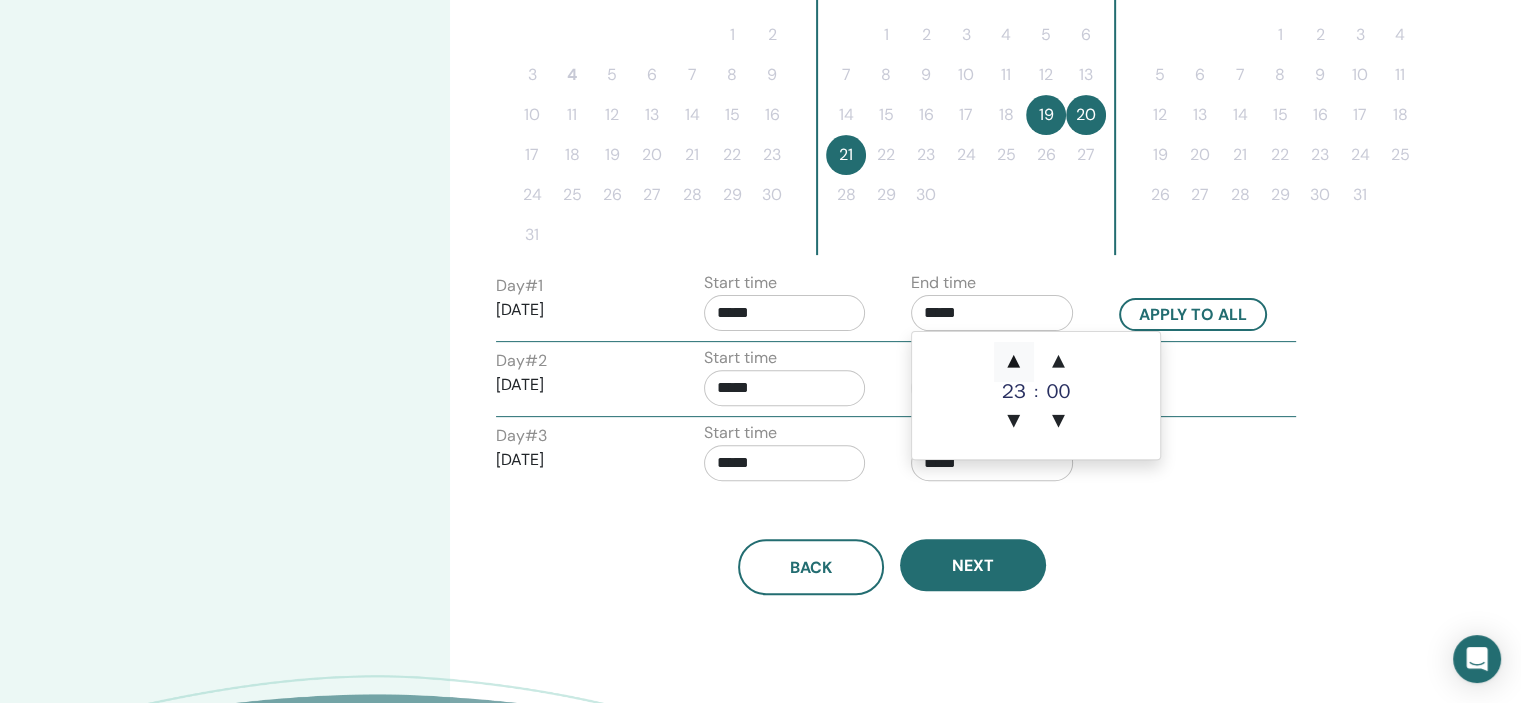click on "▲" at bounding box center [1014, 362] 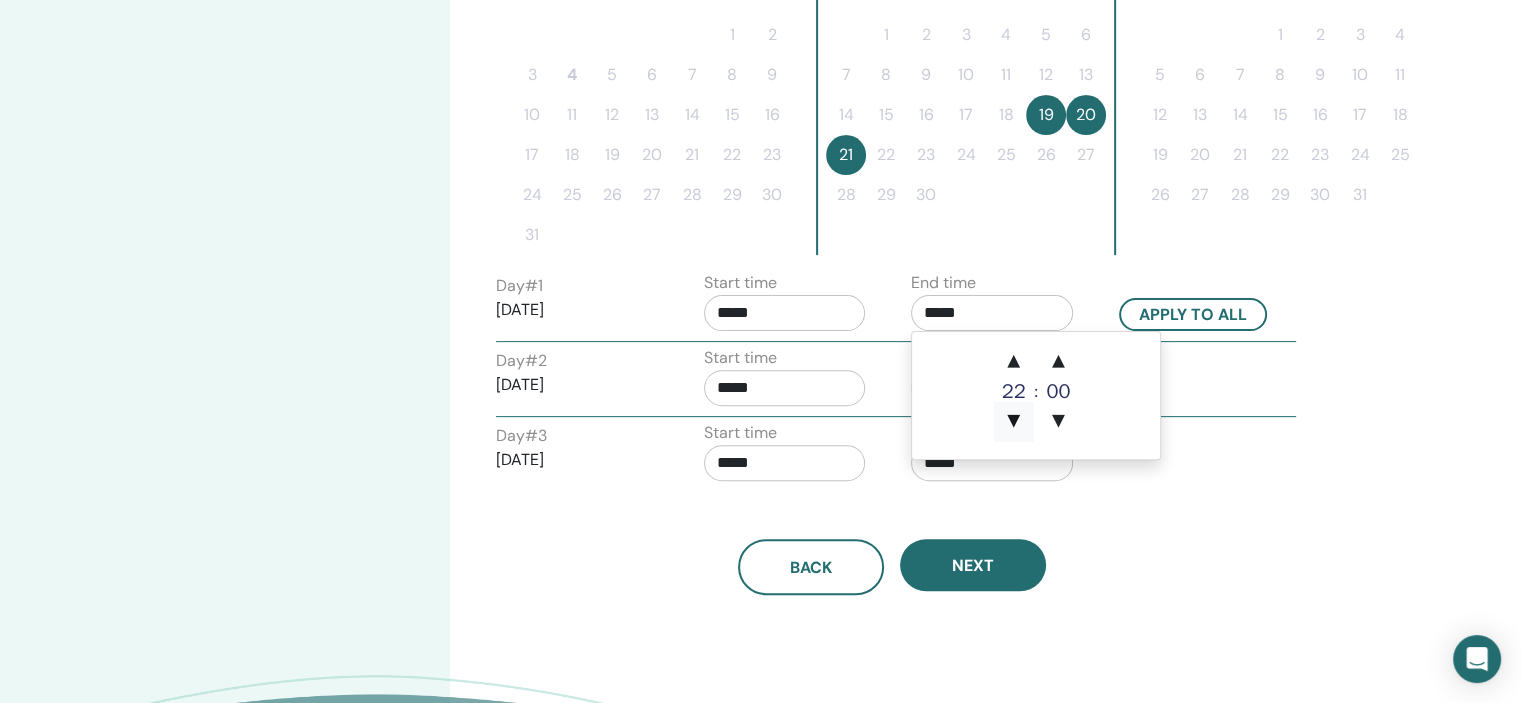 click on "▼" at bounding box center [1014, 422] 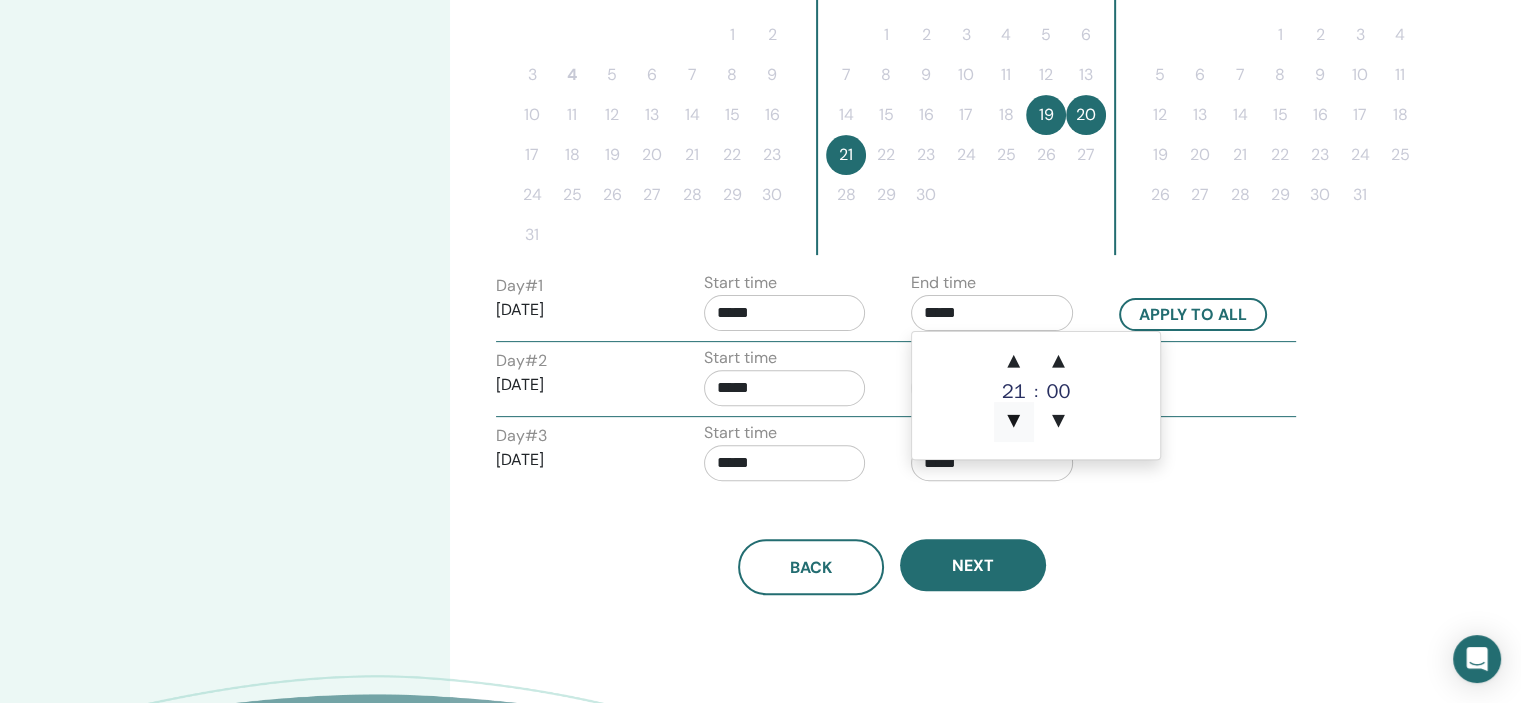 click on "▼" at bounding box center [1014, 422] 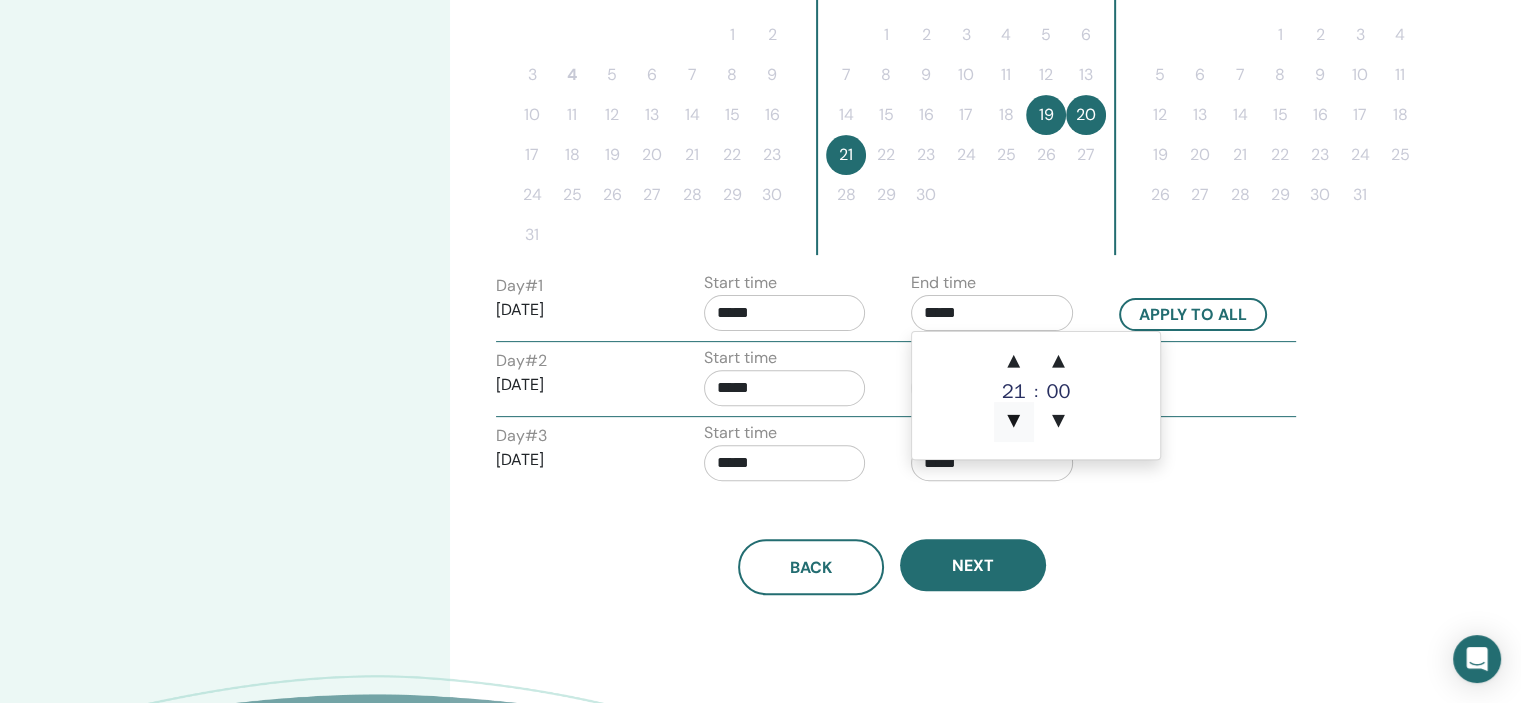 type on "*****" 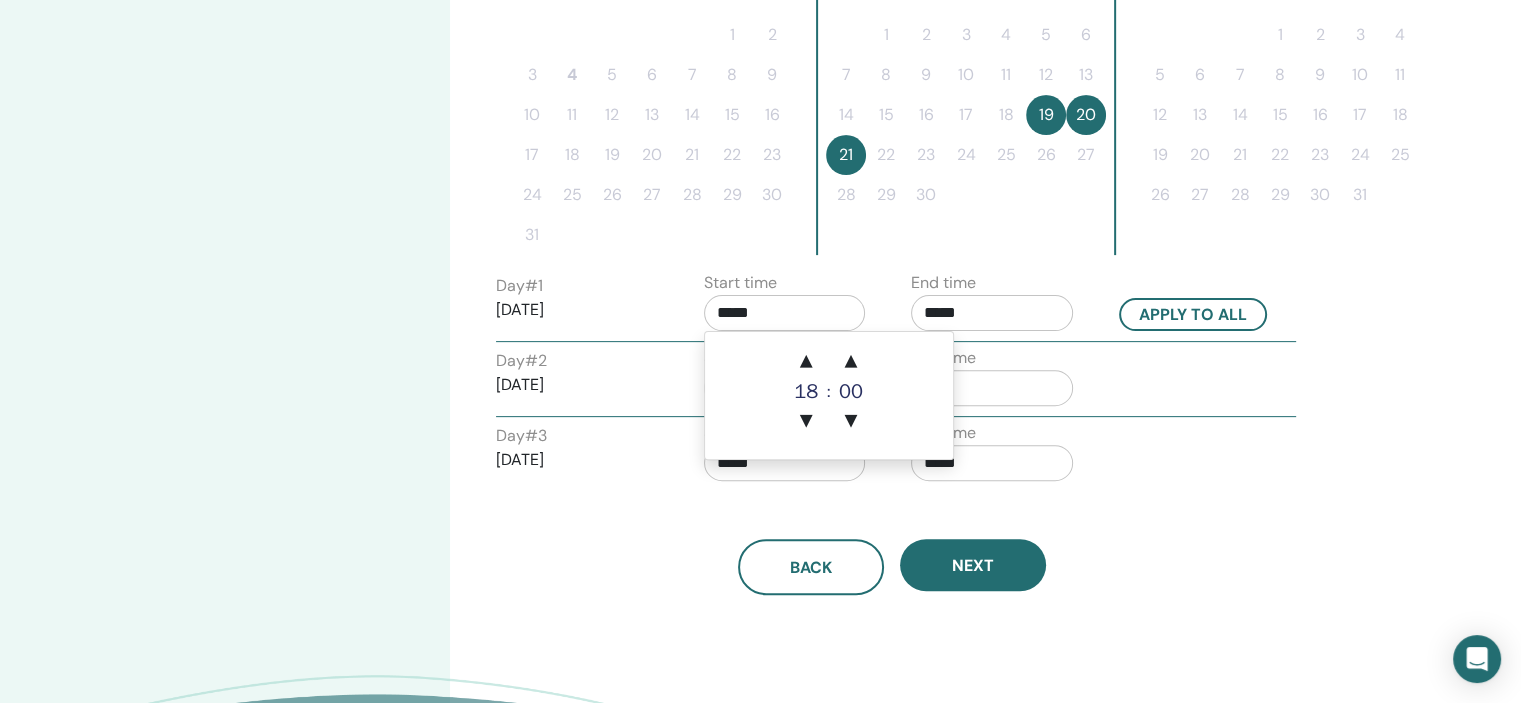 click on "*****" at bounding box center [785, 313] 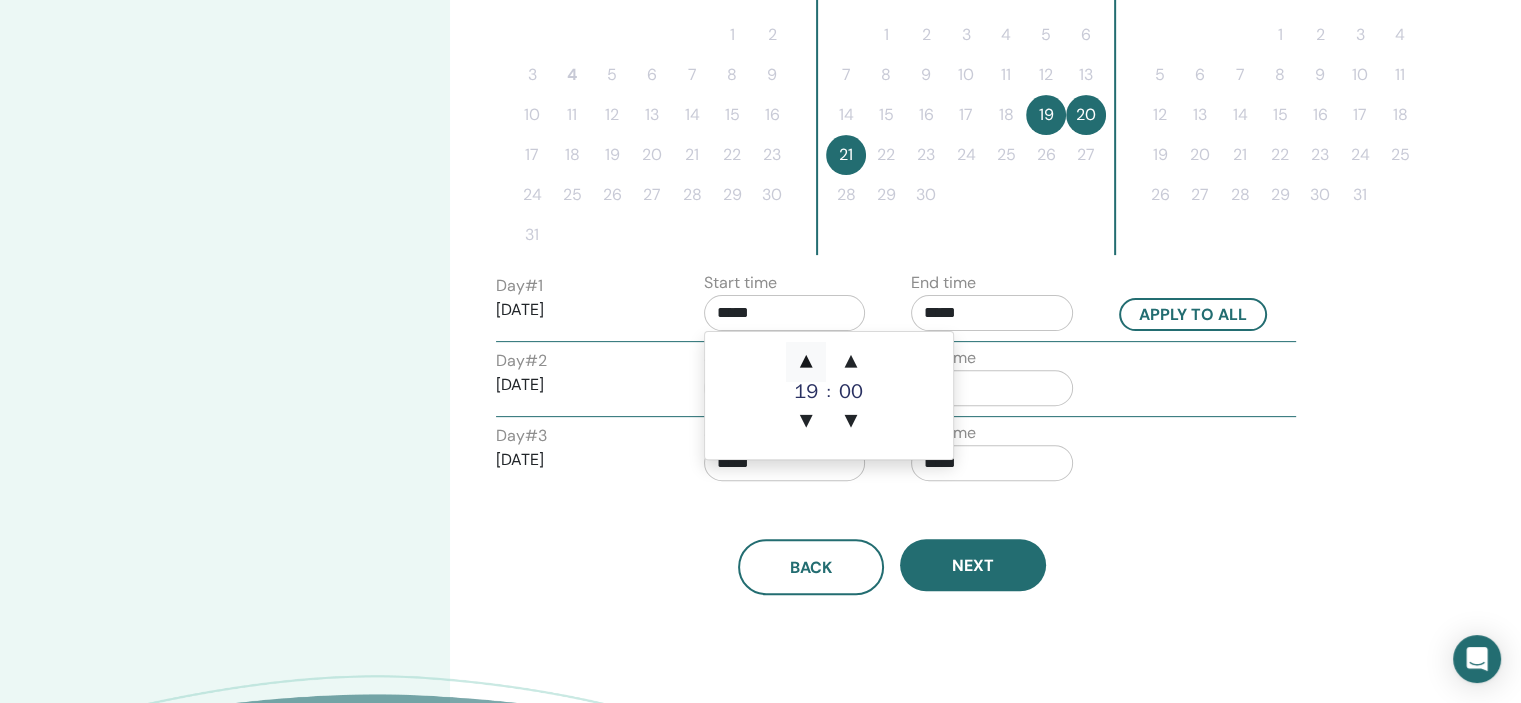 click on "▲" at bounding box center [806, 362] 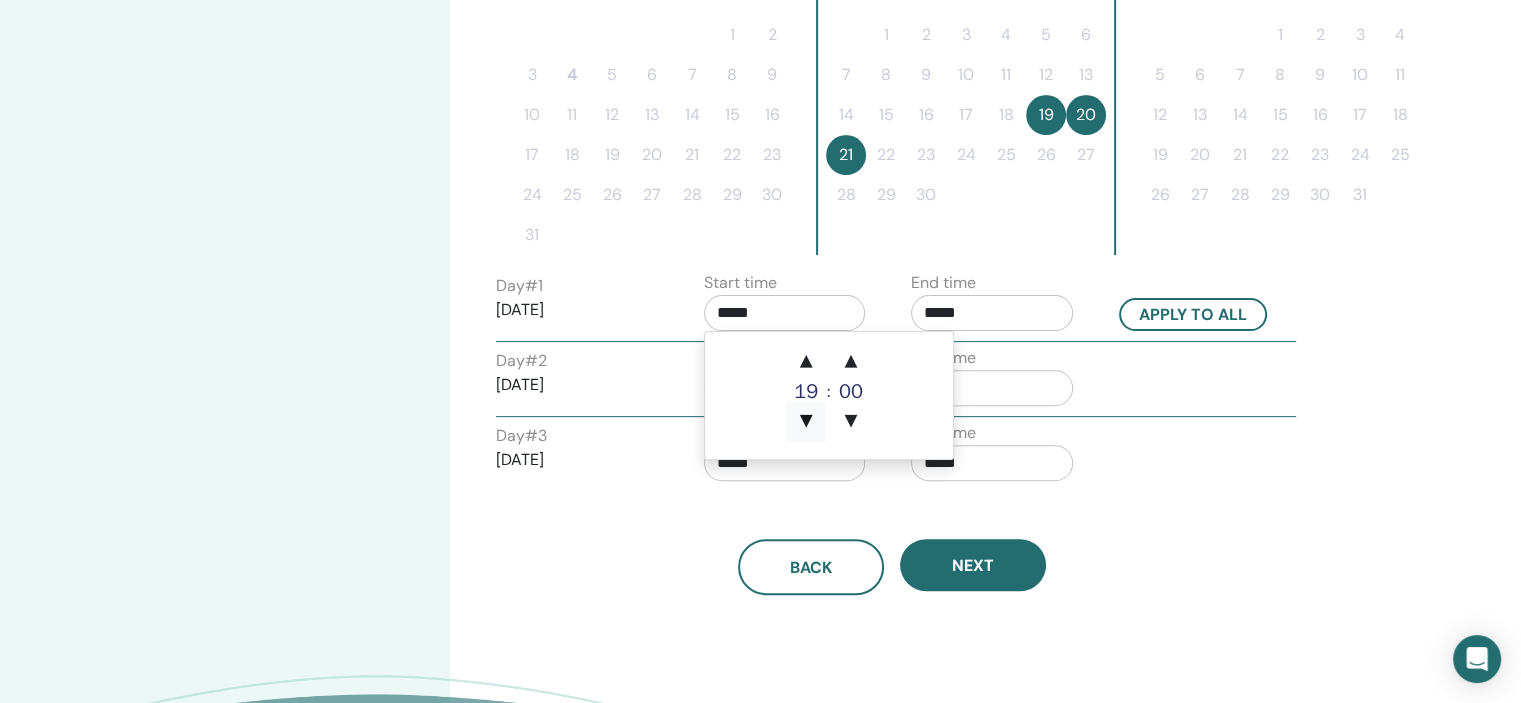 click on "▼" at bounding box center [806, 422] 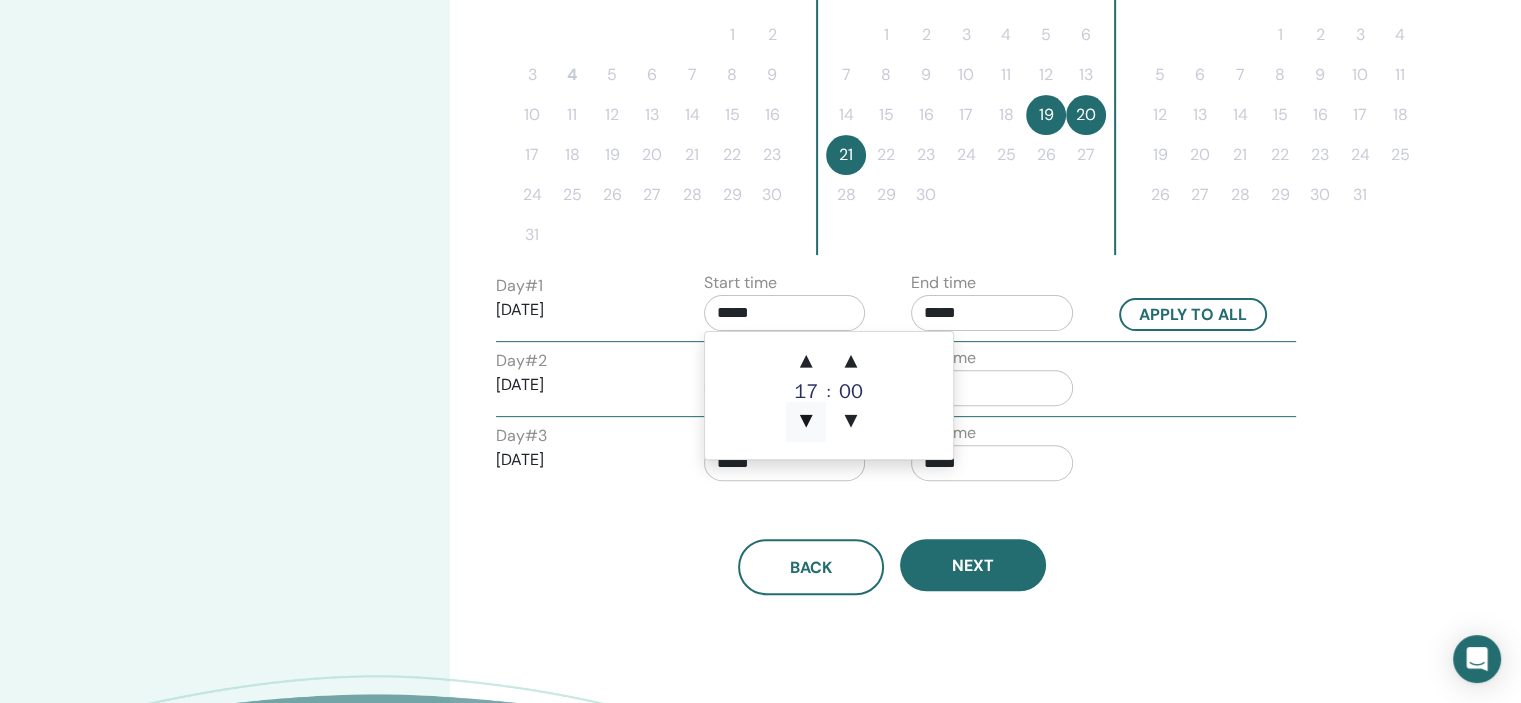 click on "▼" at bounding box center [806, 422] 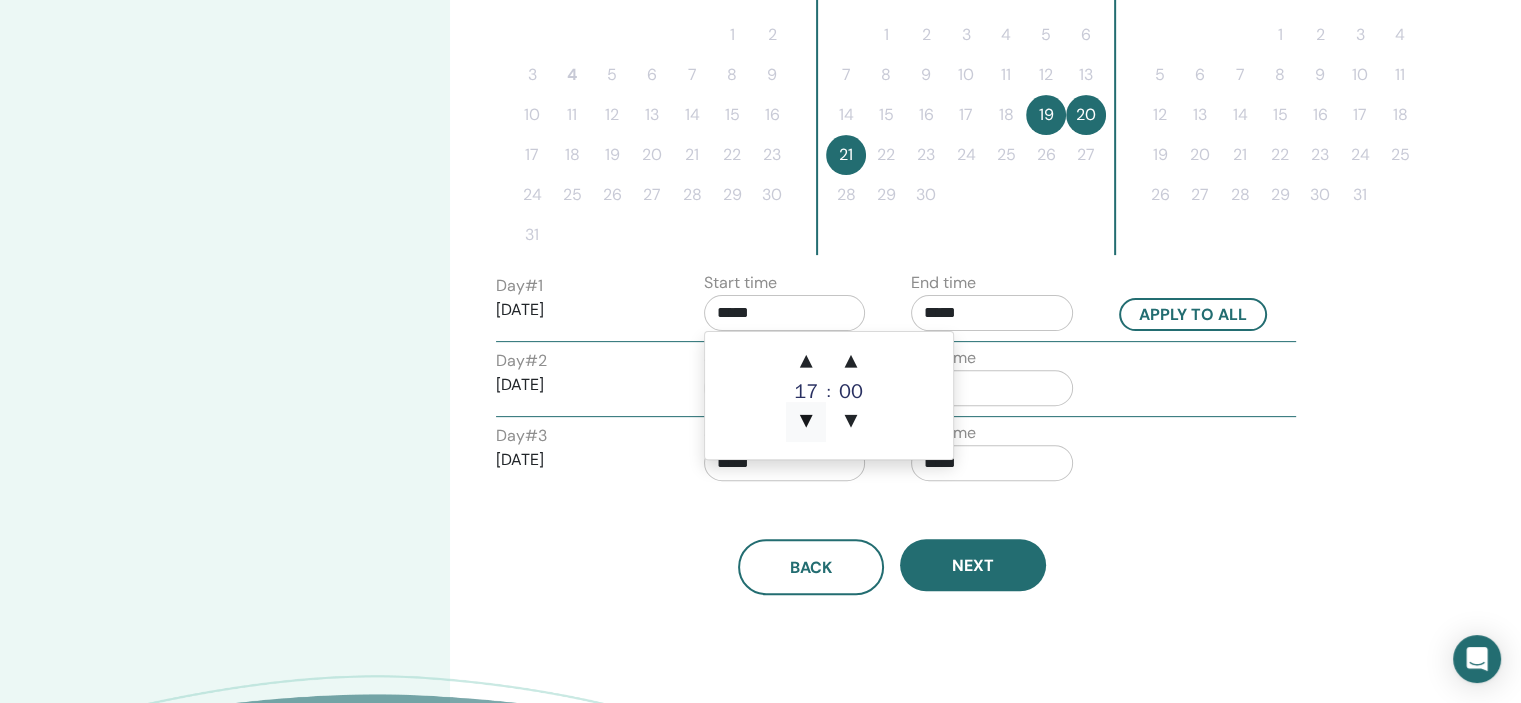 type on "*****" 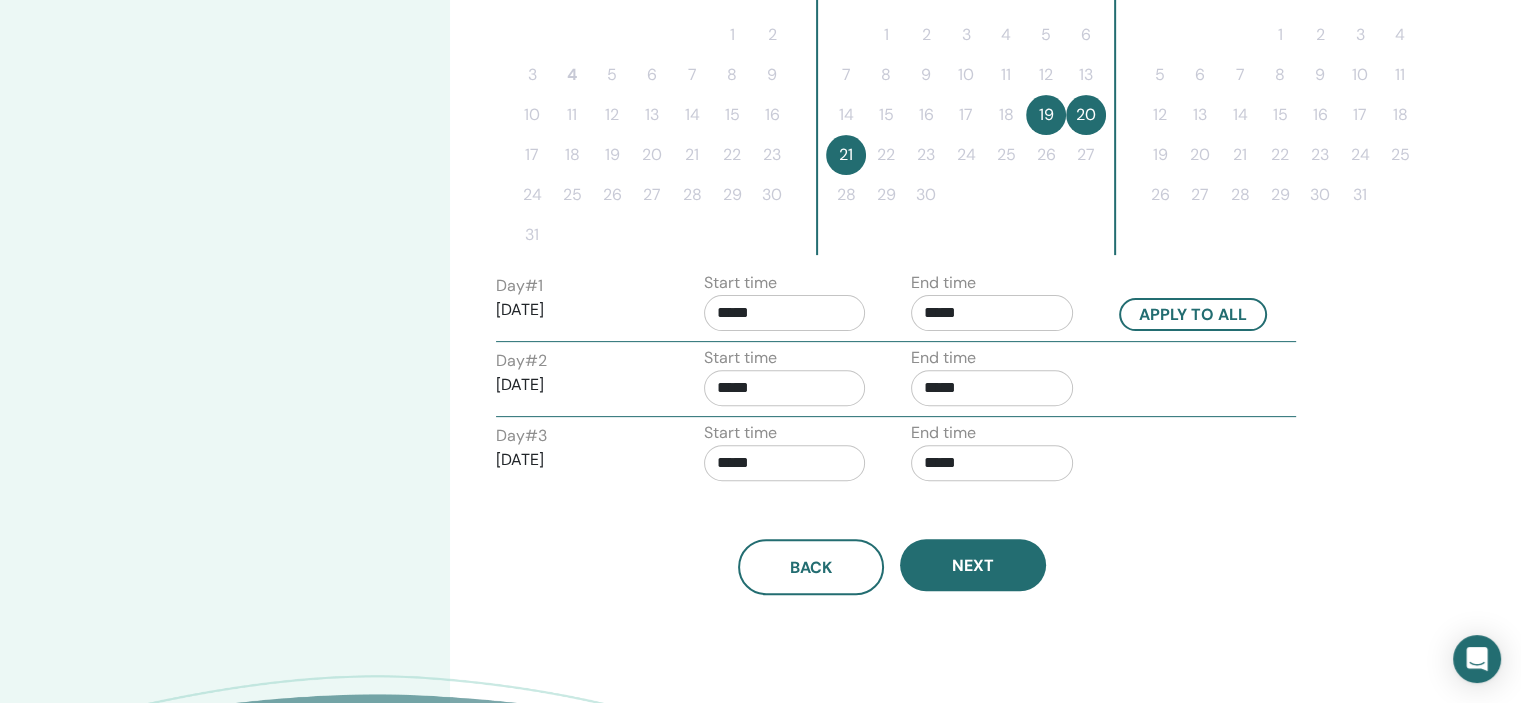 click on "End time *****" at bounding box center (1000, 381) 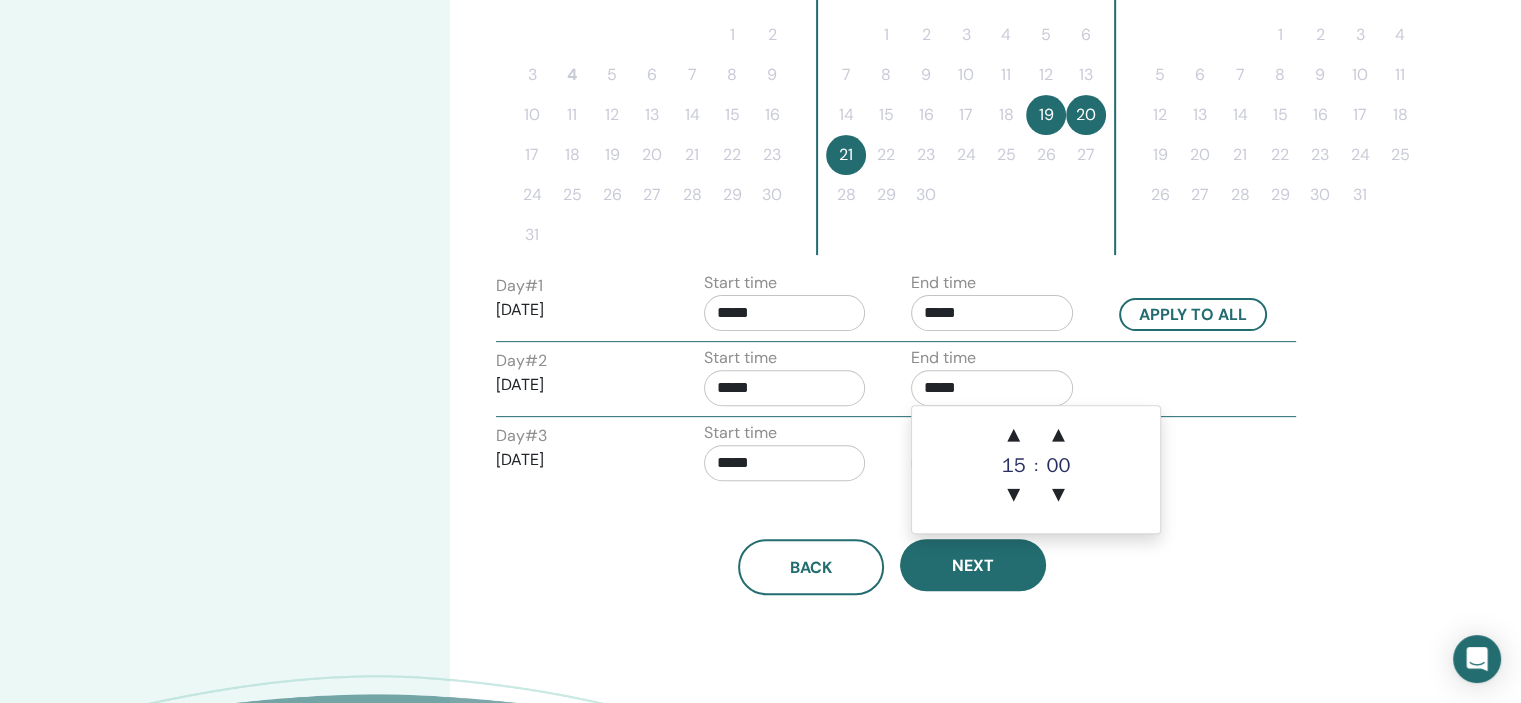 click on "*****" at bounding box center [992, 388] 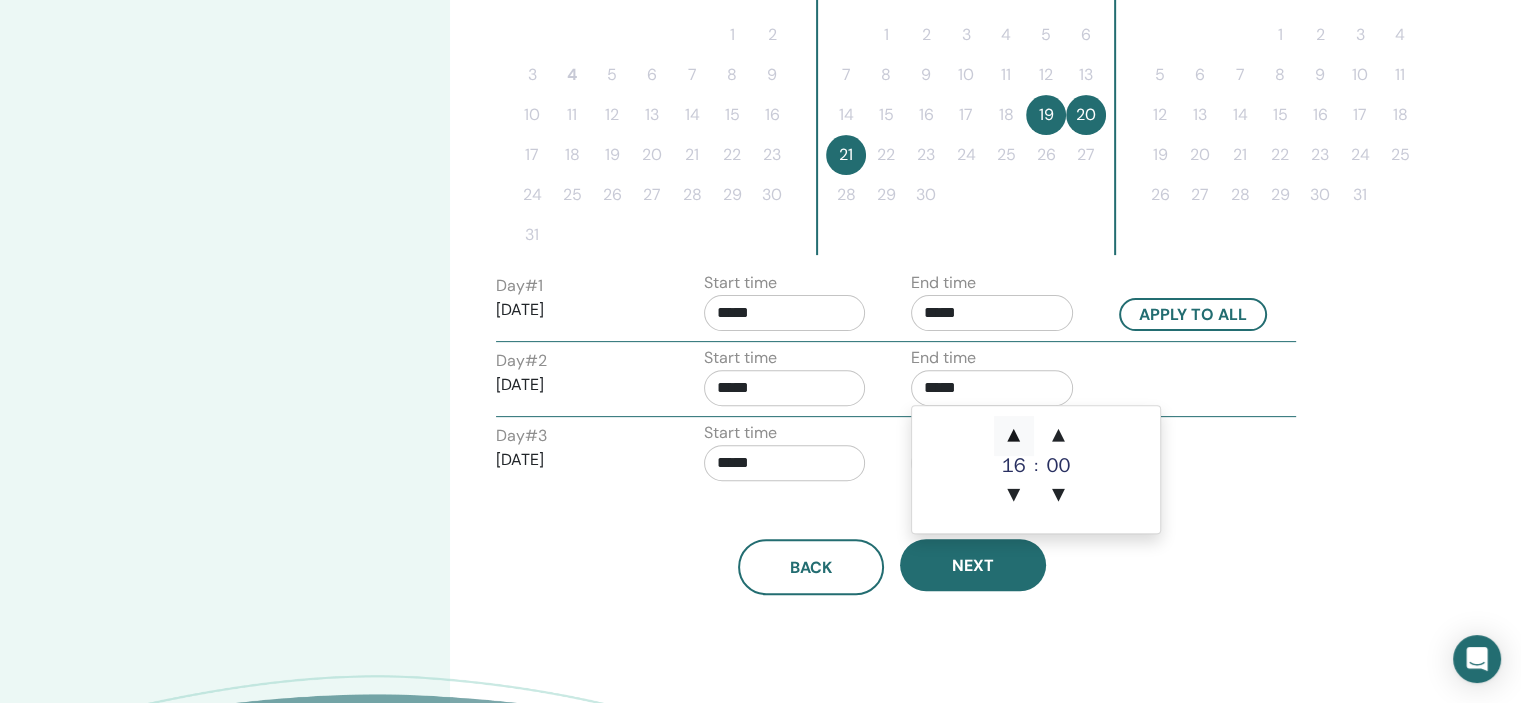 click on "▲" at bounding box center [1014, 436] 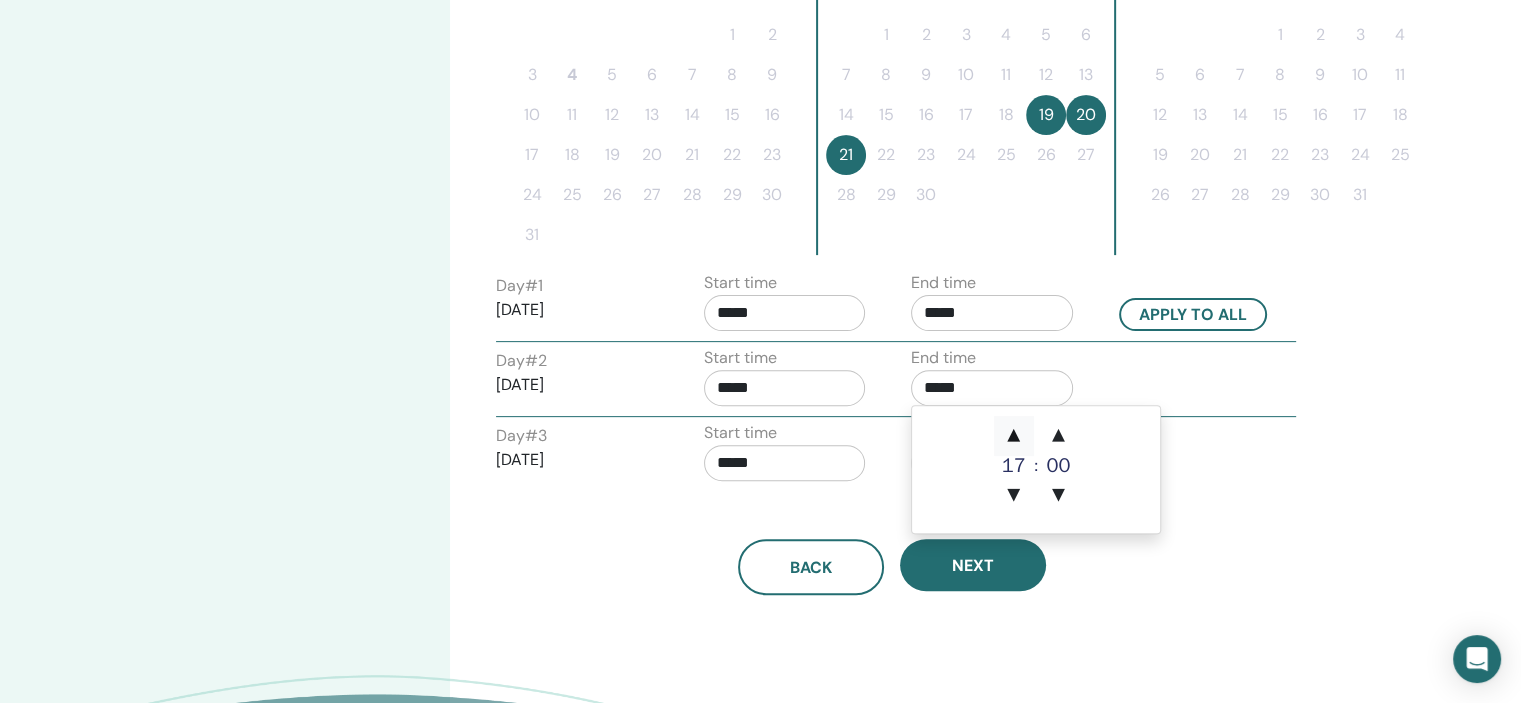 click on "▲" at bounding box center (1014, 436) 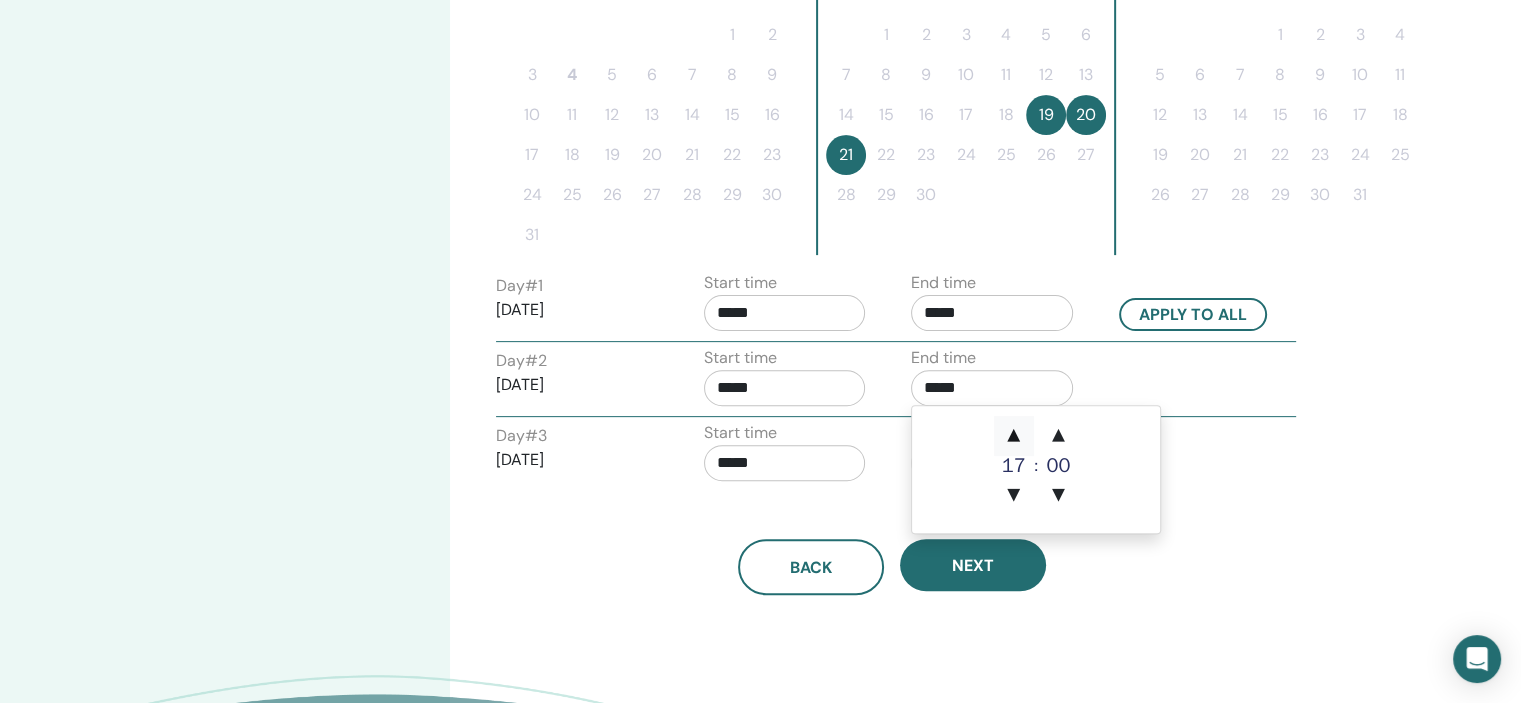 type on "*****" 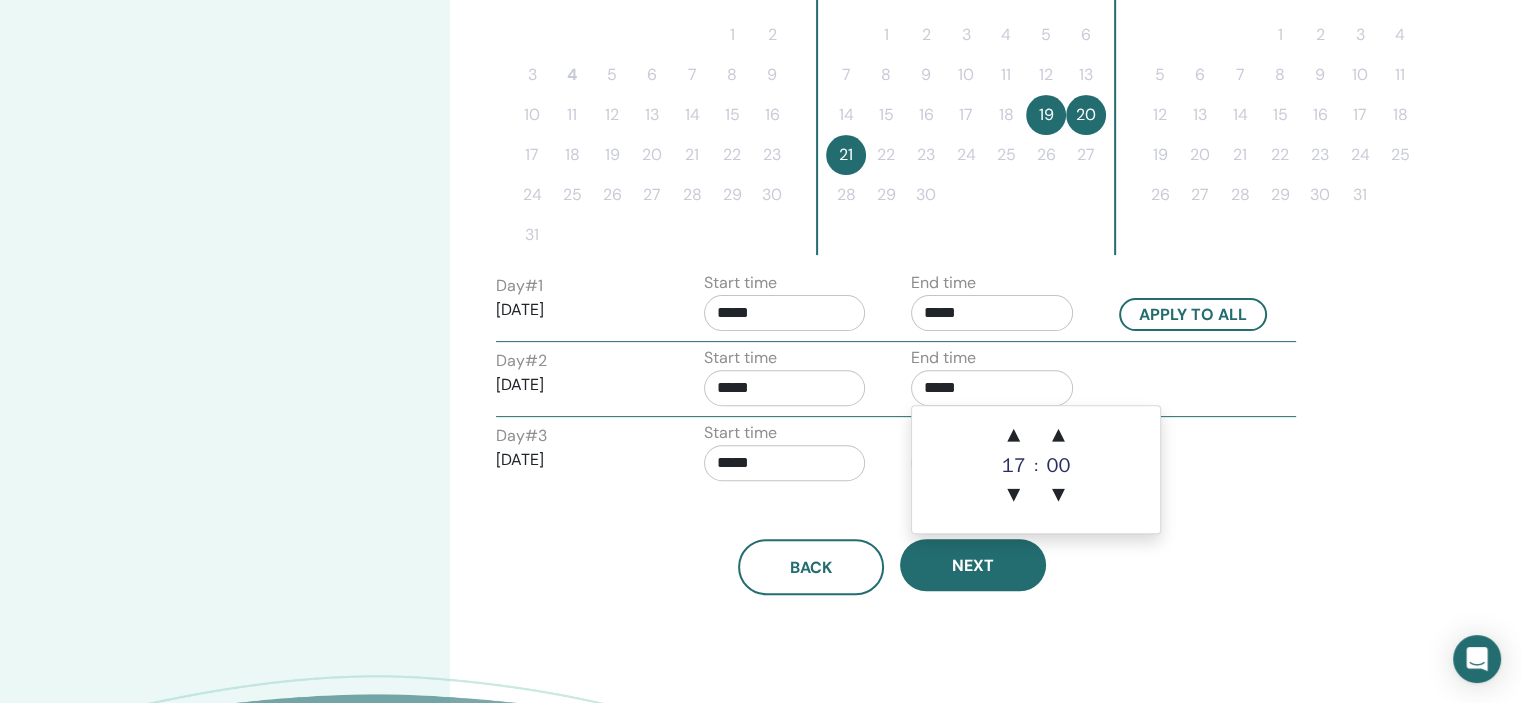 click on "*****" at bounding box center [785, 463] 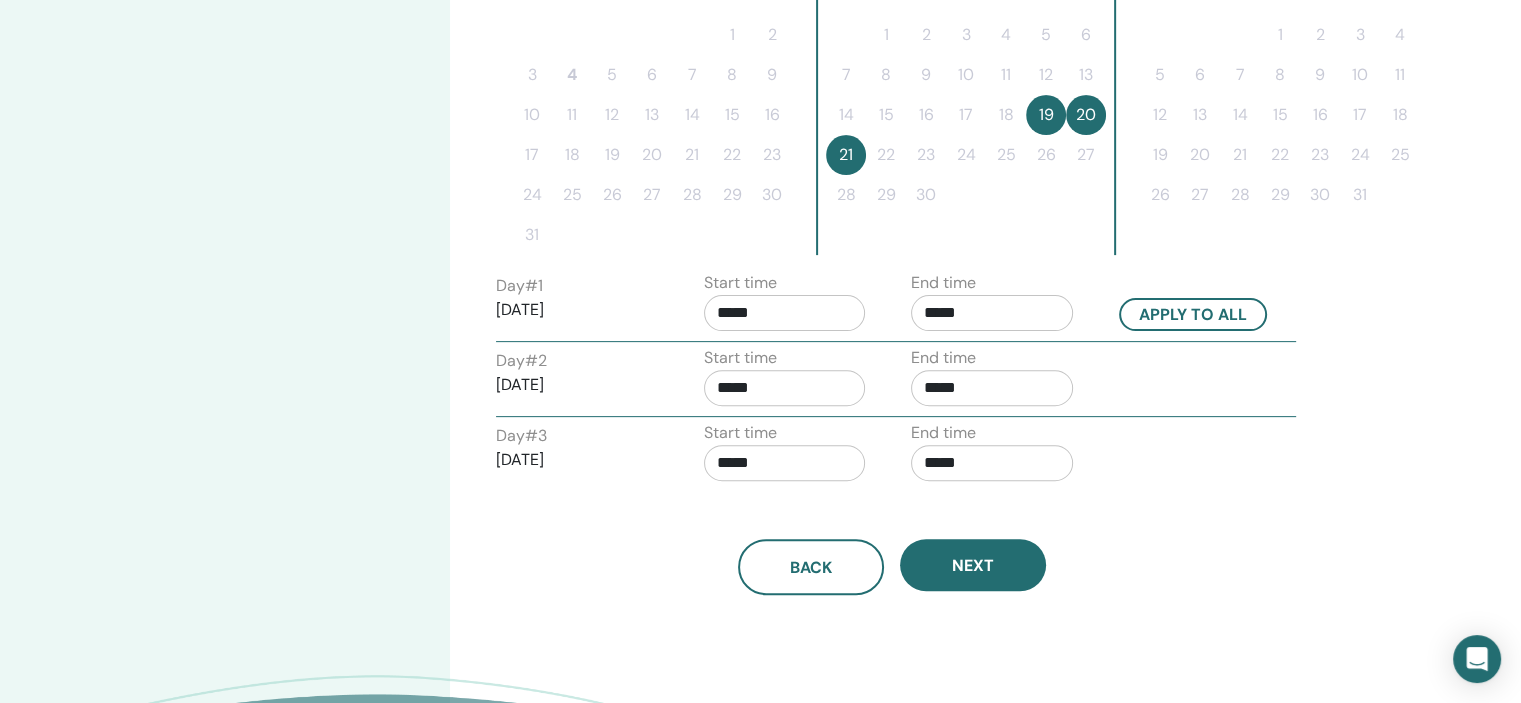 click on "Day  # 3 2025/09/21 Start time ***** End time *****" at bounding box center (896, 456) 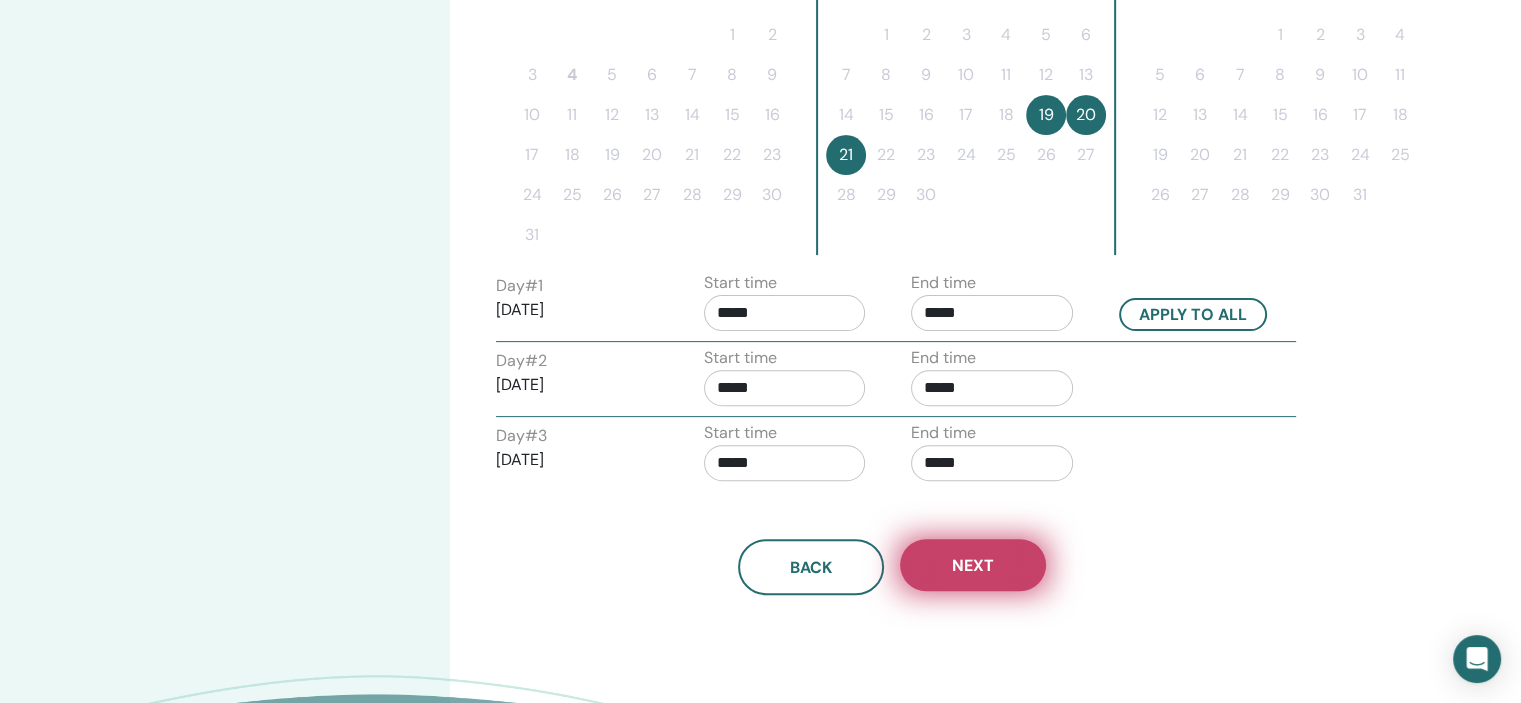 click on "Next" at bounding box center (973, 565) 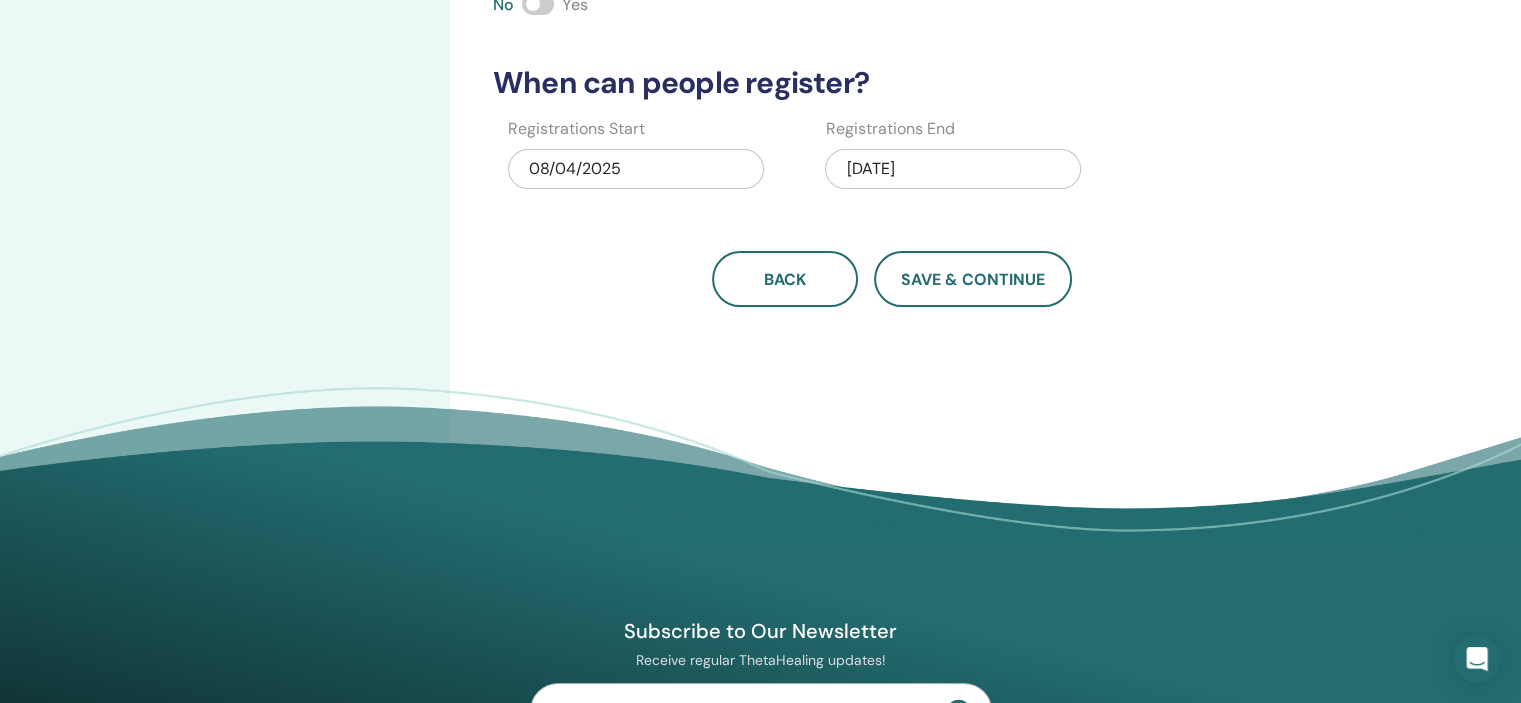 scroll, scrollTop: 0, scrollLeft: 0, axis: both 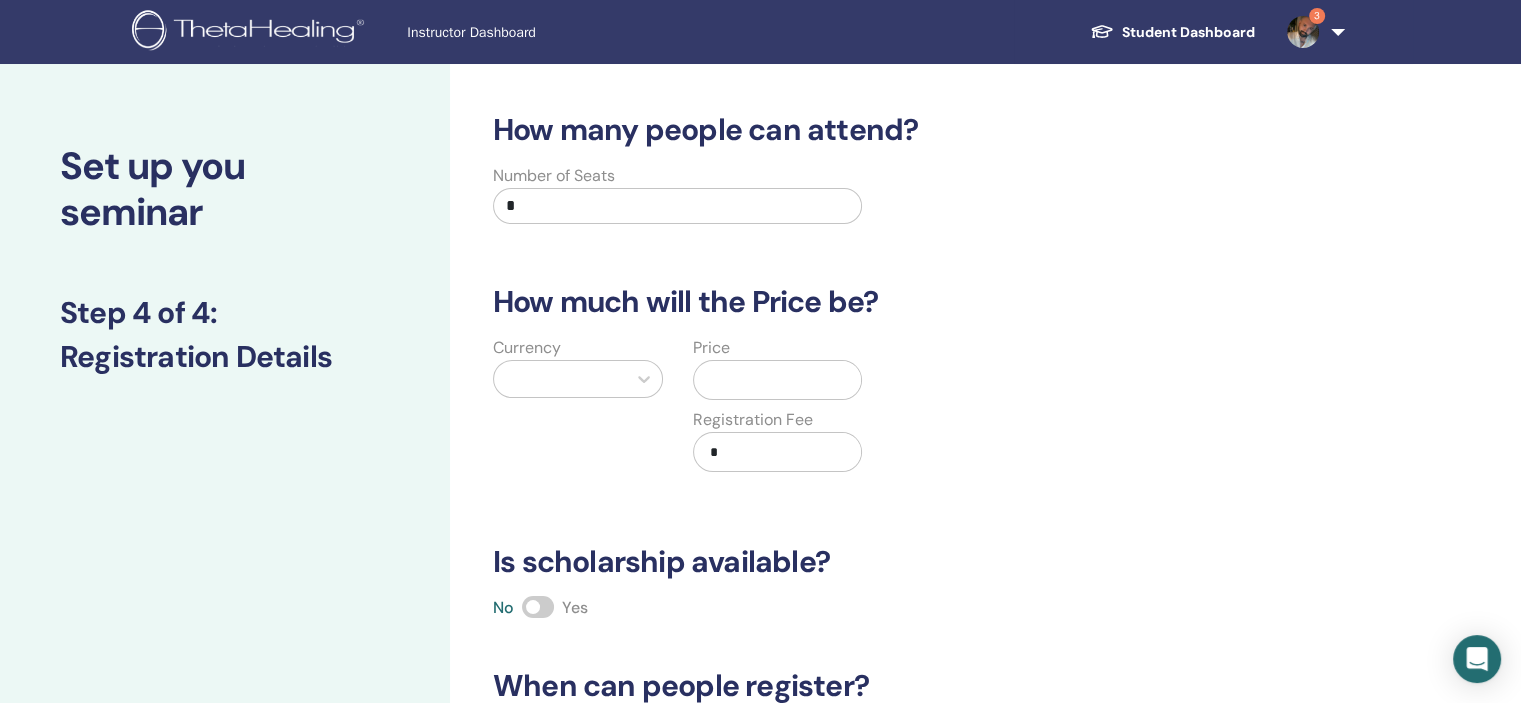 click on "*" at bounding box center (677, 206) 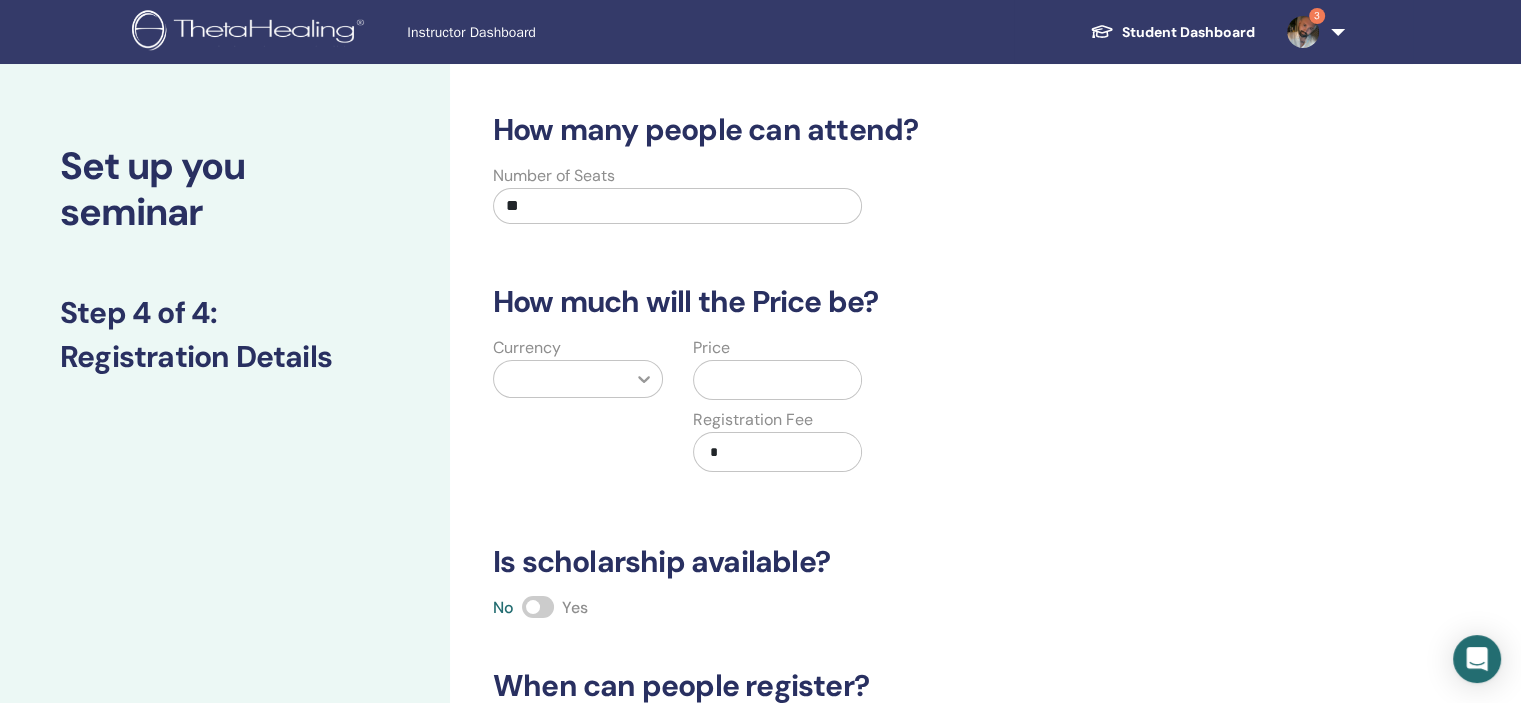 type on "**" 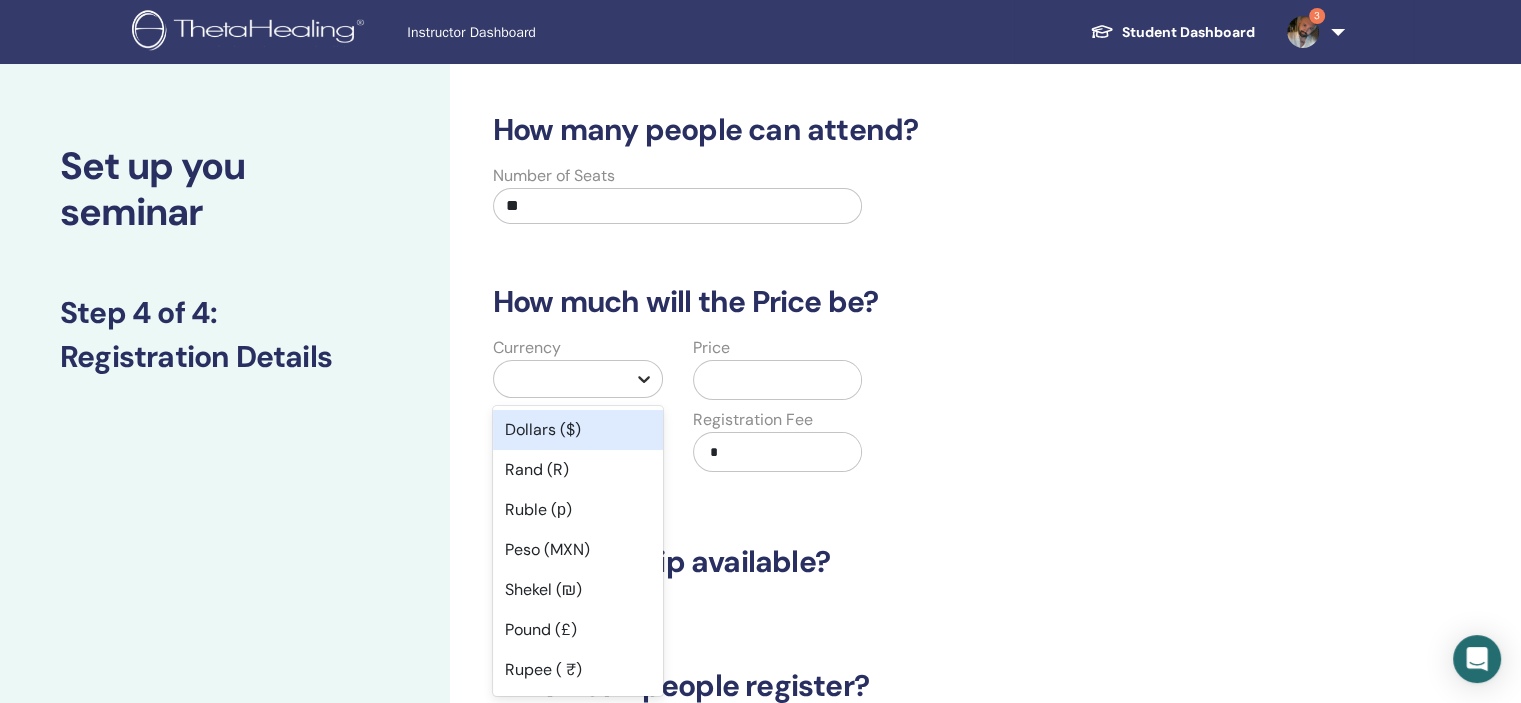 click 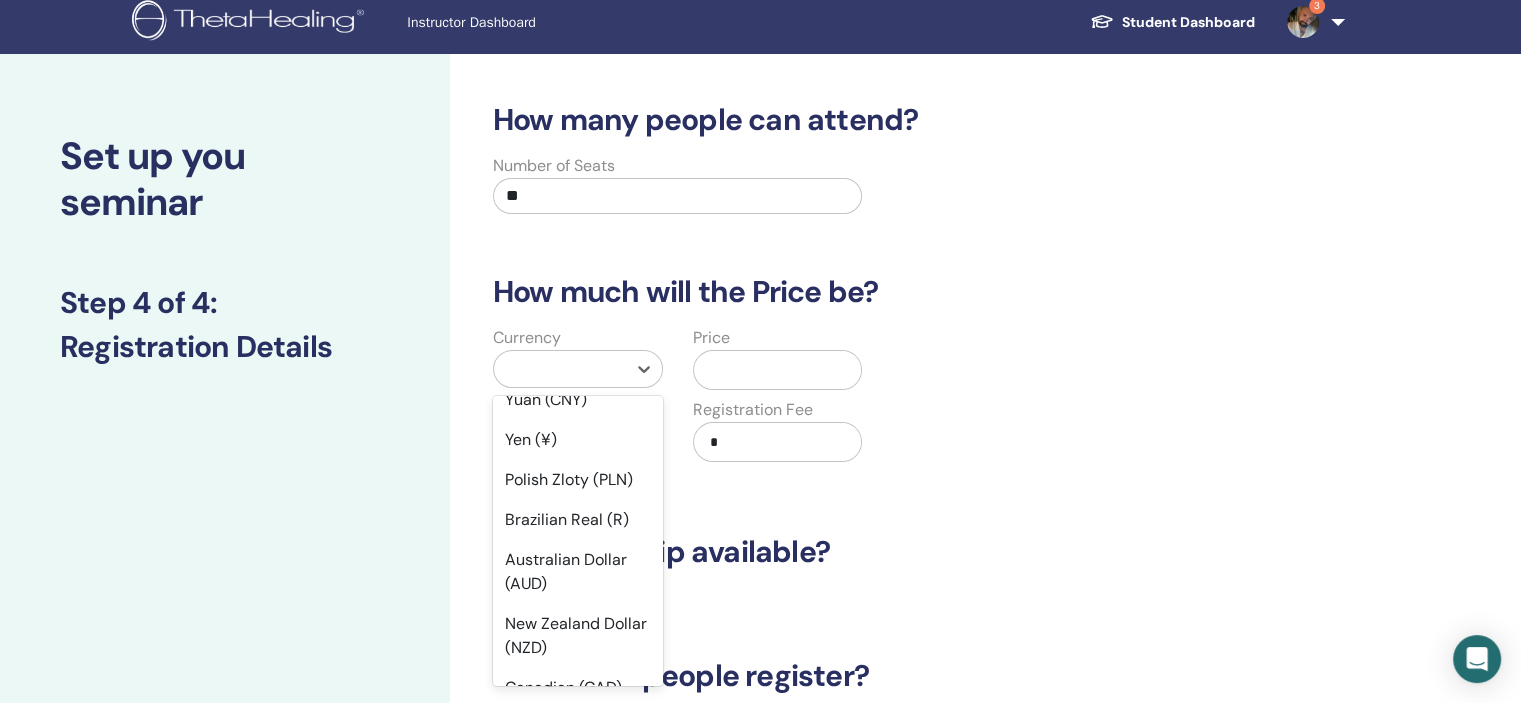 scroll, scrollTop: 285, scrollLeft: 0, axis: vertical 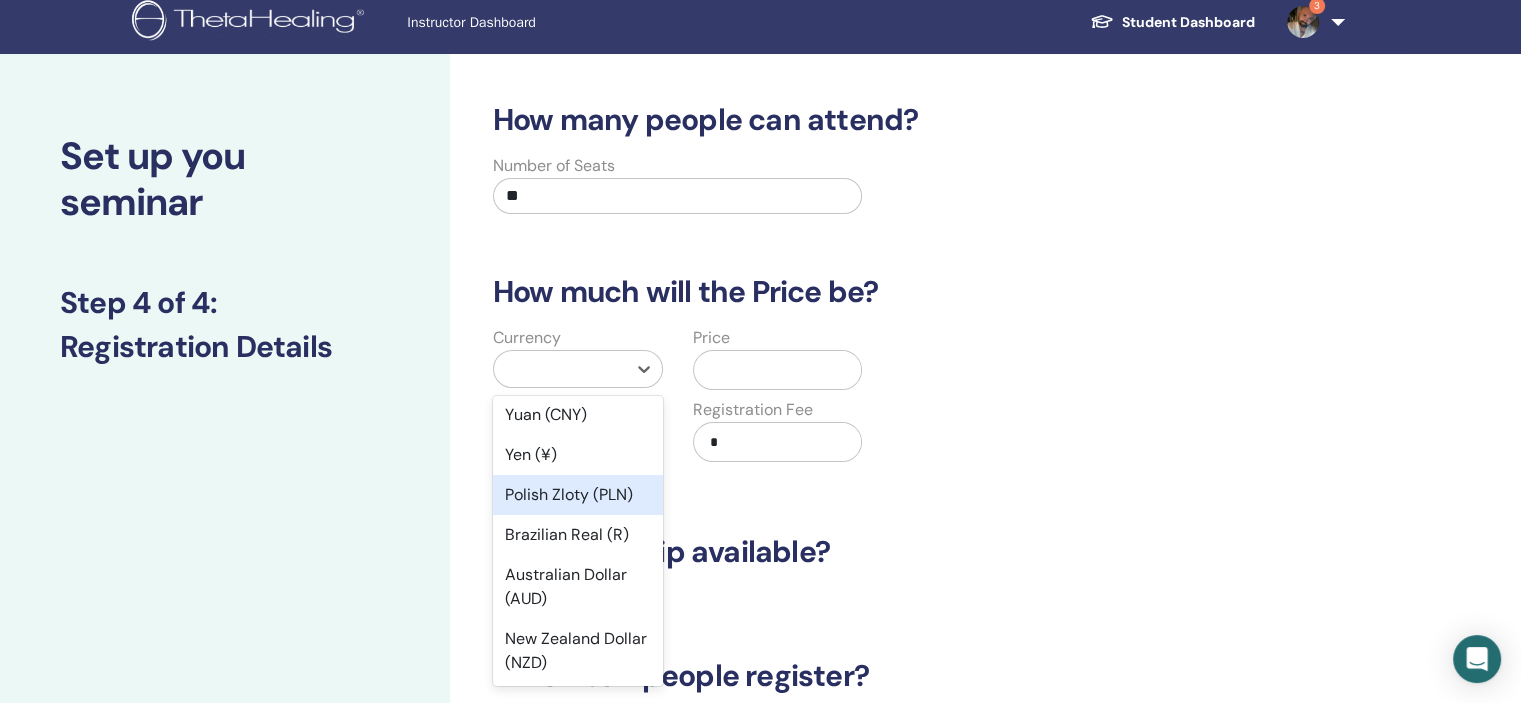 click on "Polish Zloty (PLN)" at bounding box center (578, 495) 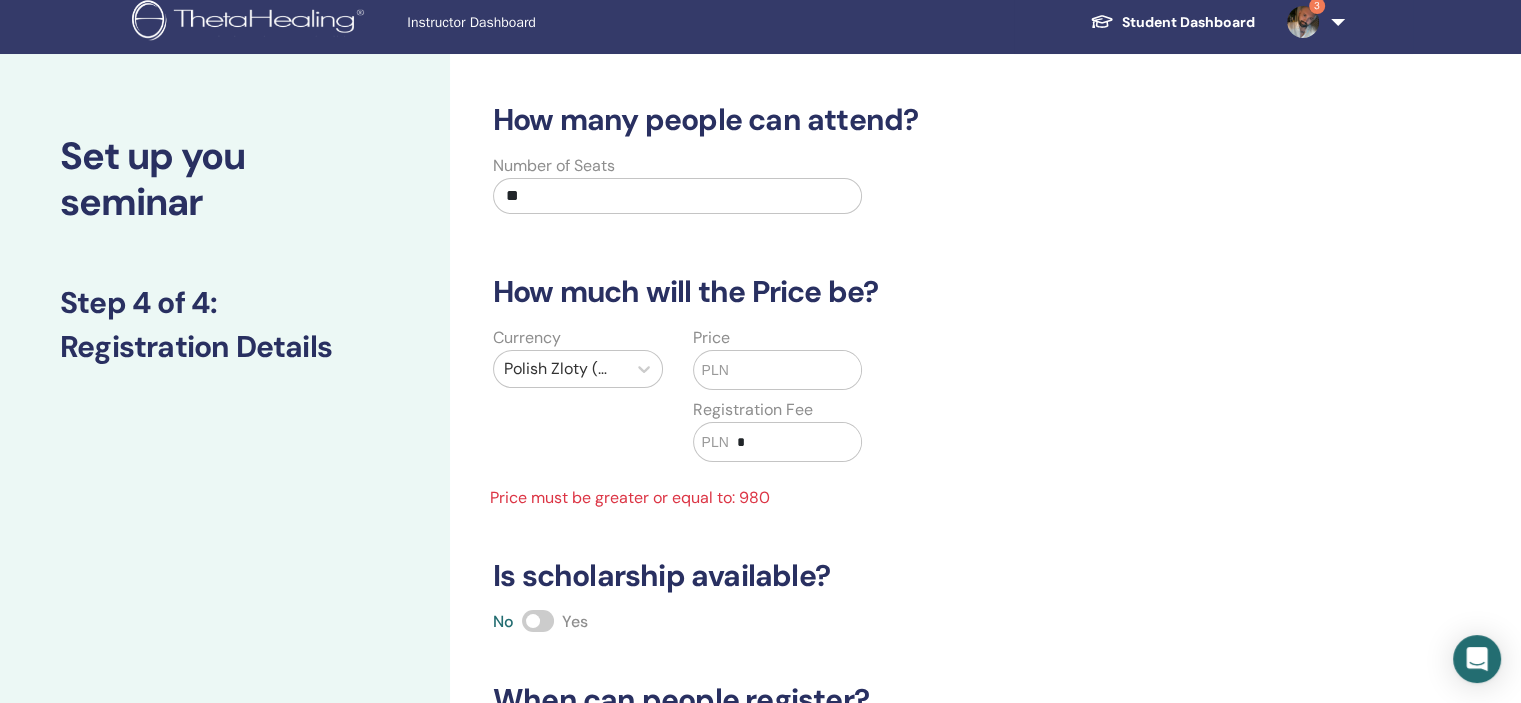 click at bounding box center [795, 370] 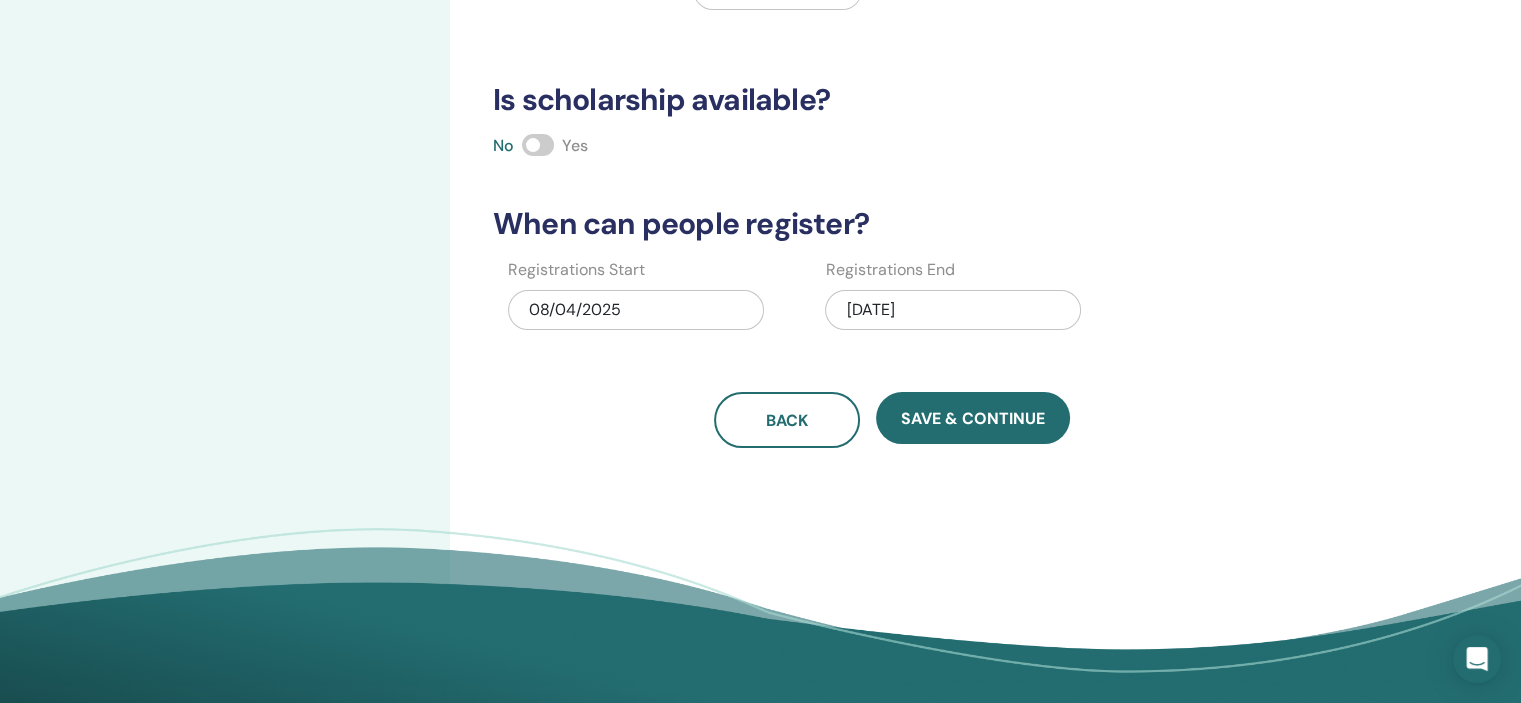 scroll, scrollTop: 464, scrollLeft: 0, axis: vertical 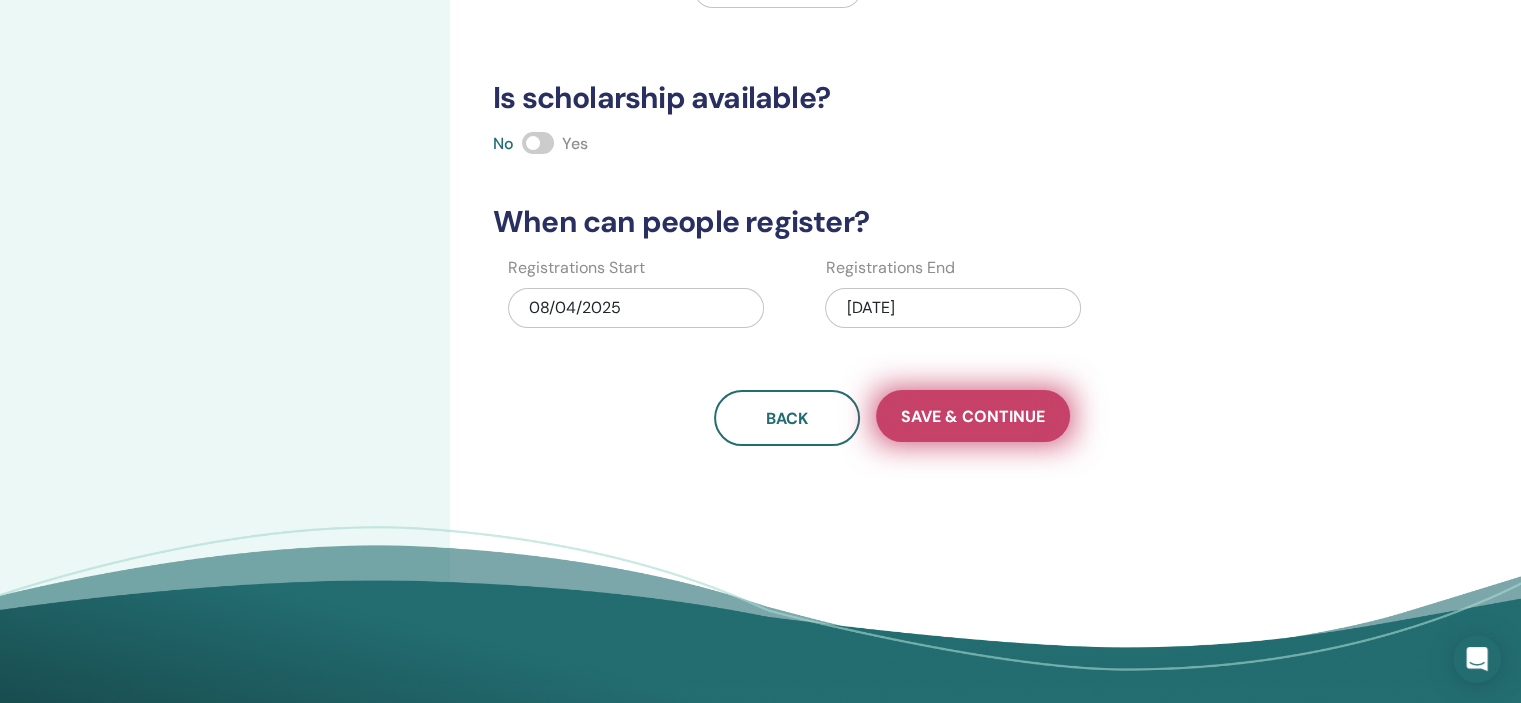 type on "***" 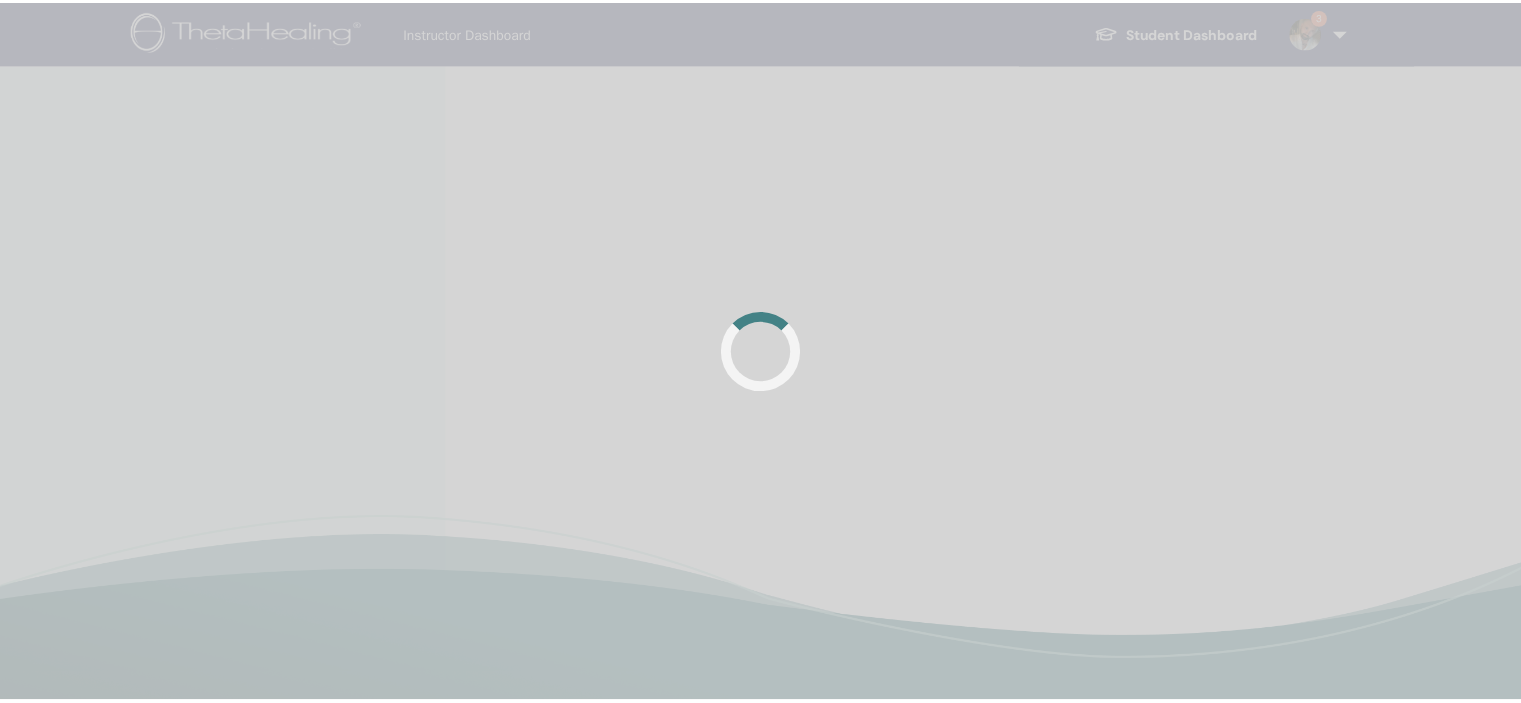 scroll, scrollTop: 0, scrollLeft: 0, axis: both 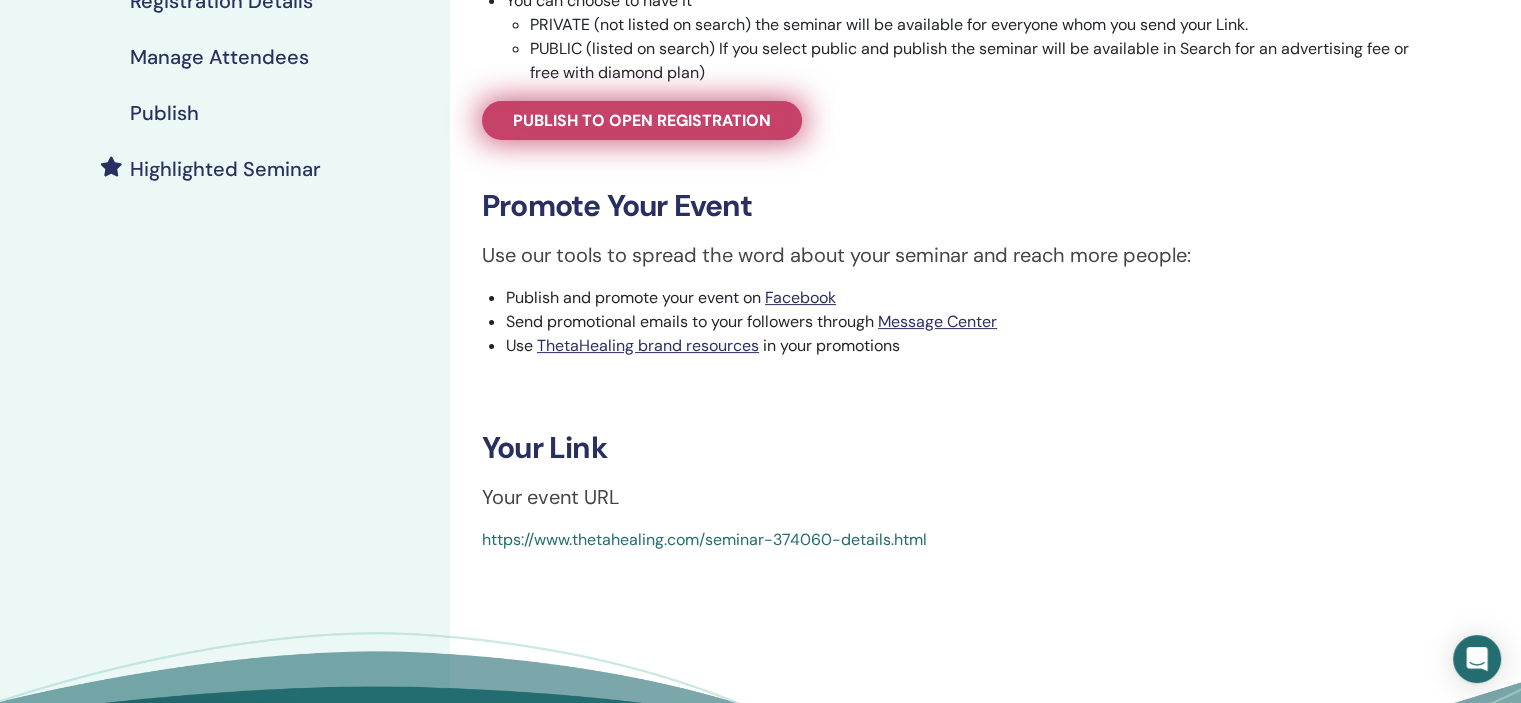 click on "Publish to open registration" at bounding box center [642, 120] 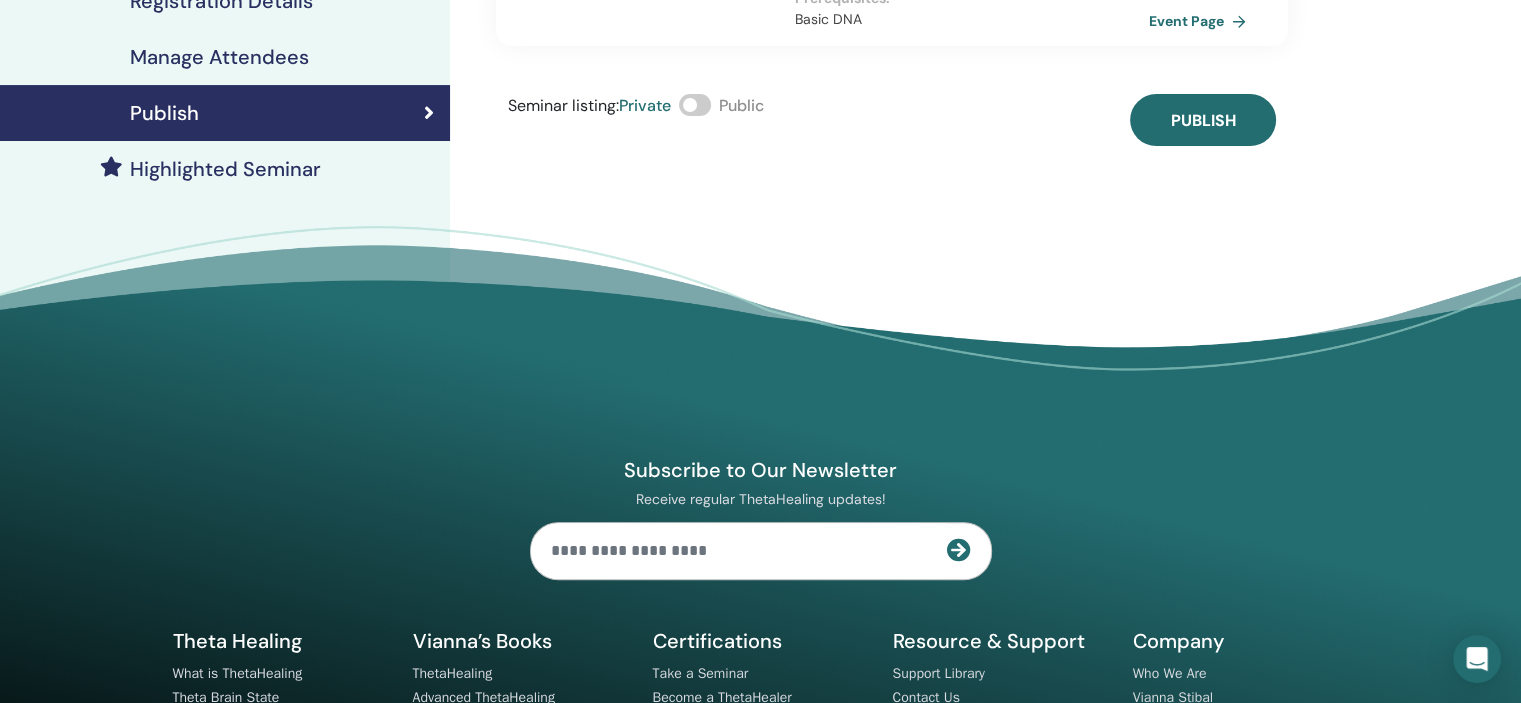 click at bounding box center (695, 105) 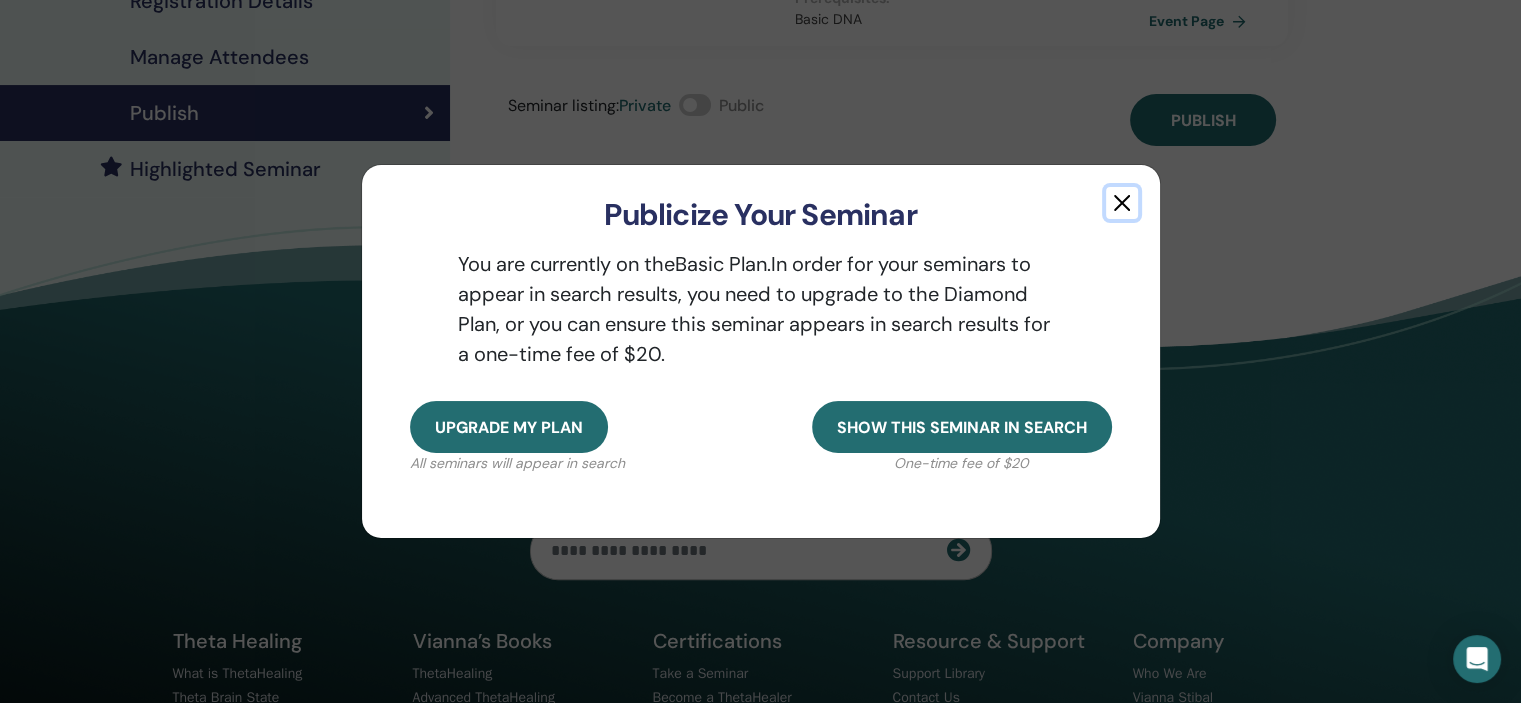 click at bounding box center (1122, 203) 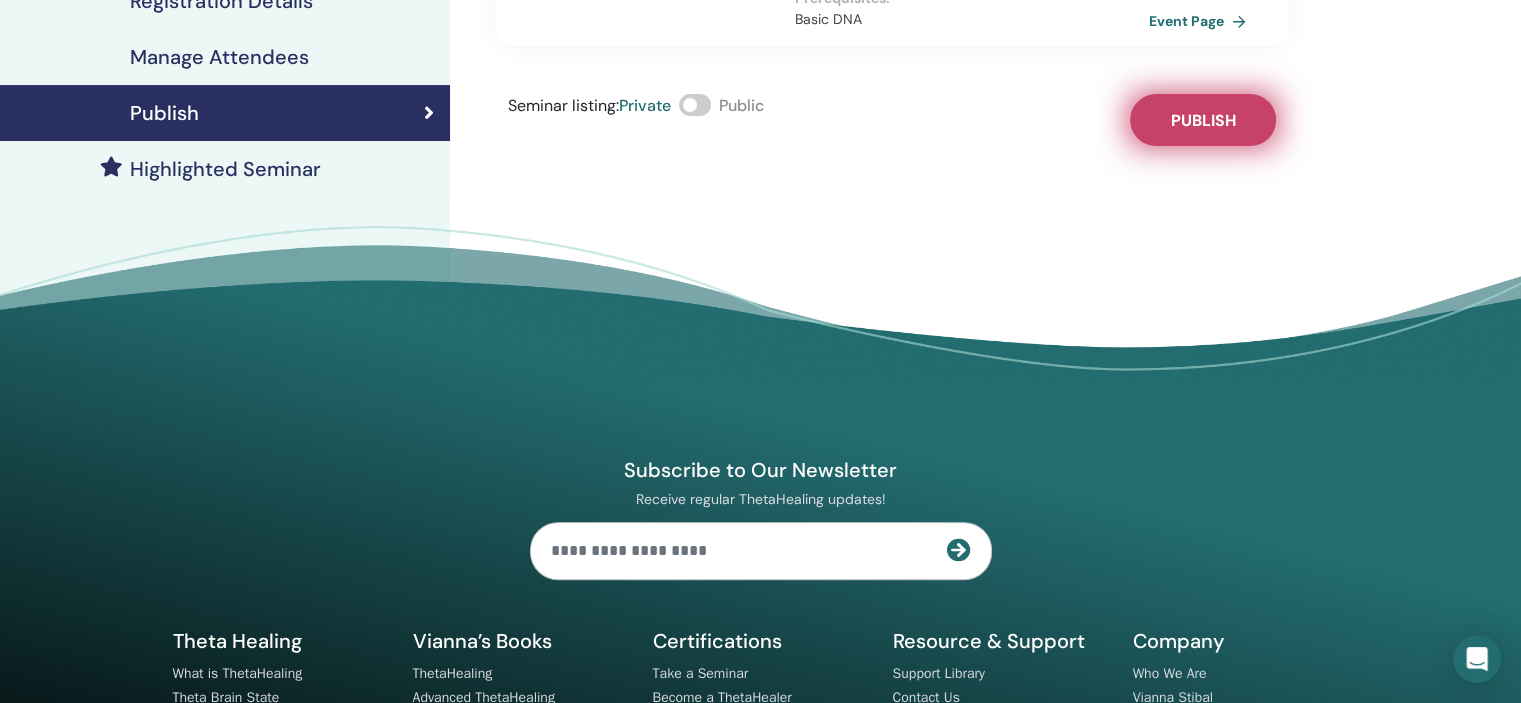 click on "Publish" at bounding box center [1203, 120] 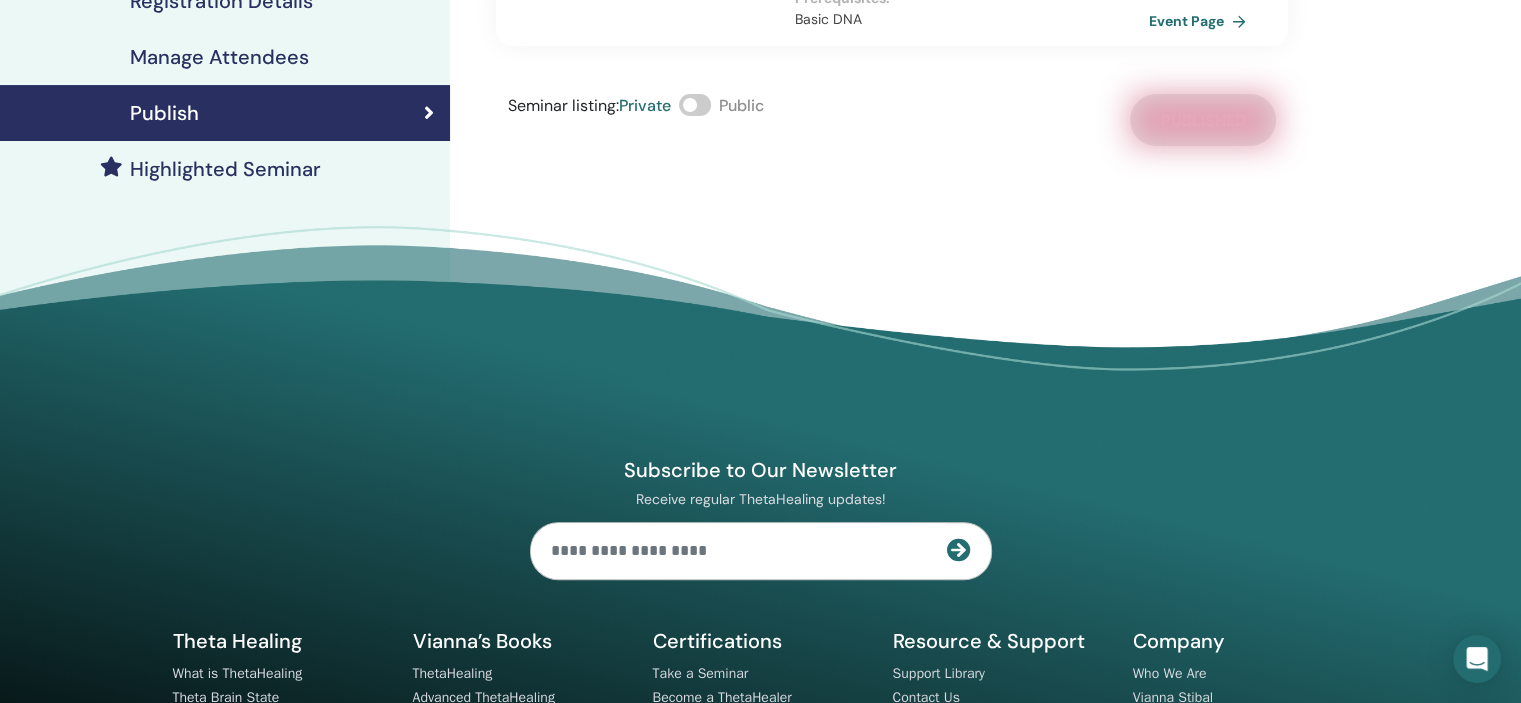 scroll, scrollTop: 0, scrollLeft: 0, axis: both 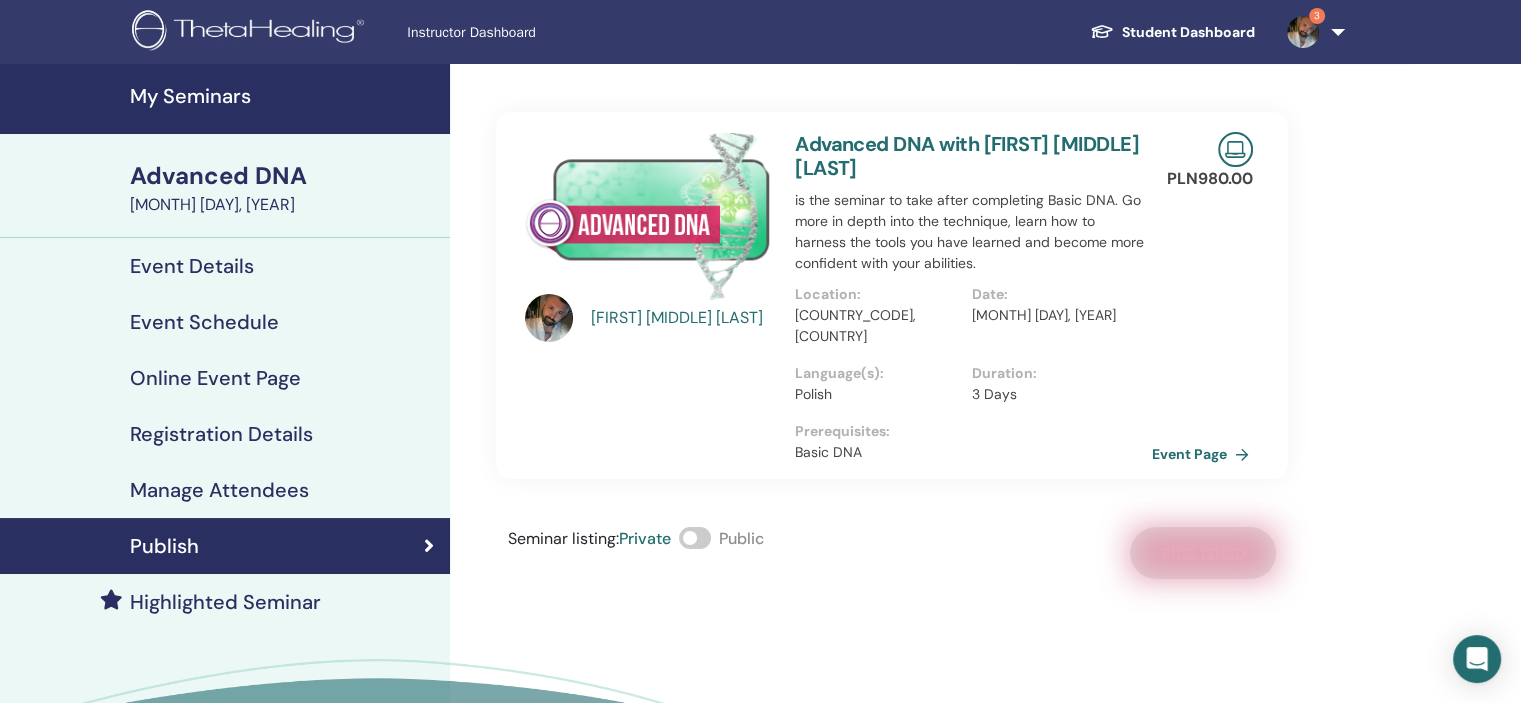 click on "Event Page" at bounding box center [1204, 454] 